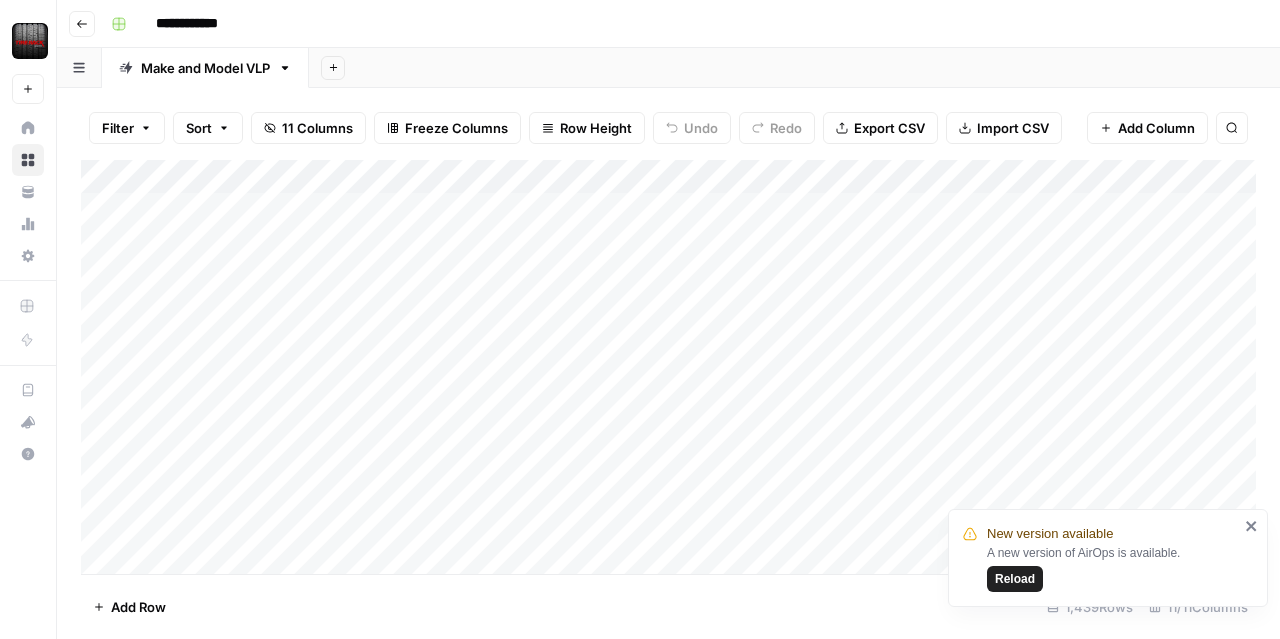scroll, scrollTop: 0, scrollLeft: 0, axis: both 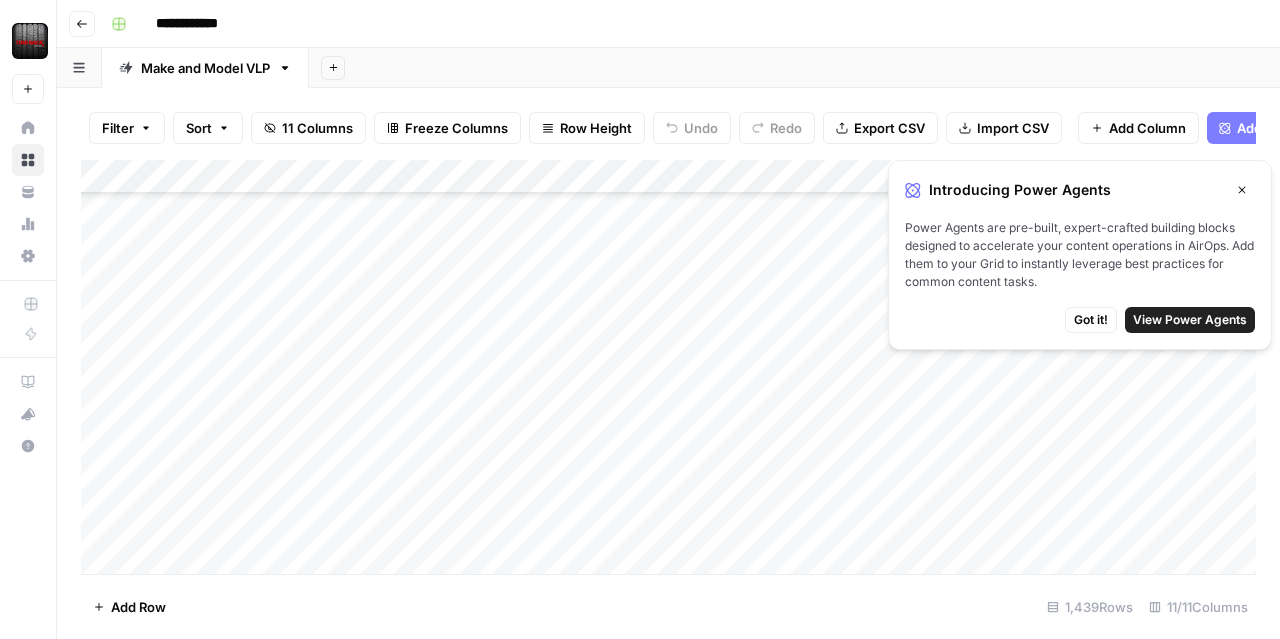 drag, startPoint x: 1245, startPoint y: 189, endPoint x: 1226, endPoint y: 244, distance: 58.189346 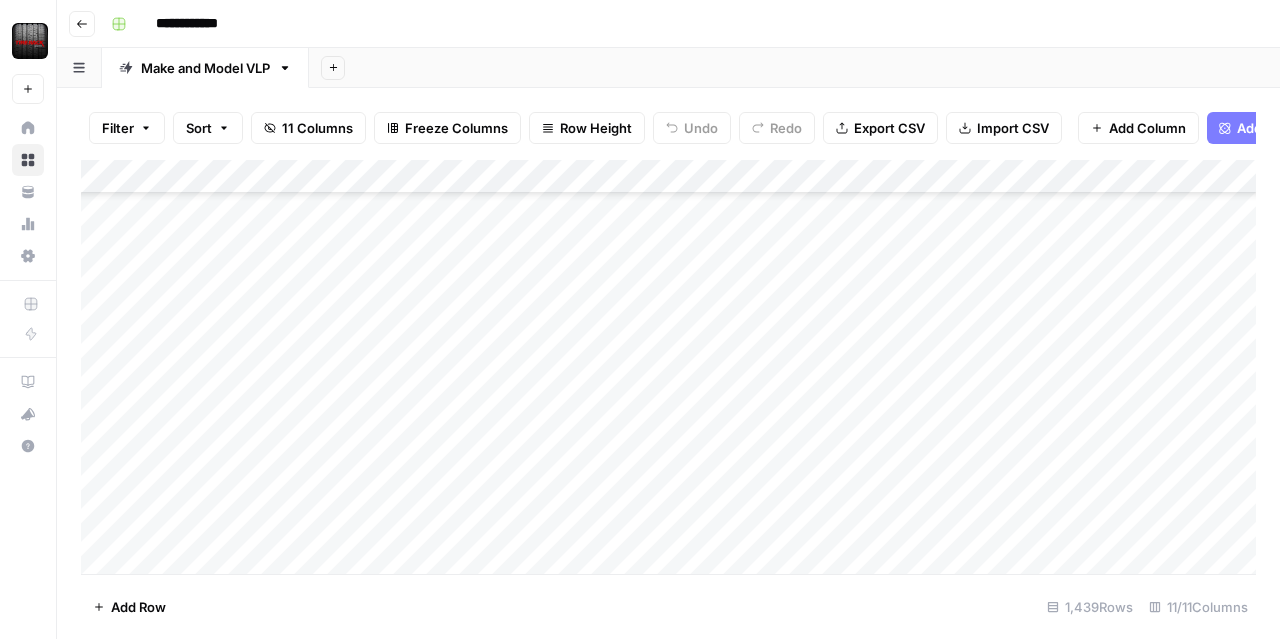 scroll, scrollTop: 8251, scrollLeft: 0, axis: vertical 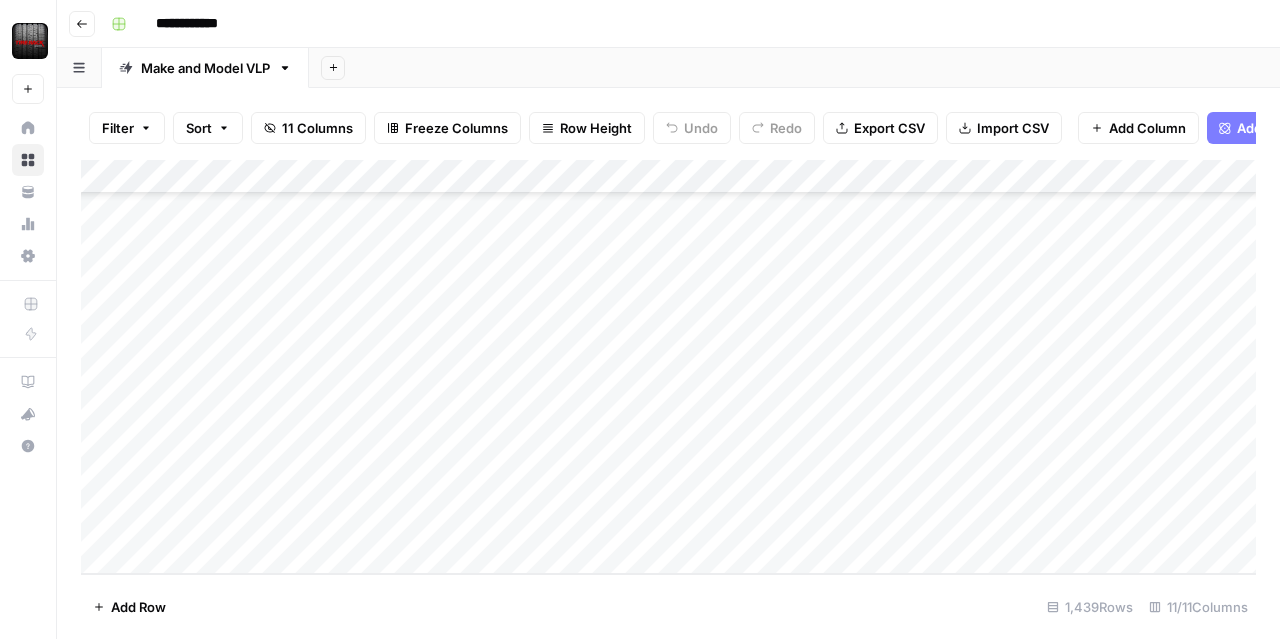 click on "**********" at bounding box center [681, 24] 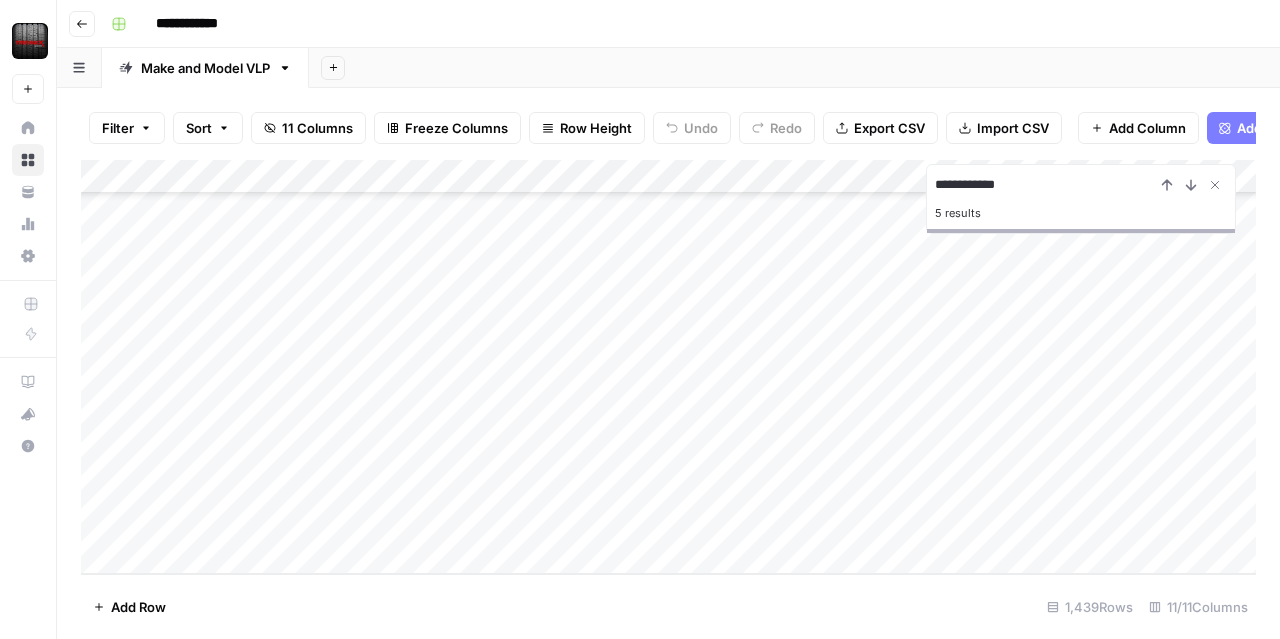 type on "**********" 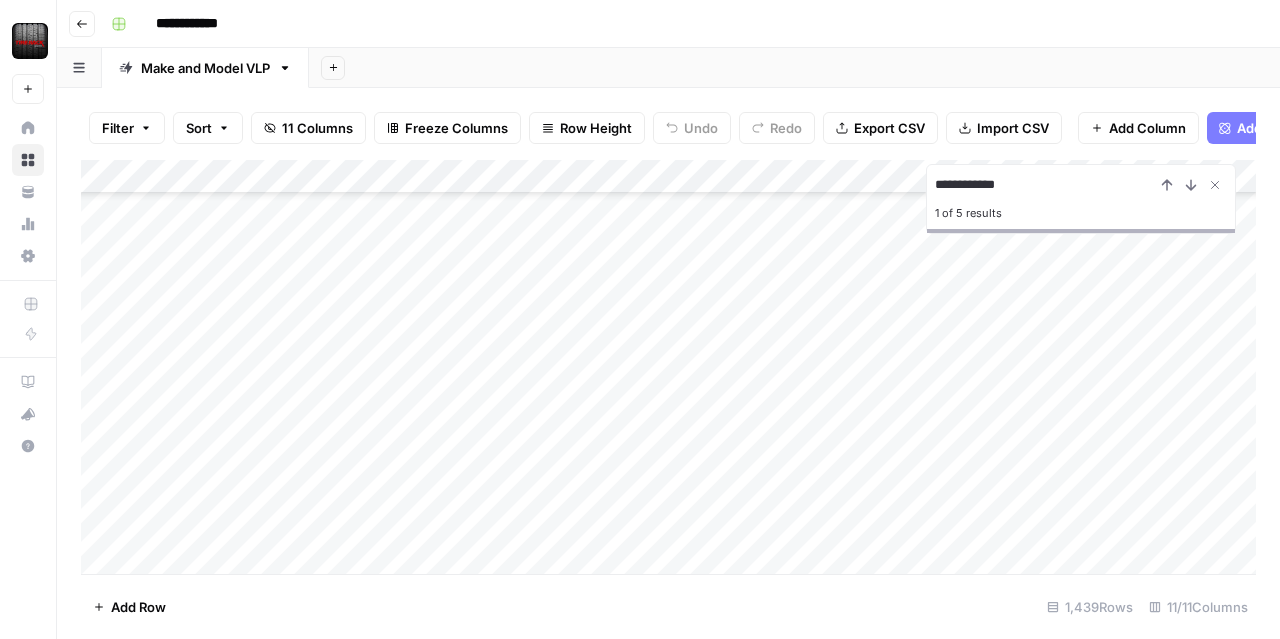 scroll, scrollTop: 37451, scrollLeft: 0, axis: vertical 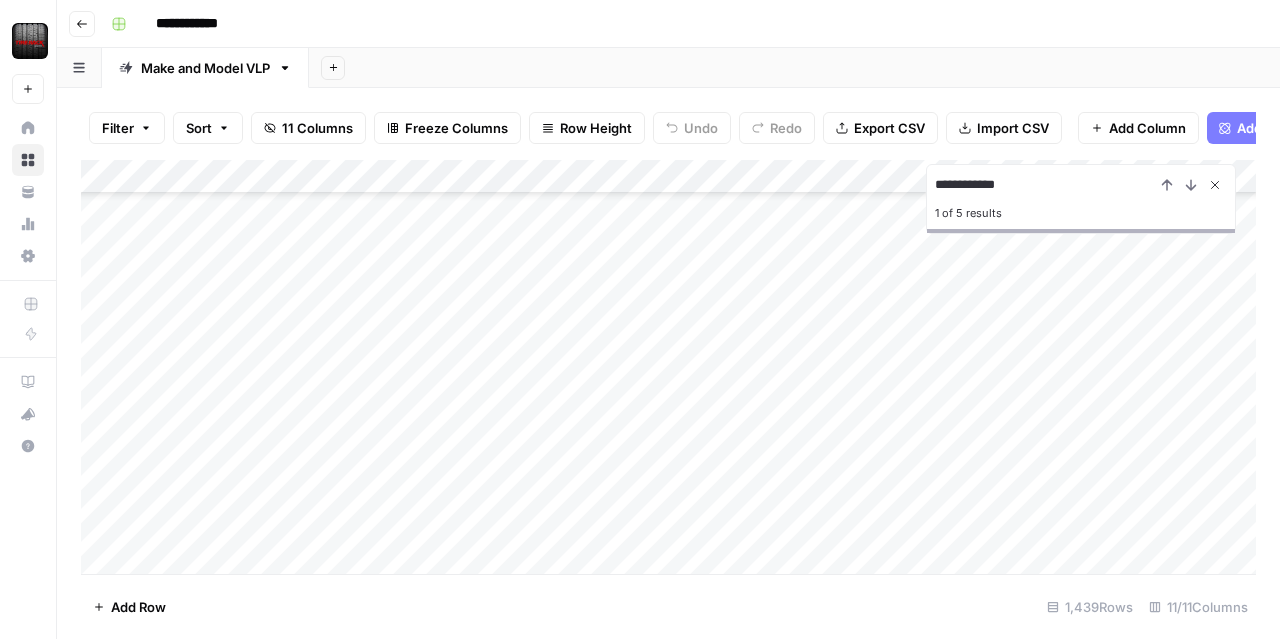 click 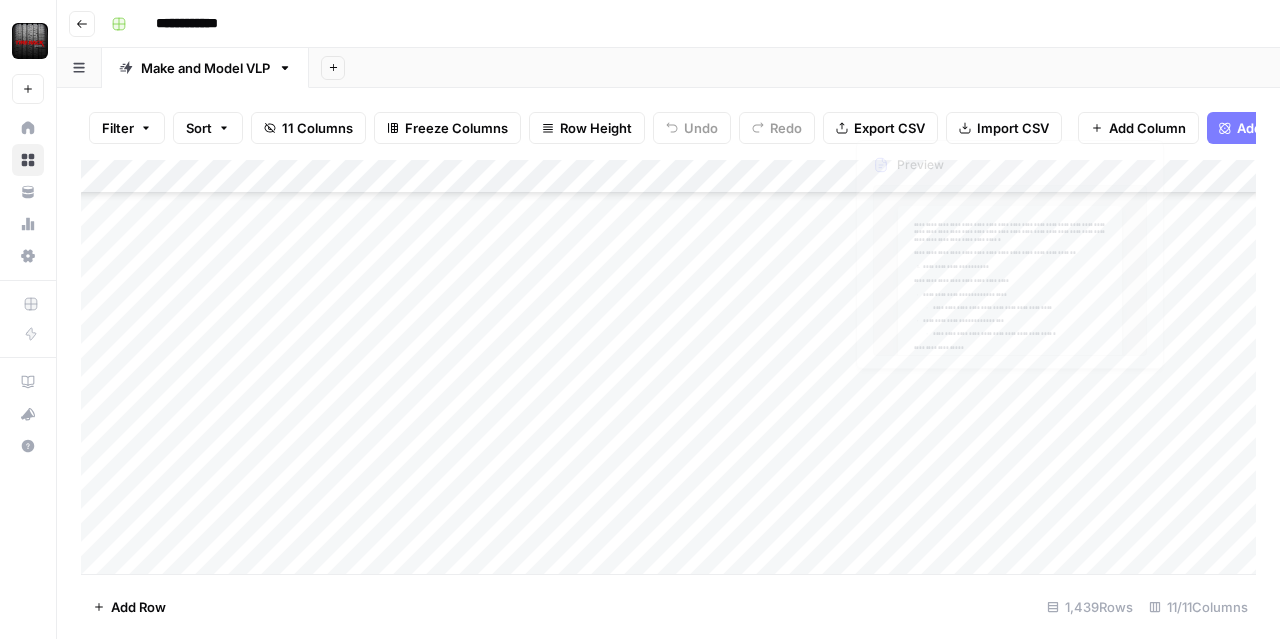 scroll, scrollTop: 33657, scrollLeft: 0, axis: vertical 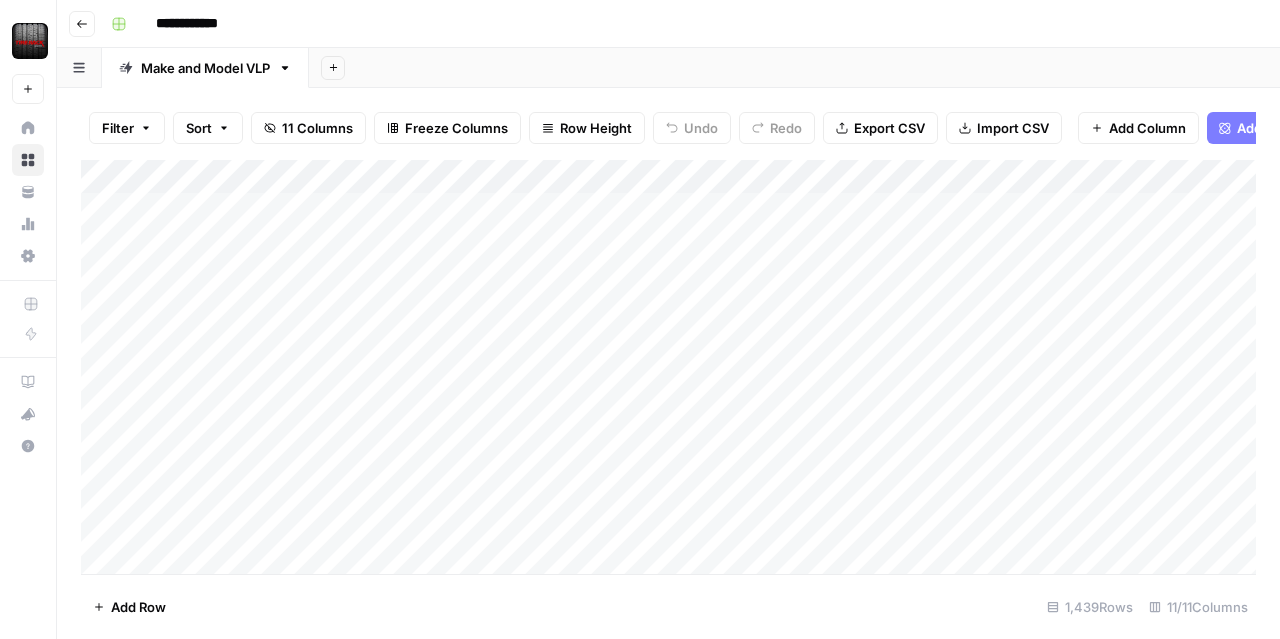 click on "**********" at bounding box center (681, 24) 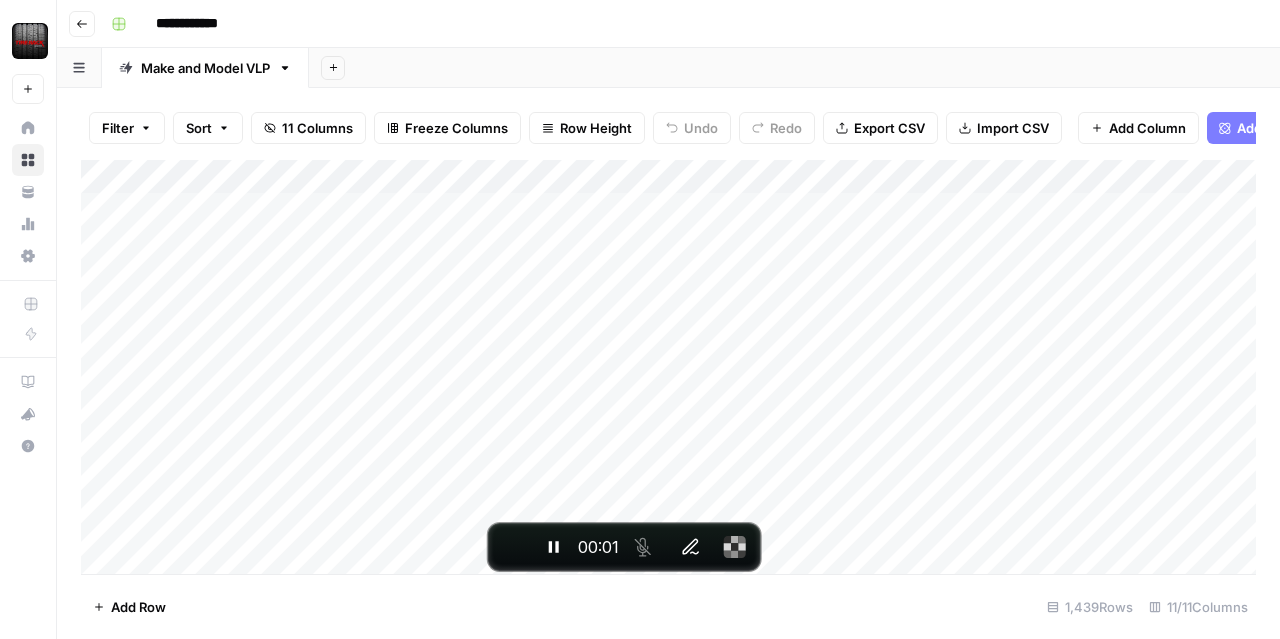 click on "**********" at bounding box center [681, 24] 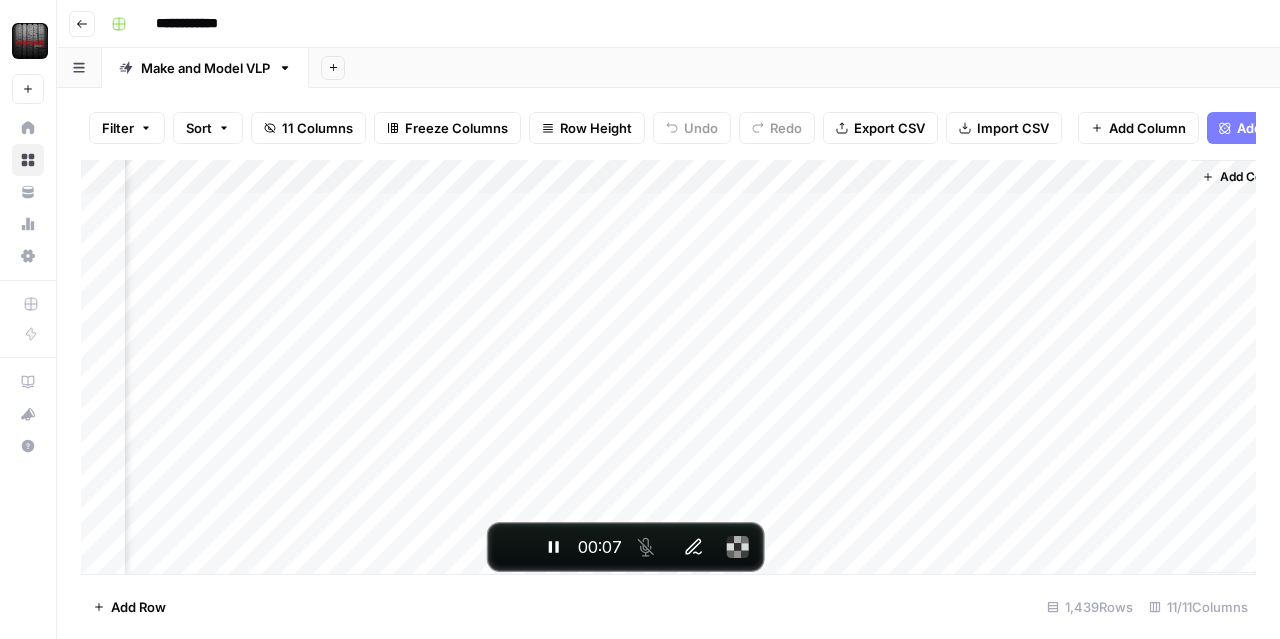 scroll, scrollTop: 0, scrollLeft: 1290, axis: horizontal 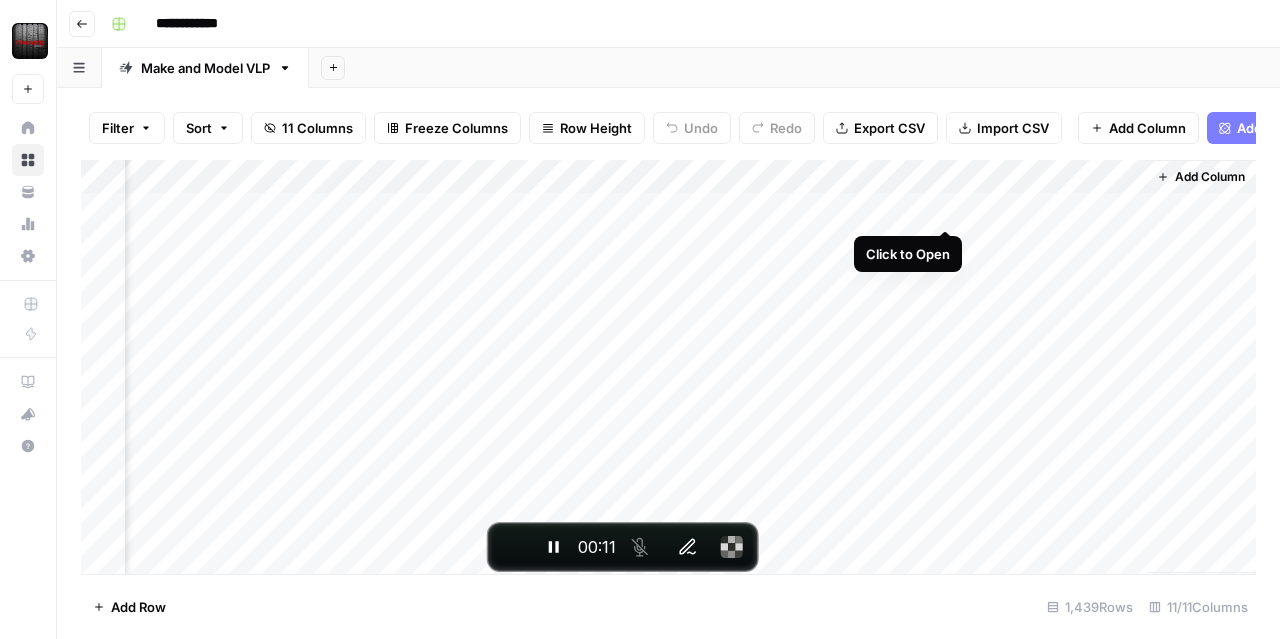click on "Add Column" at bounding box center (668, 367) 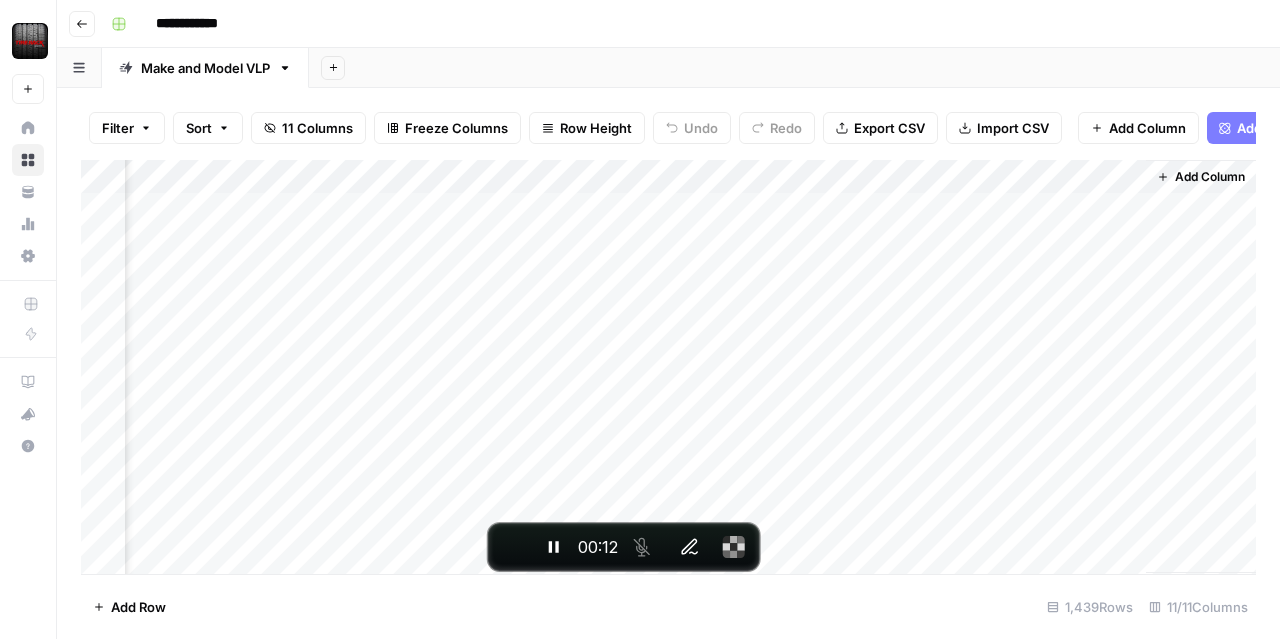 scroll, scrollTop: 0, scrollLeft: 1282, axis: horizontal 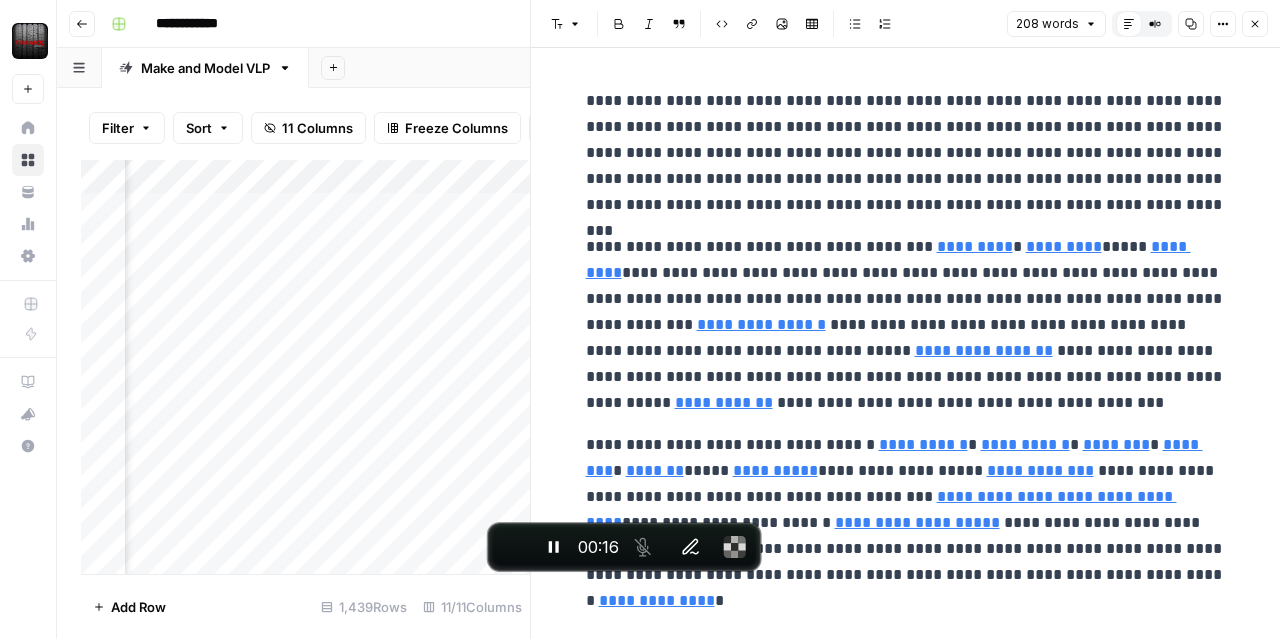 click 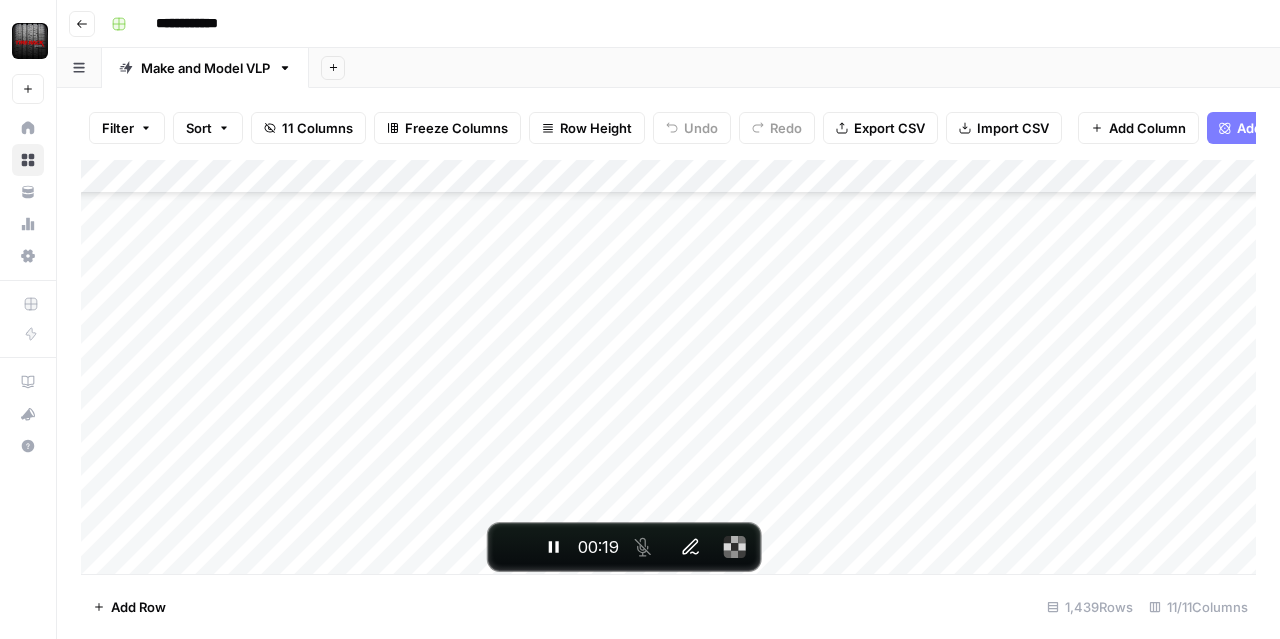 scroll, scrollTop: 5426, scrollLeft: 0, axis: vertical 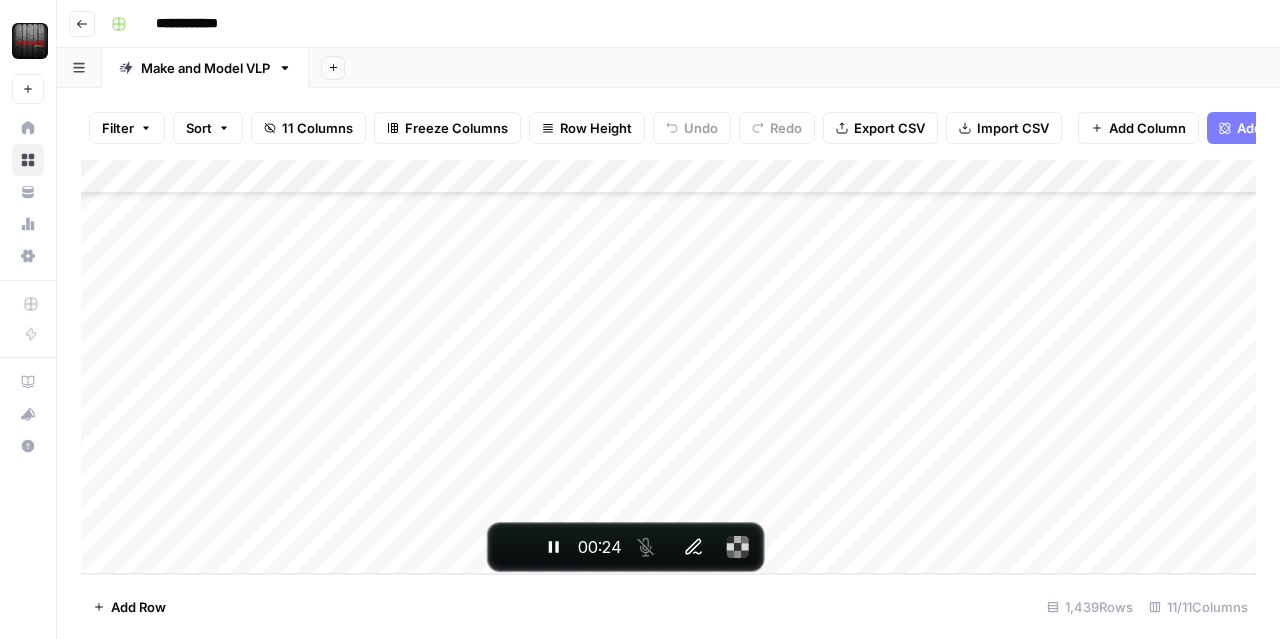 click on "Add Column" at bounding box center (668, 367) 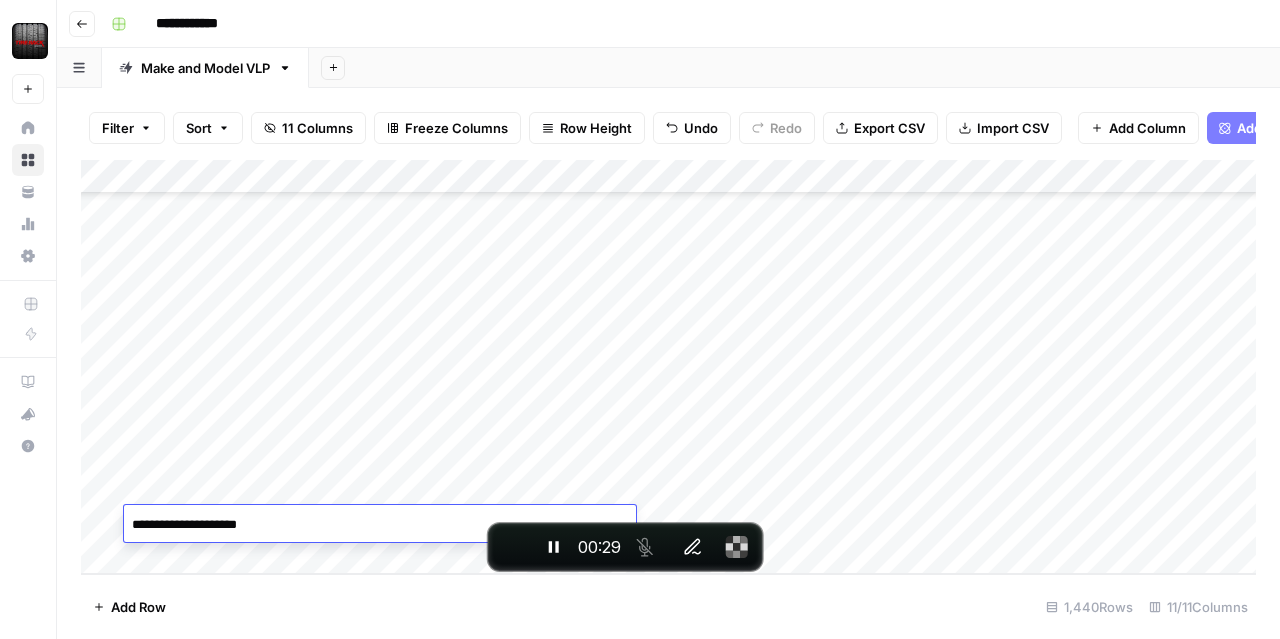 type on "**********" 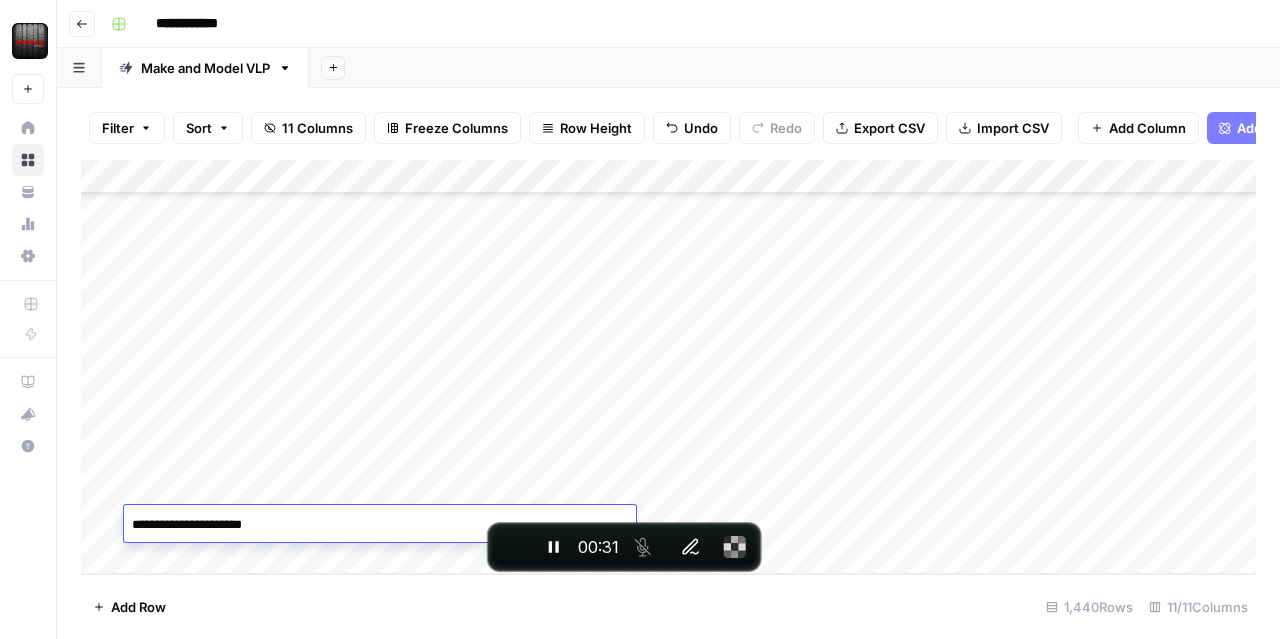 click on "Add Row 1,440 Rows 11/11 Columns" at bounding box center (668, 606) 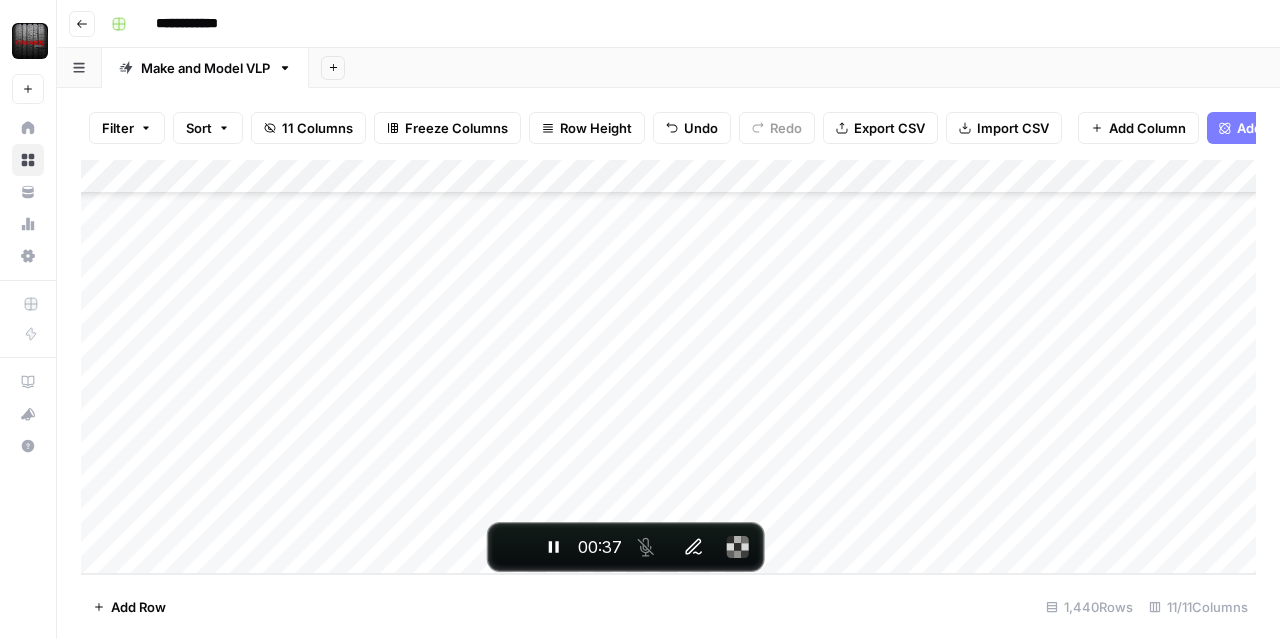 click on "Add Column" at bounding box center (668, 367) 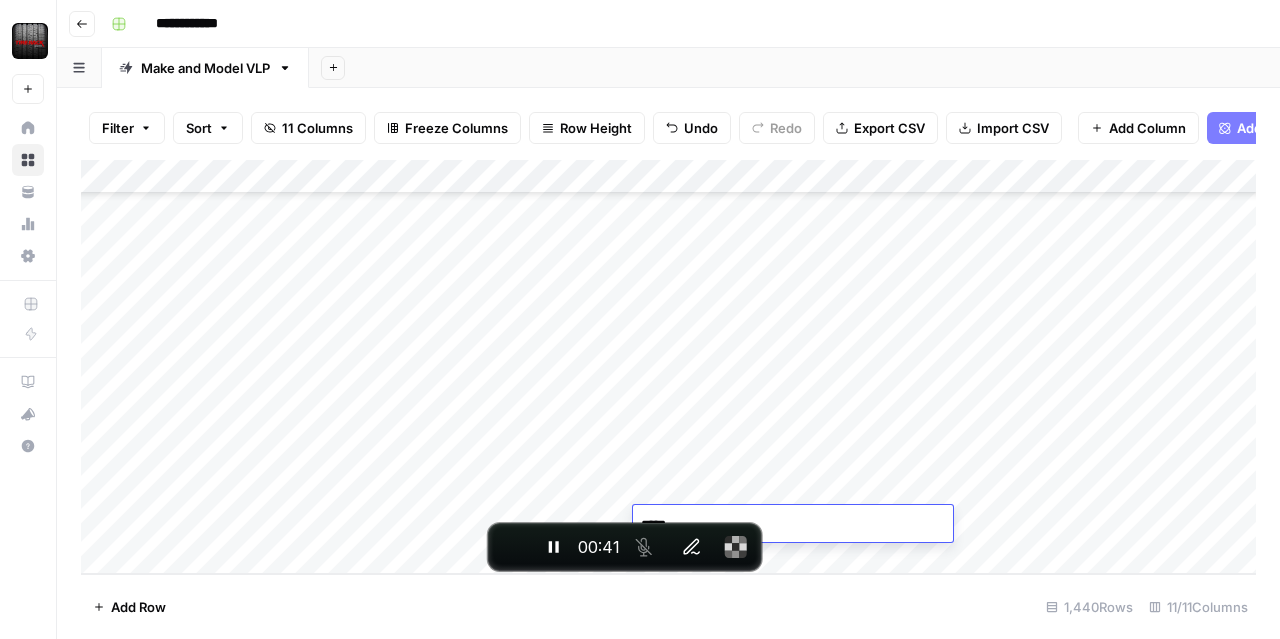 type on "******" 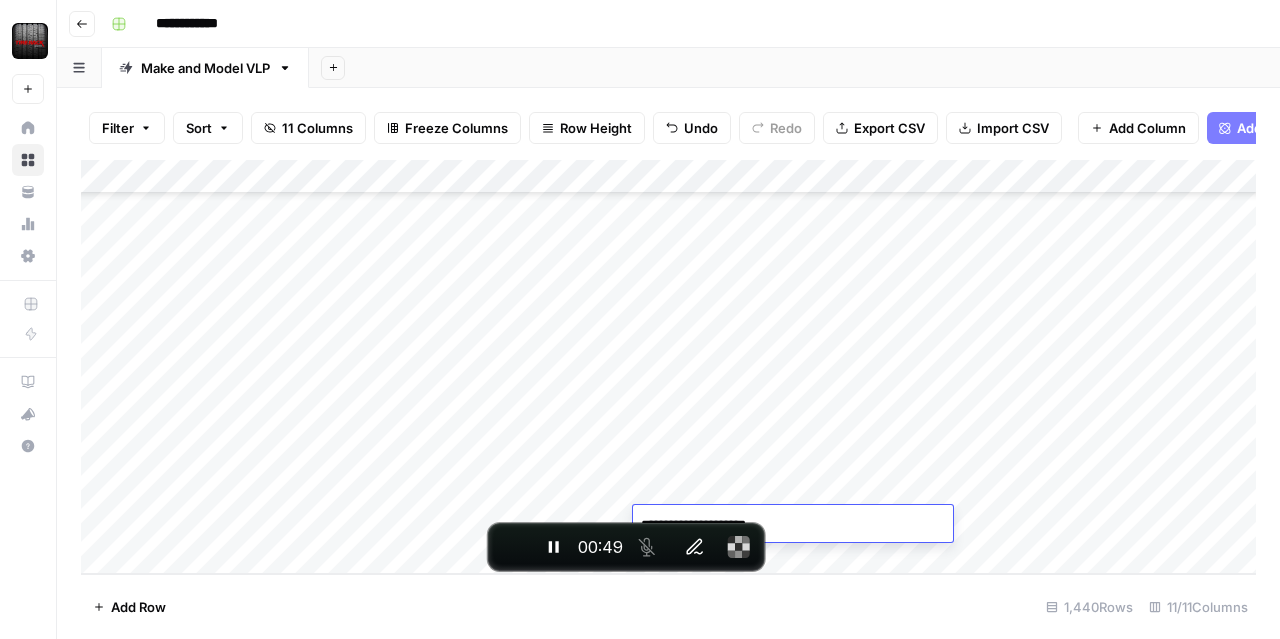 type on "**********" 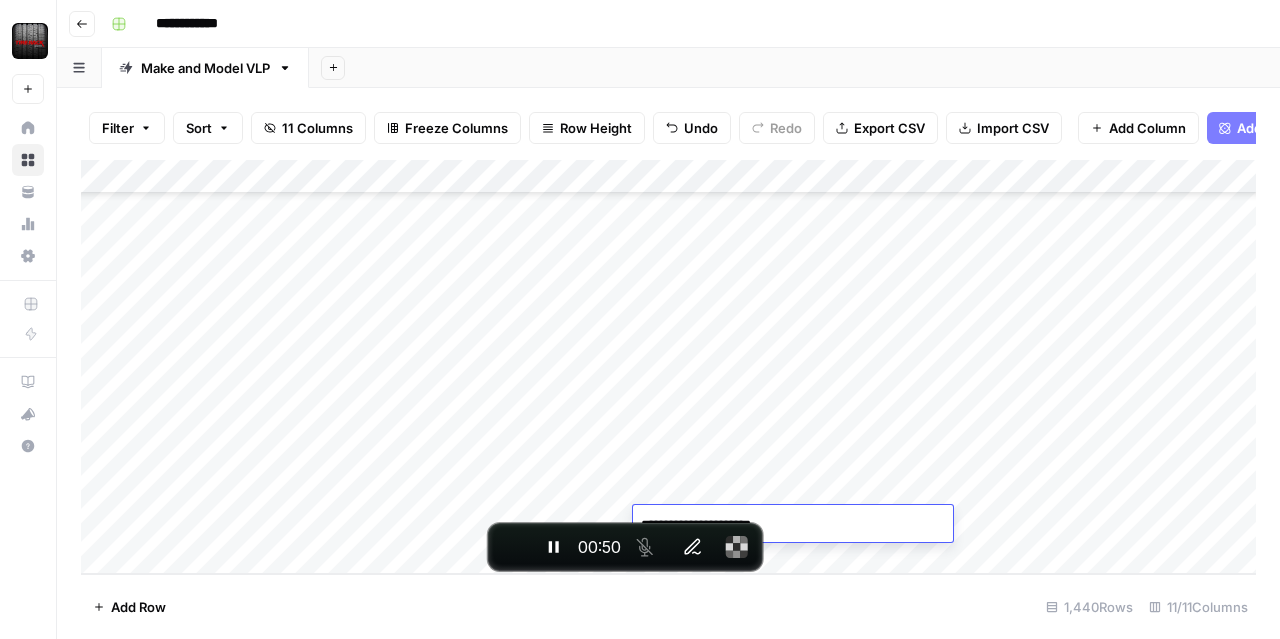 click on "Add Column" at bounding box center (668, 367) 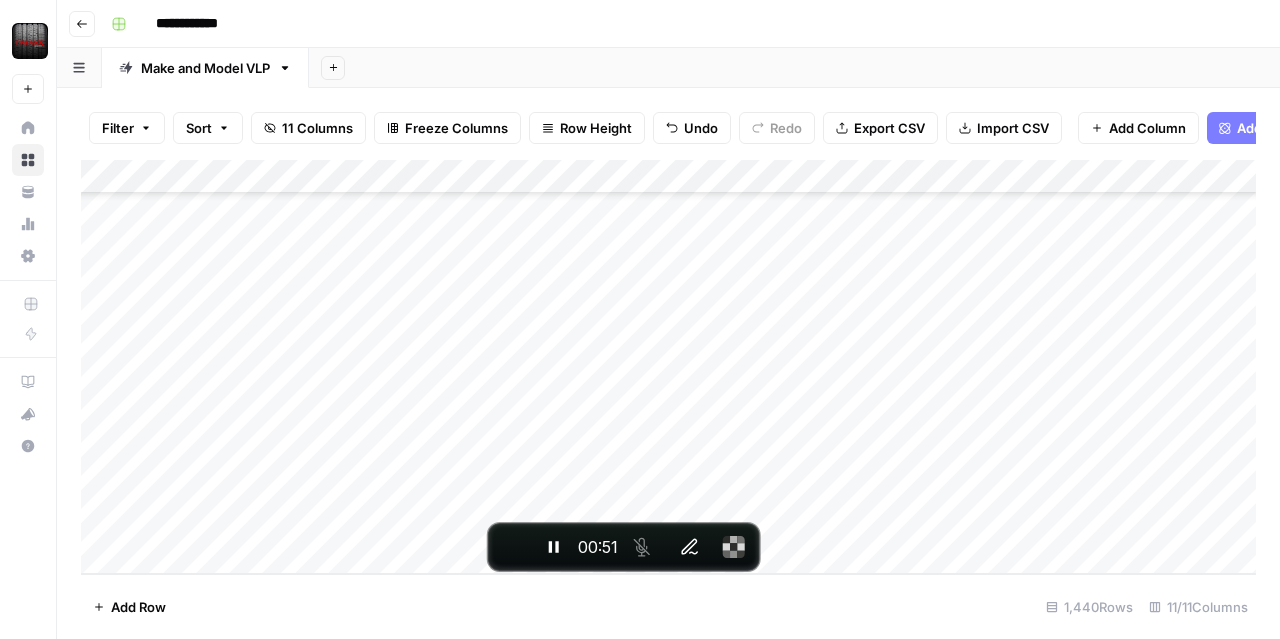 click on "Add Column" at bounding box center [668, 367] 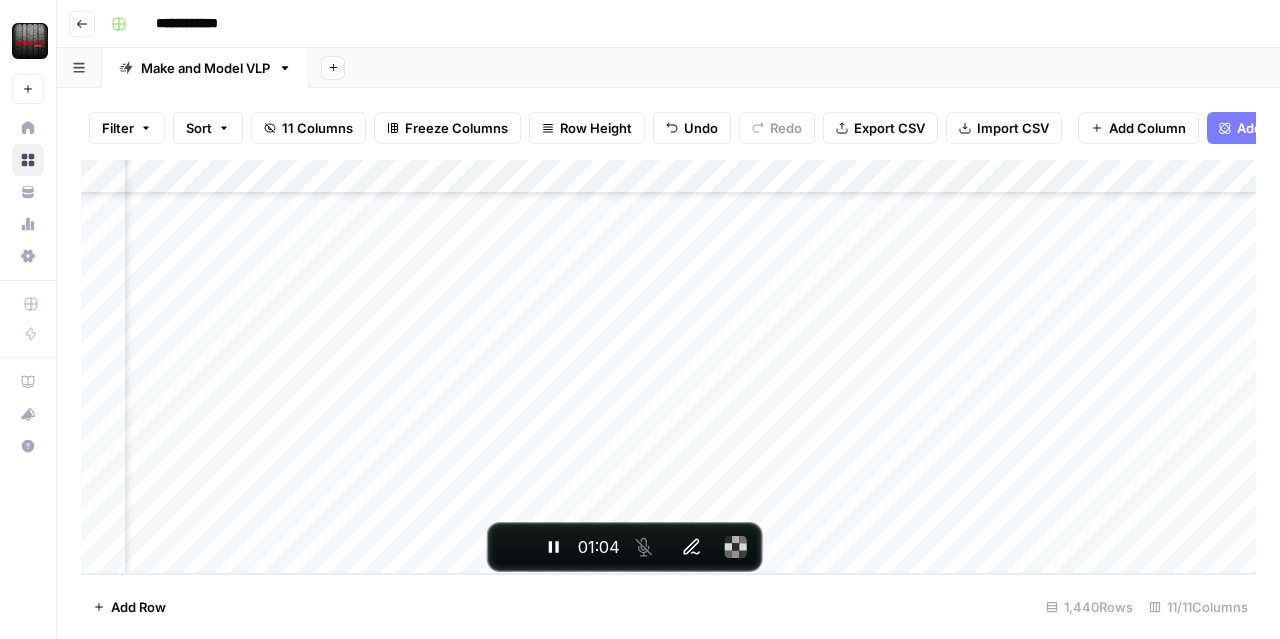 scroll, scrollTop: 48612, scrollLeft: 252, axis: both 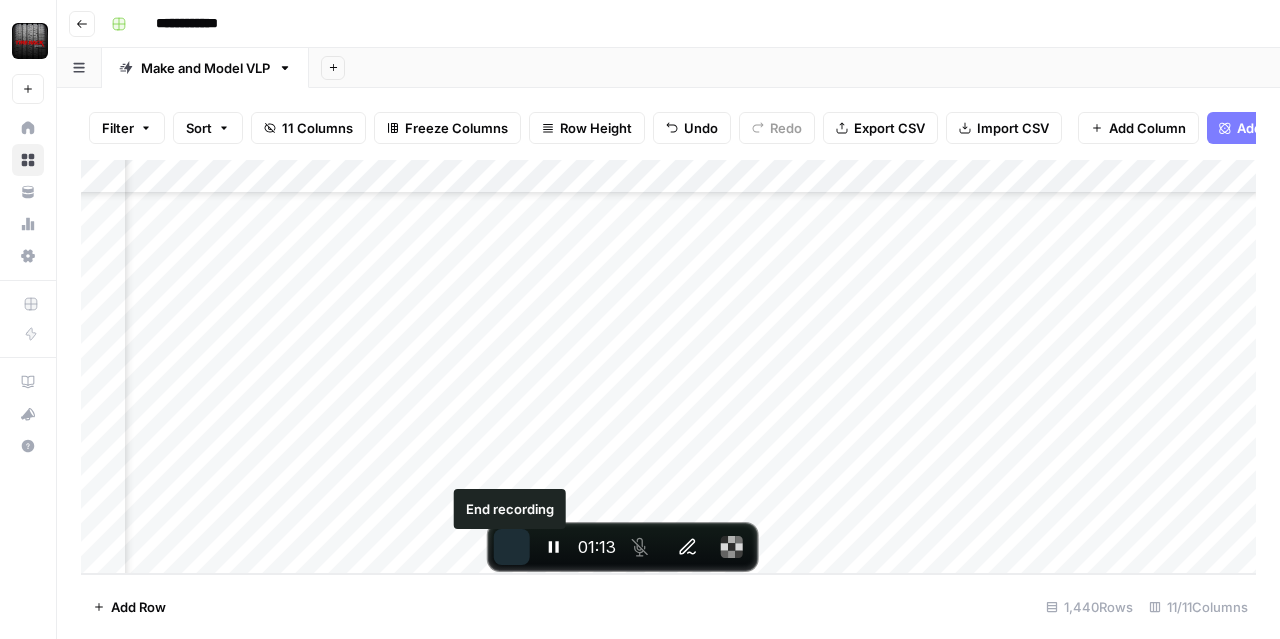 click at bounding box center [512, 547] 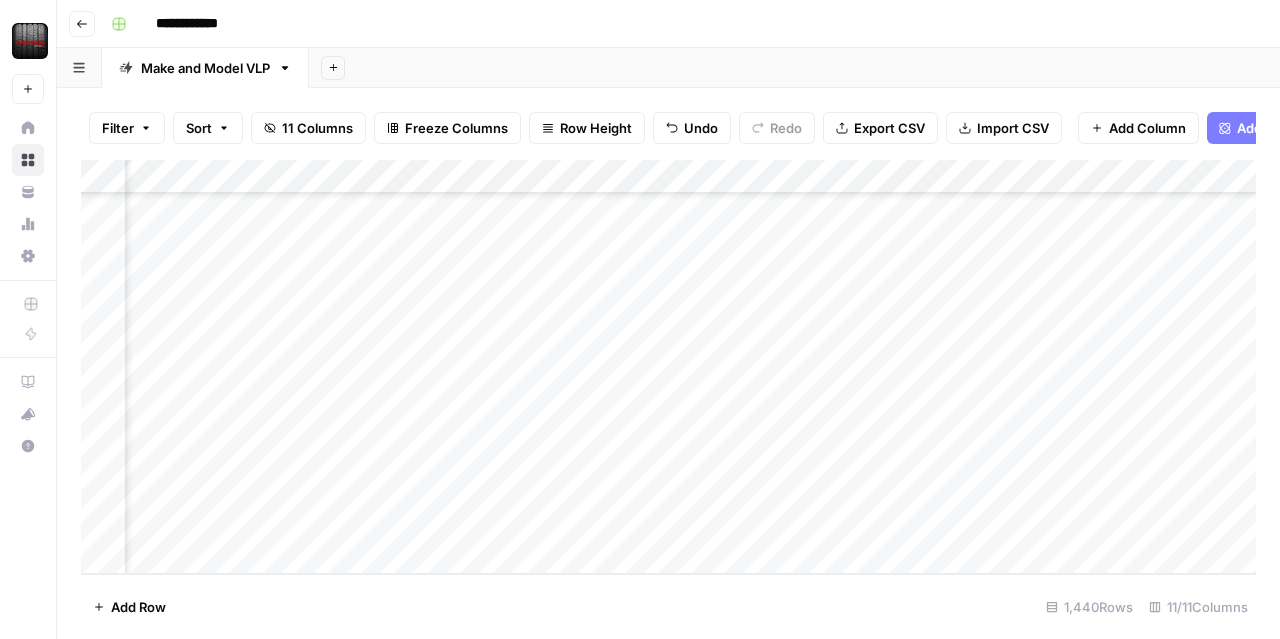click at bounding box center (79, 67) 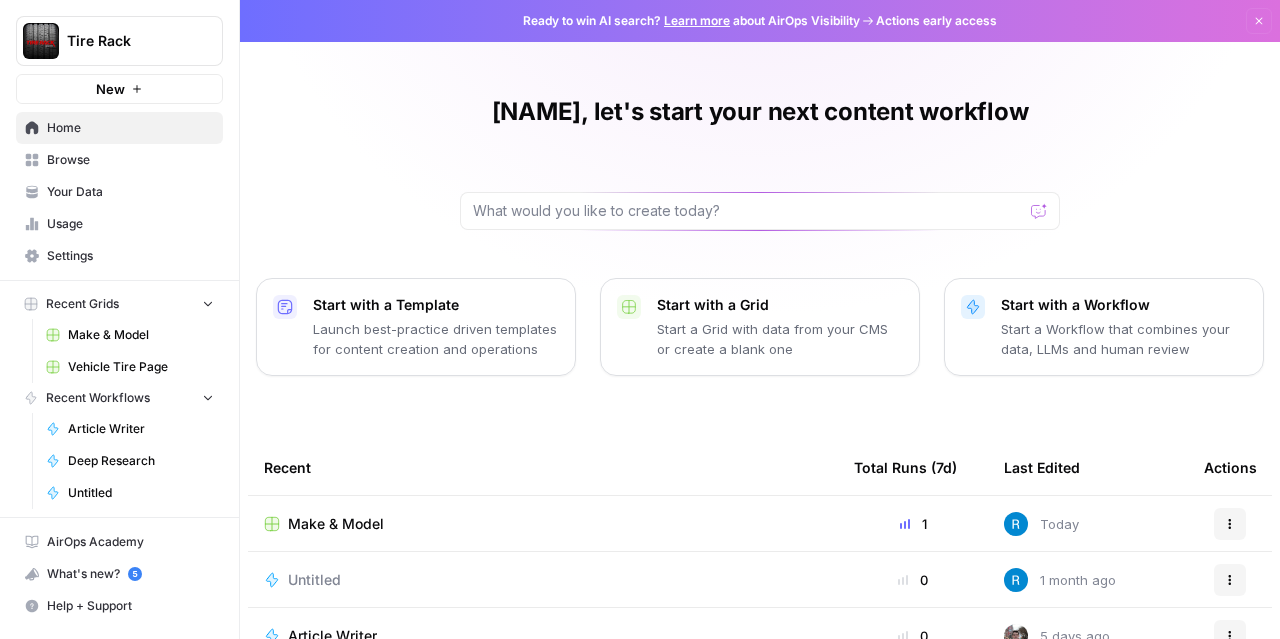 scroll, scrollTop: 216, scrollLeft: 0, axis: vertical 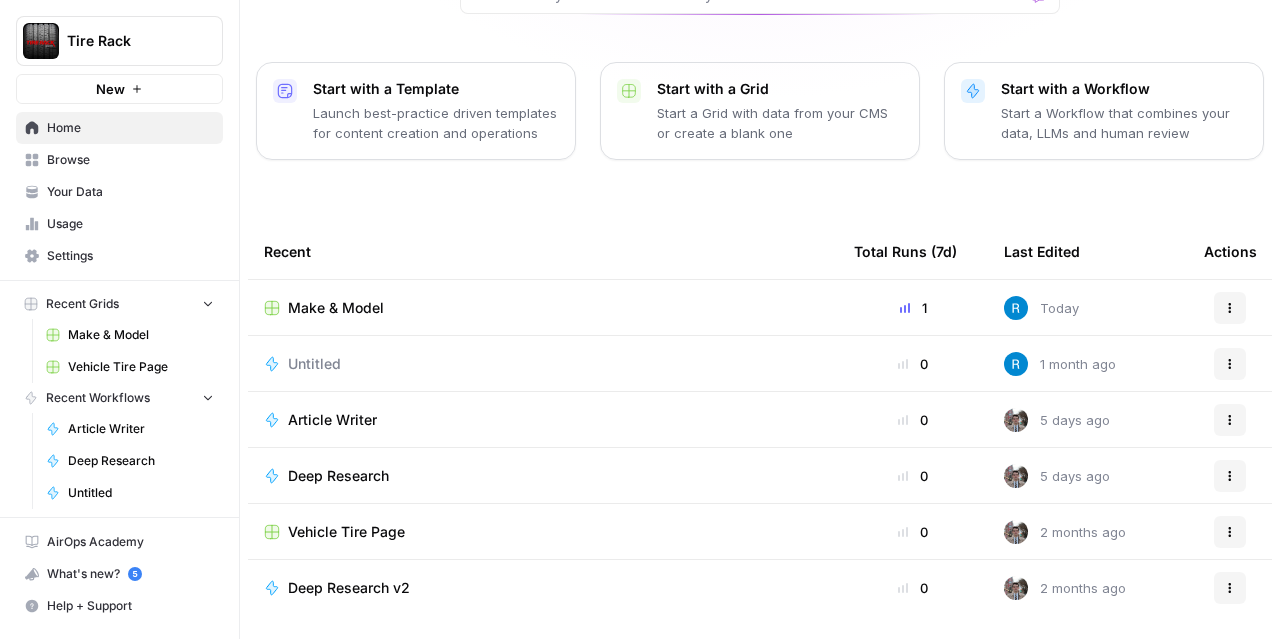 click on "Your Data" at bounding box center [130, 192] 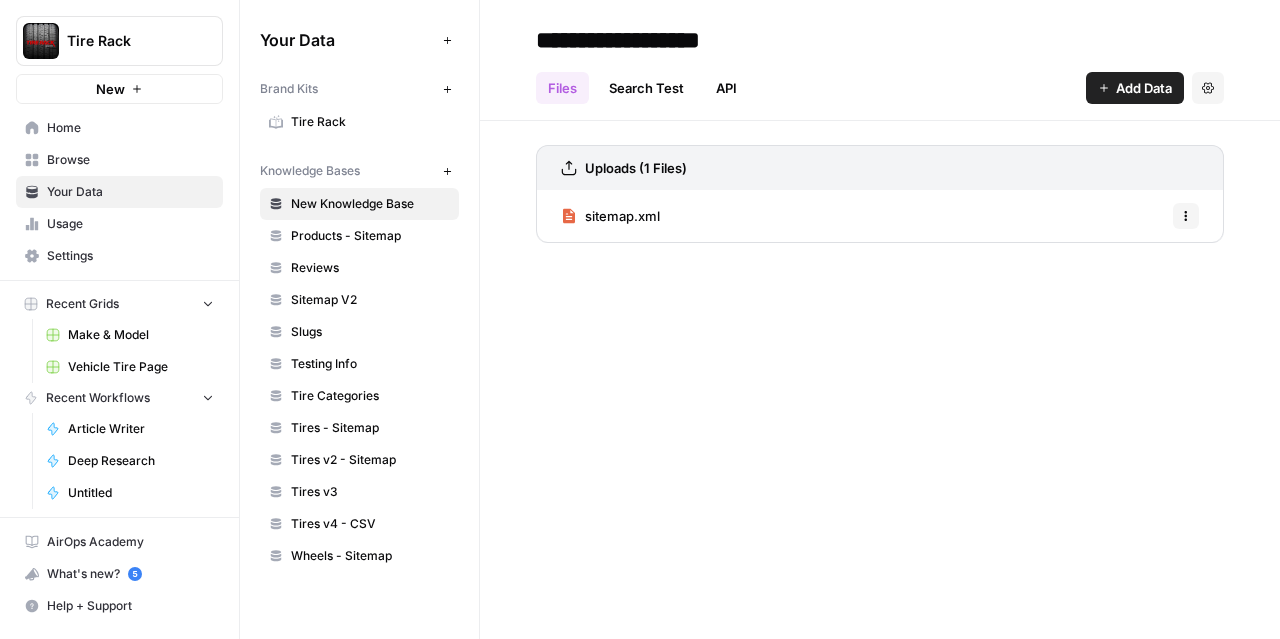 click on "Browse" at bounding box center [130, 160] 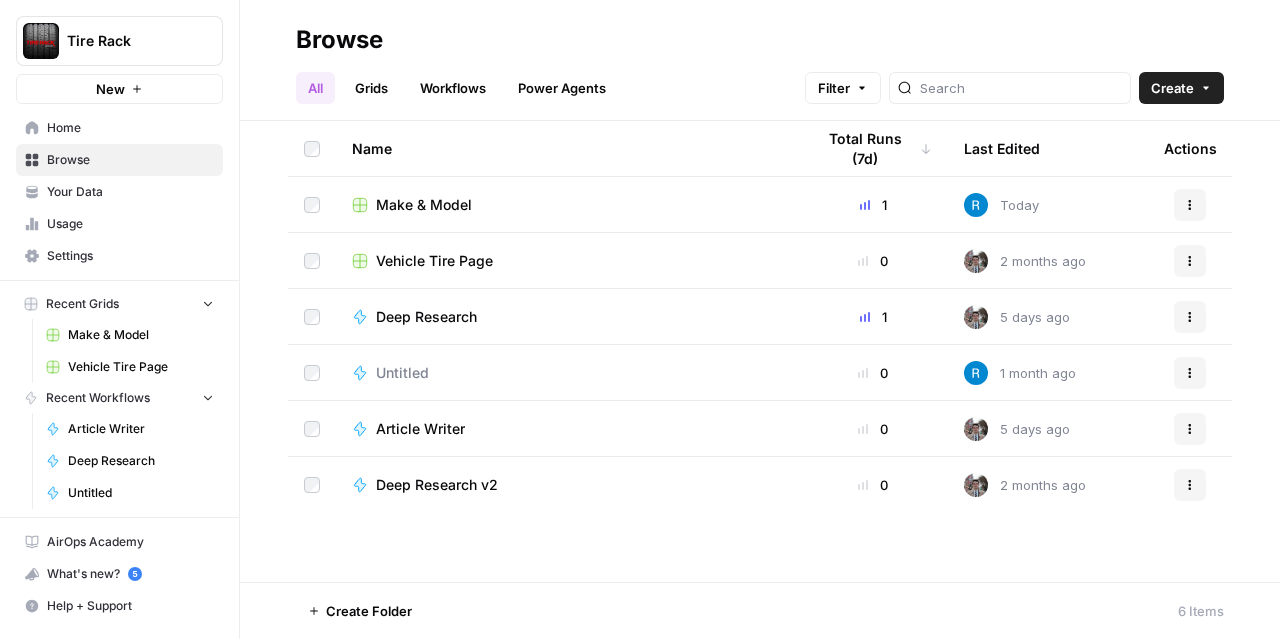 click on "Actions" at bounding box center [1190, 205] 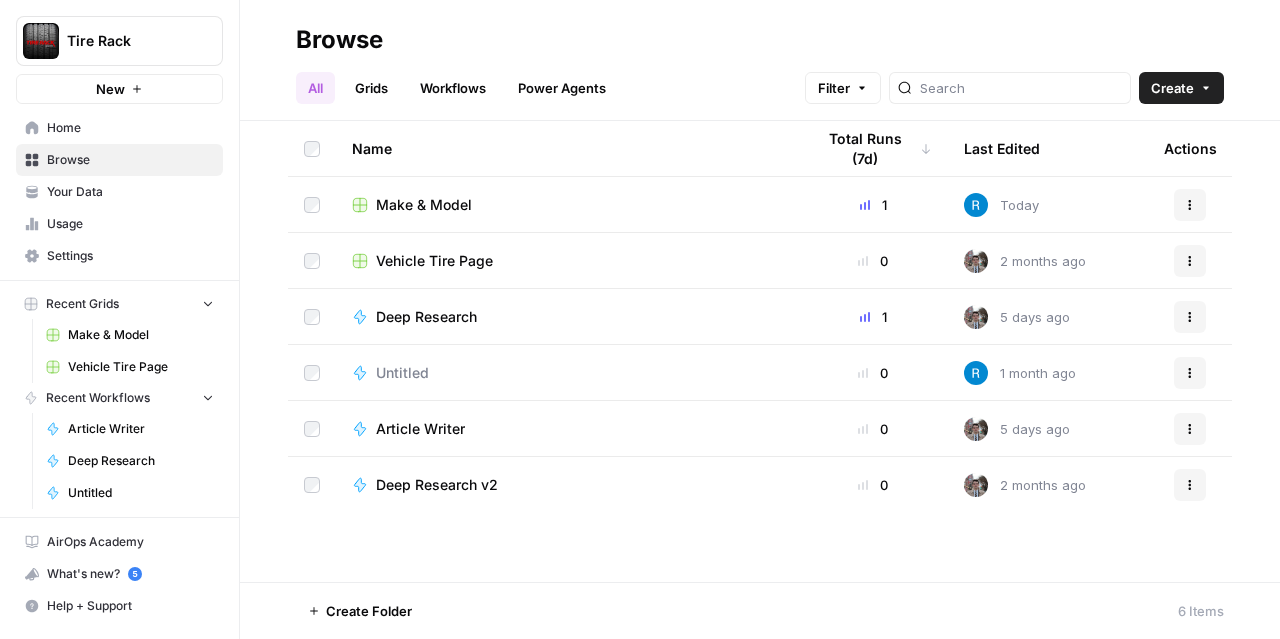 click on "Browse" at bounding box center (760, 40) 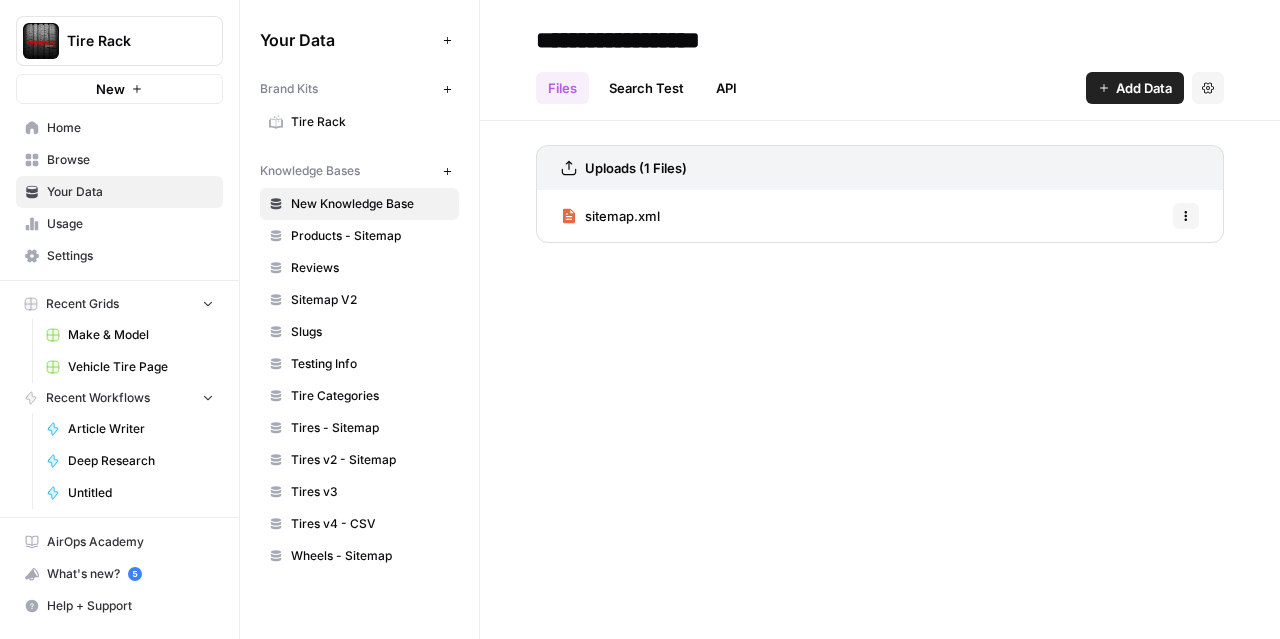 click on "Usage" at bounding box center [130, 224] 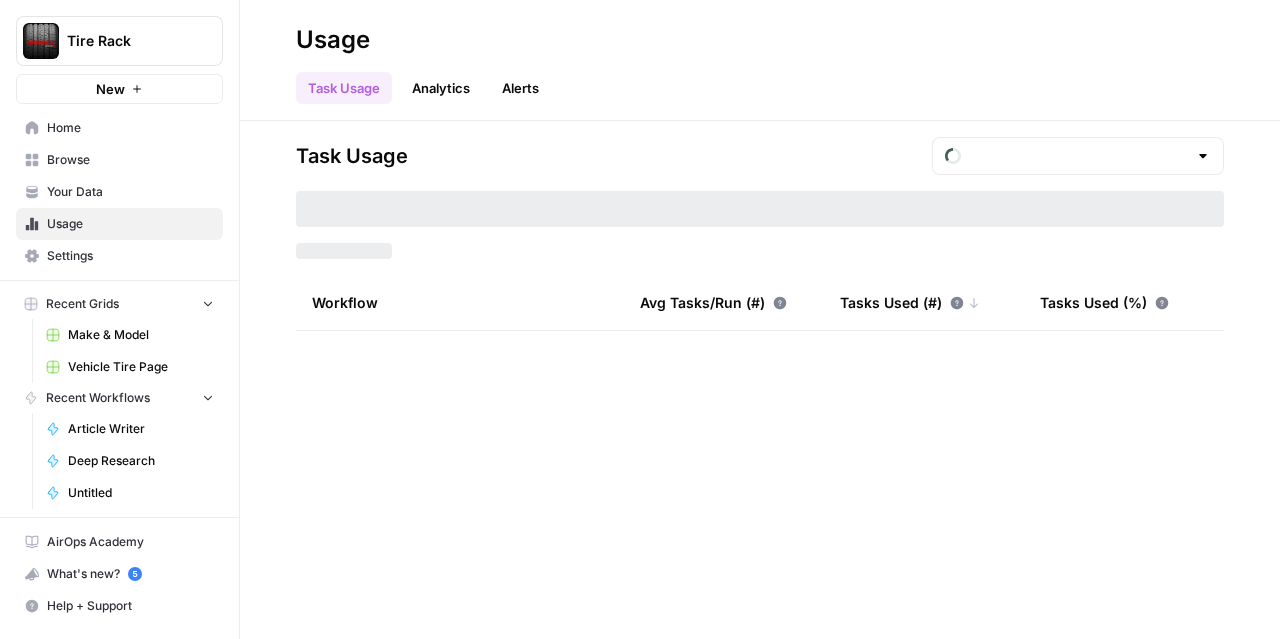 type on "August Tasks" 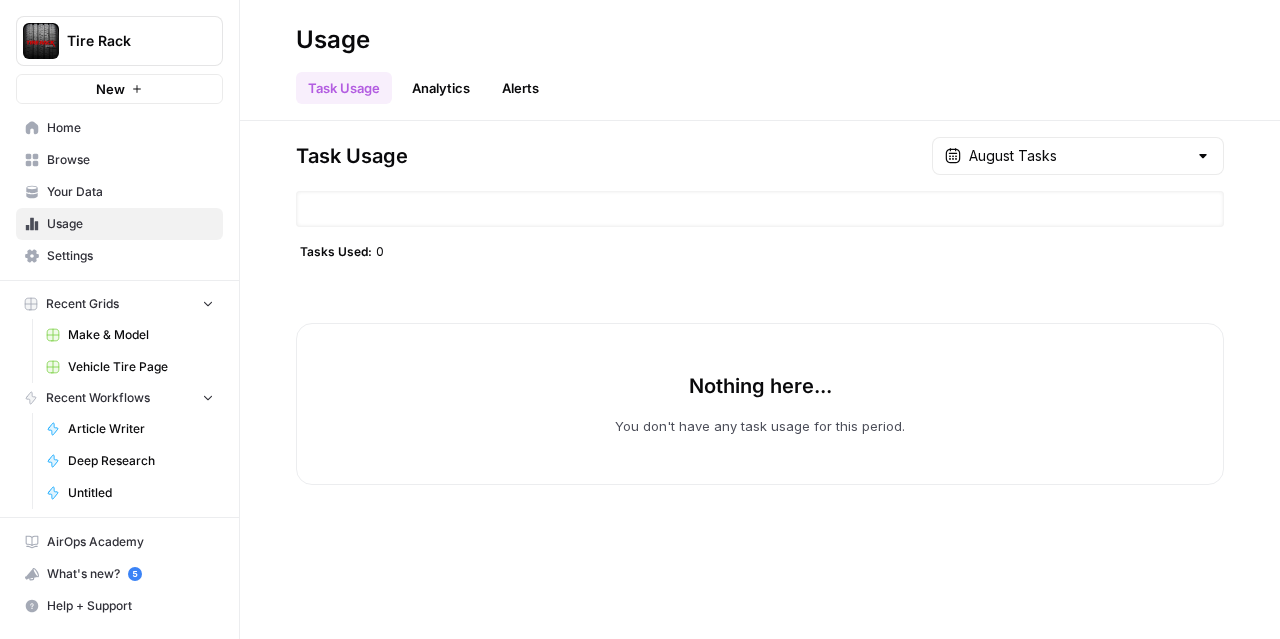 click on "Settings" at bounding box center [130, 256] 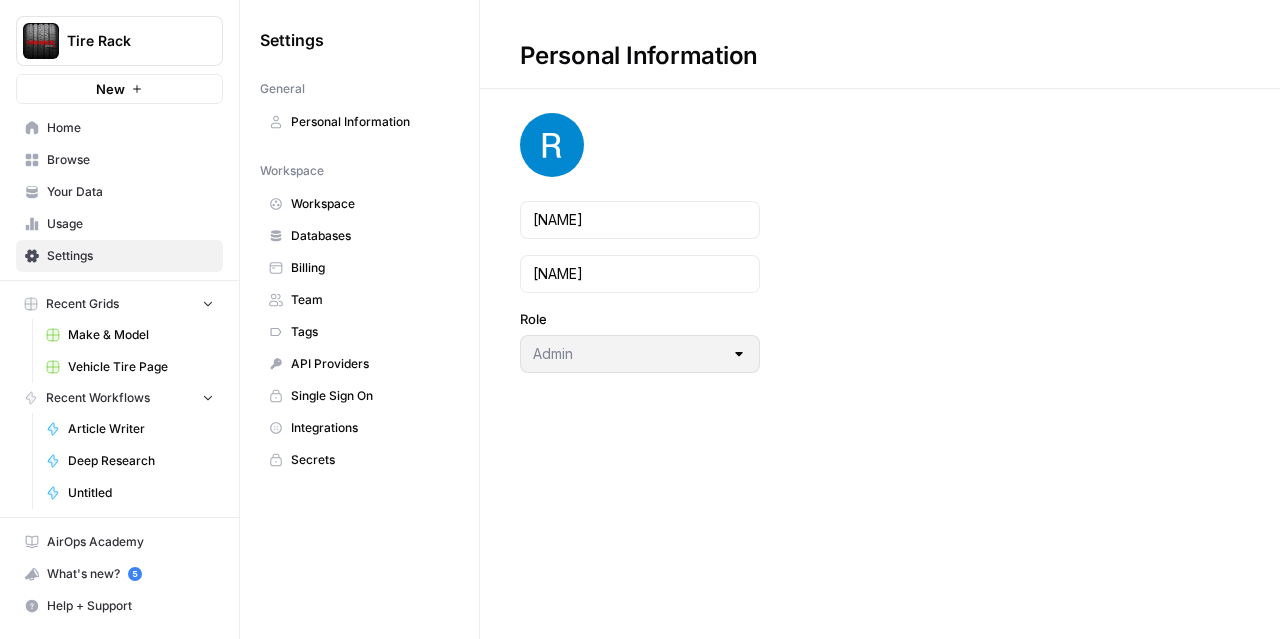 click on "Home" at bounding box center [130, 128] 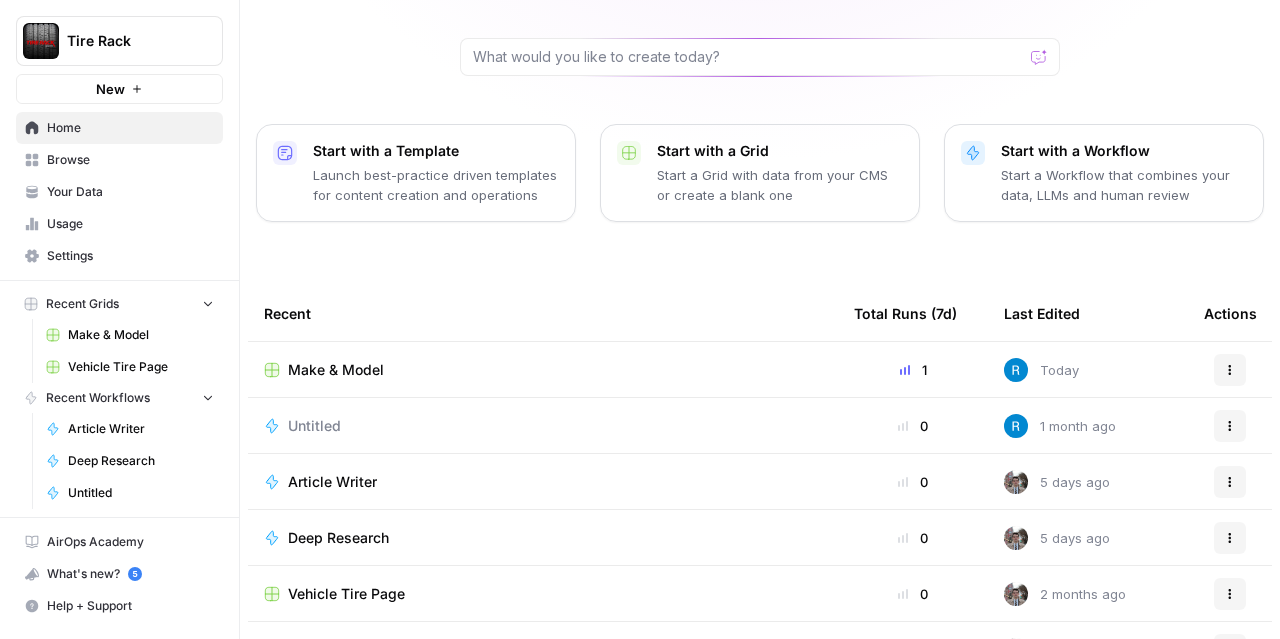 scroll, scrollTop: 153, scrollLeft: 0, axis: vertical 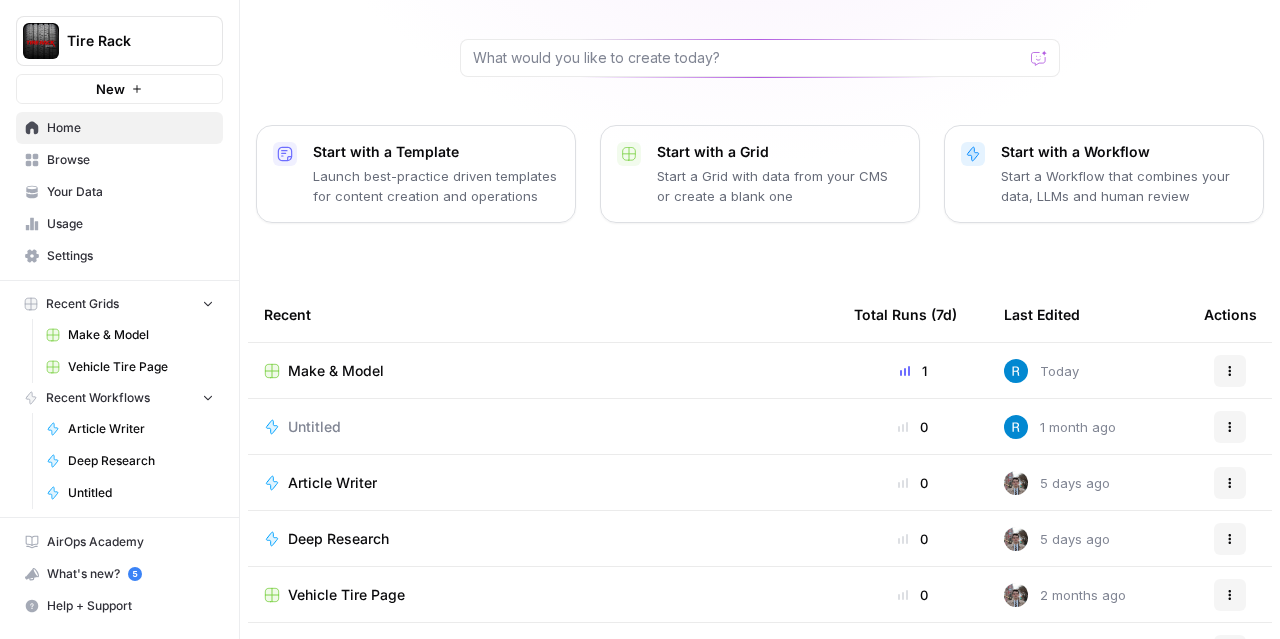 click on "Article Writer" at bounding box center [332, 483] 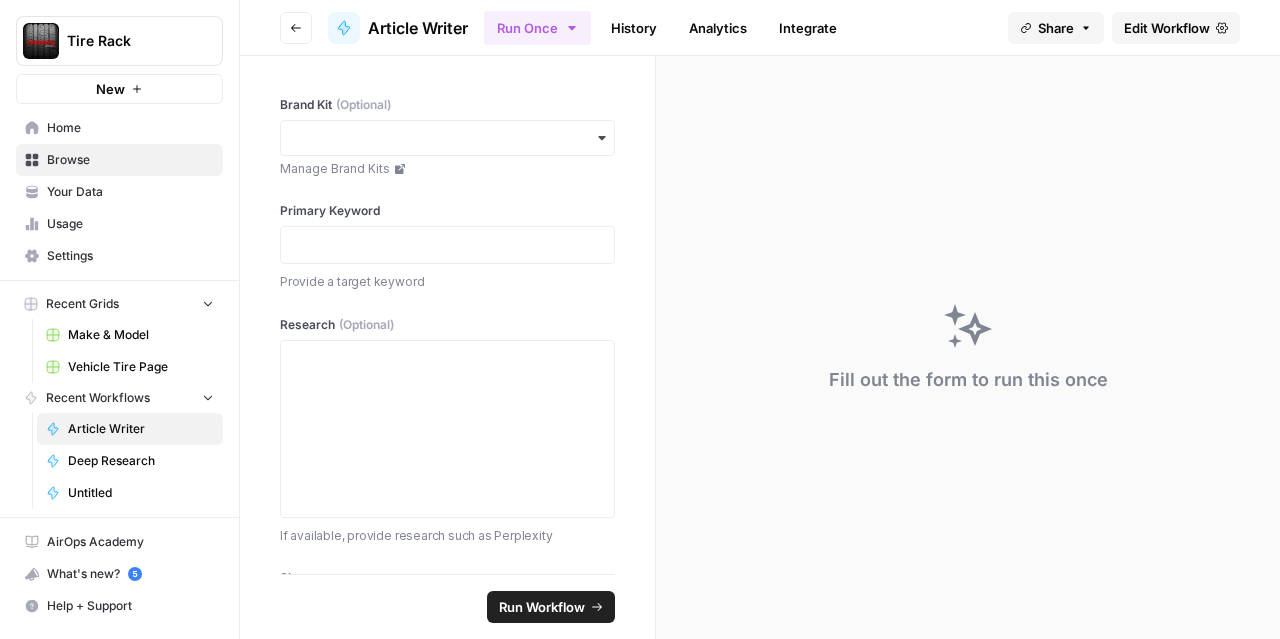 click on "History" at bounding box center [634, 28] 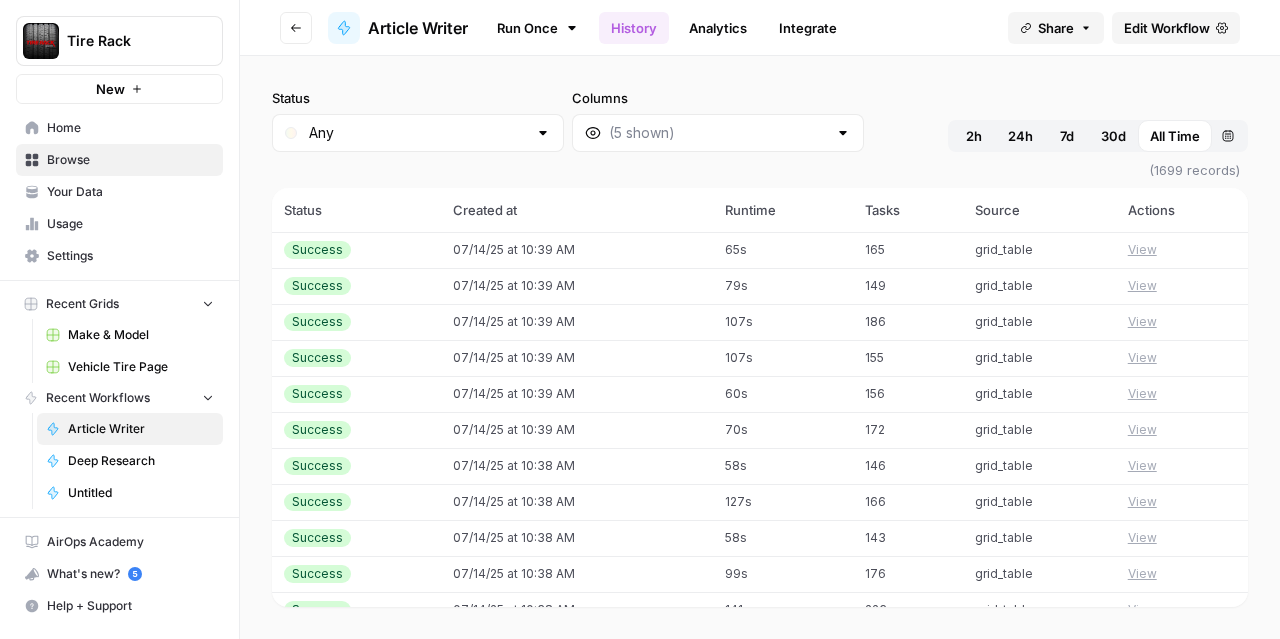 click on "View" at bounding box center (1142, 250) 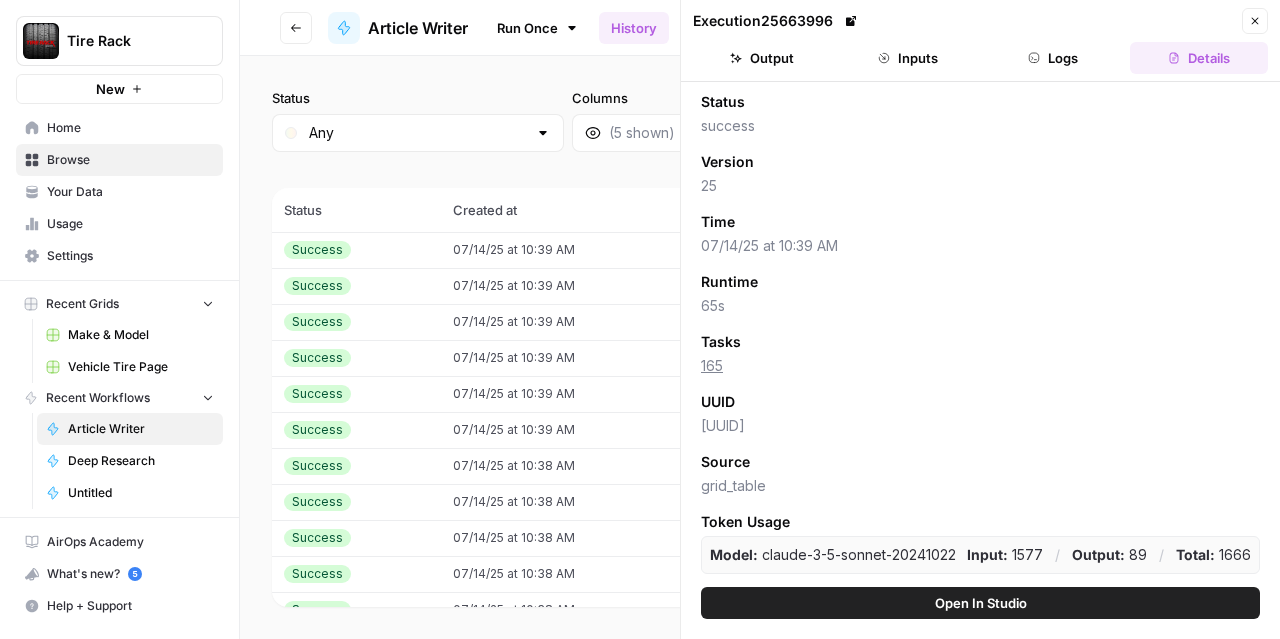 scroll, scrollTop: 192, scrollLeft: 0, axis: vertical 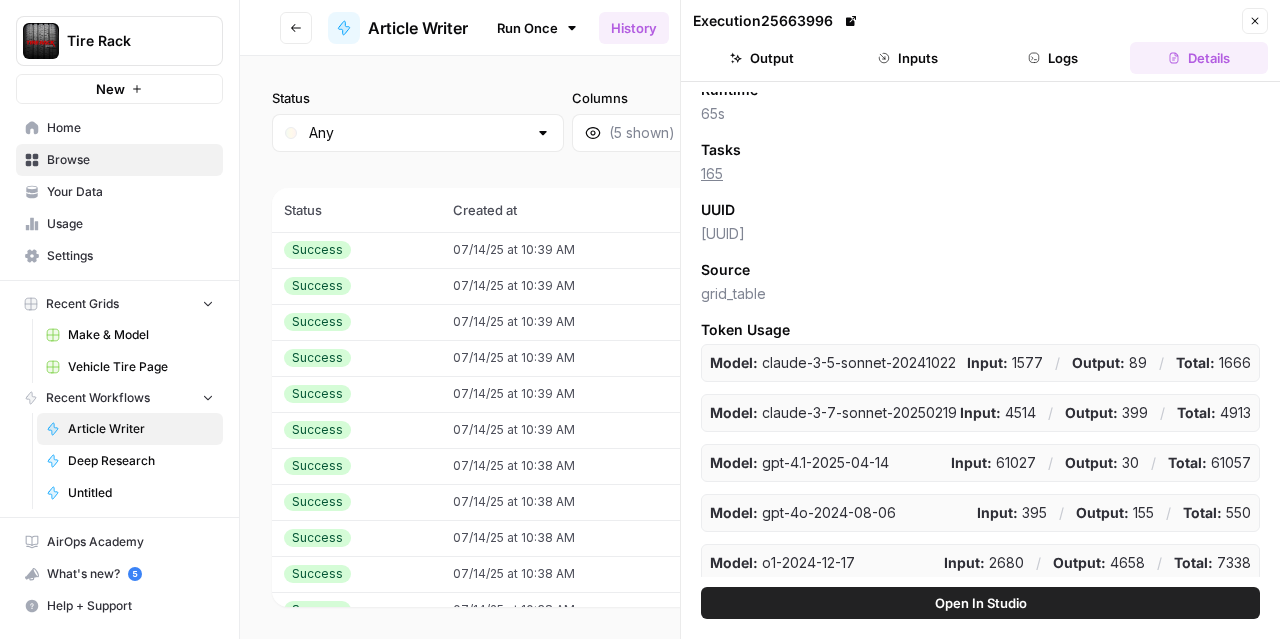 drag, startPoint x: 1264, startPoint y: 22, endPoint x: 1248, endPoint y: 29, distance: 17.464249 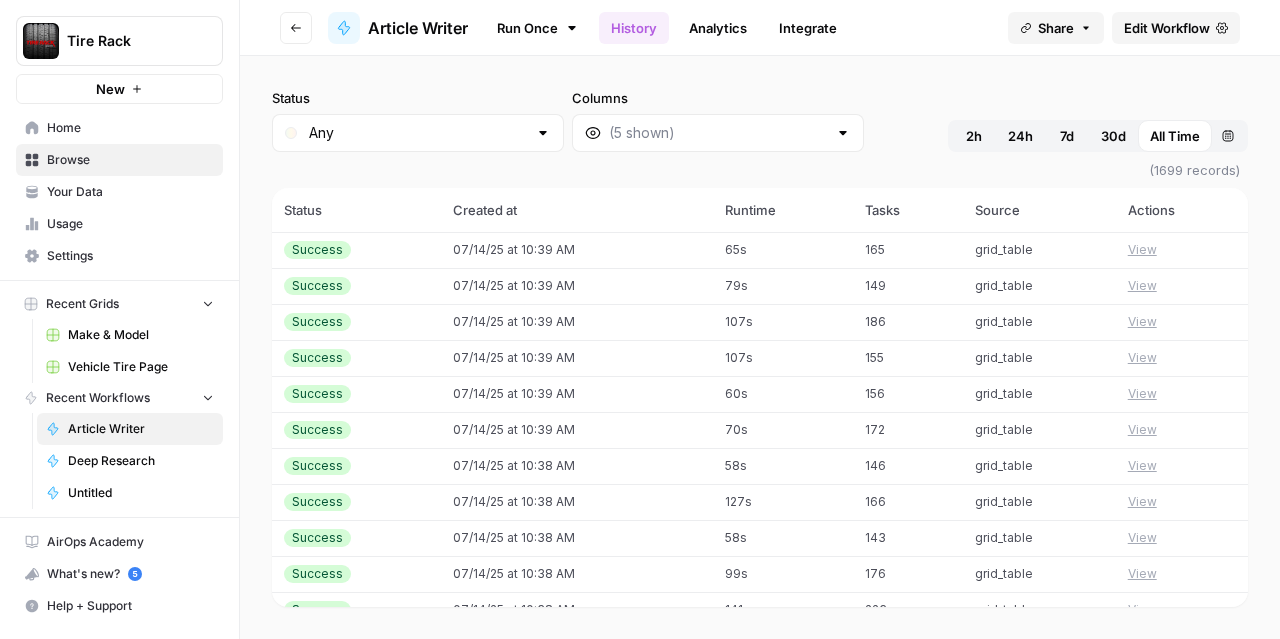 click on "Analytics" at bounding box center (718, 28) 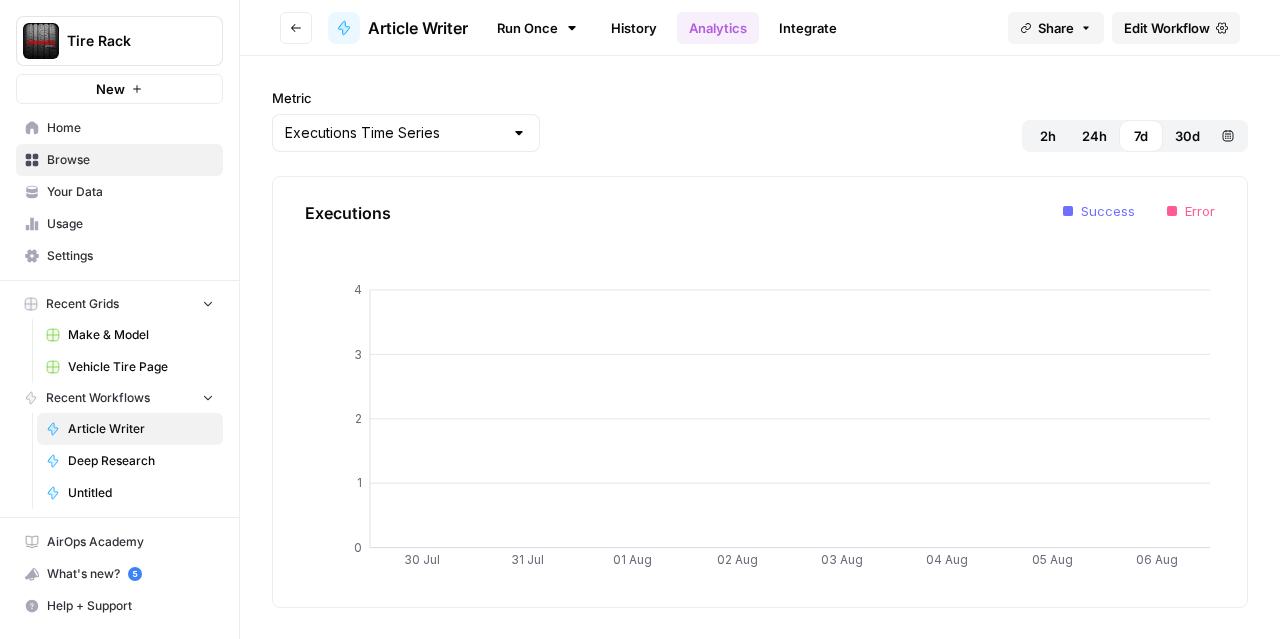 click on "History" at bounding box center [634, 28] 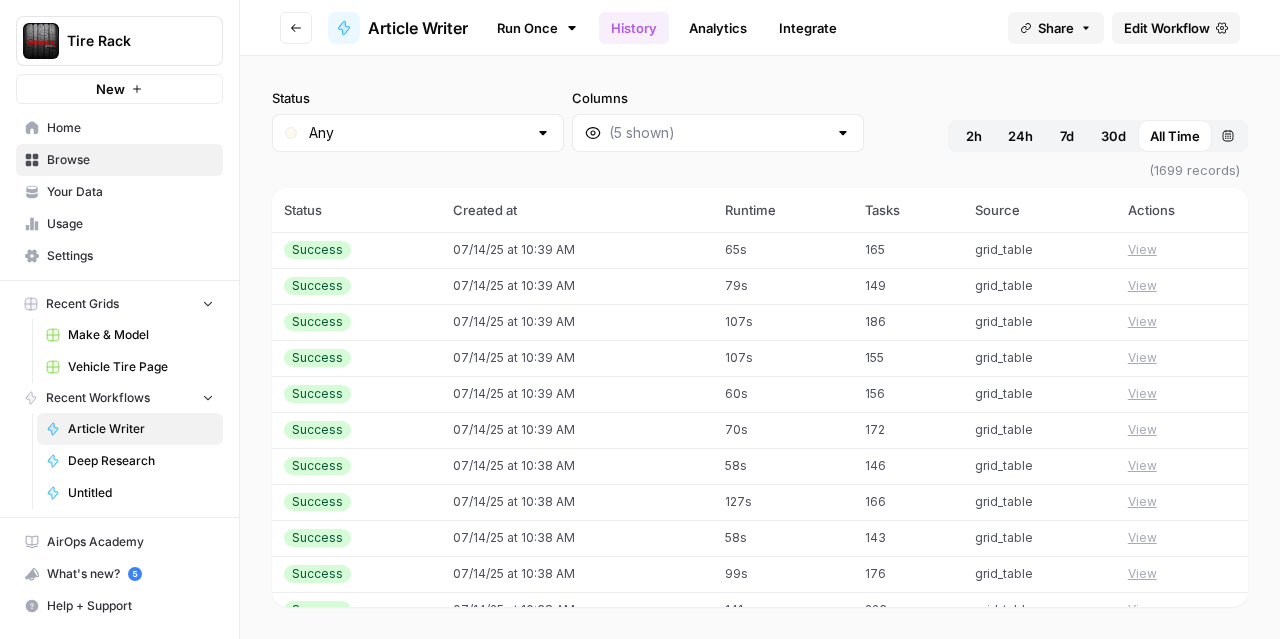 click on "Go back" at bounding box center (296, 28) 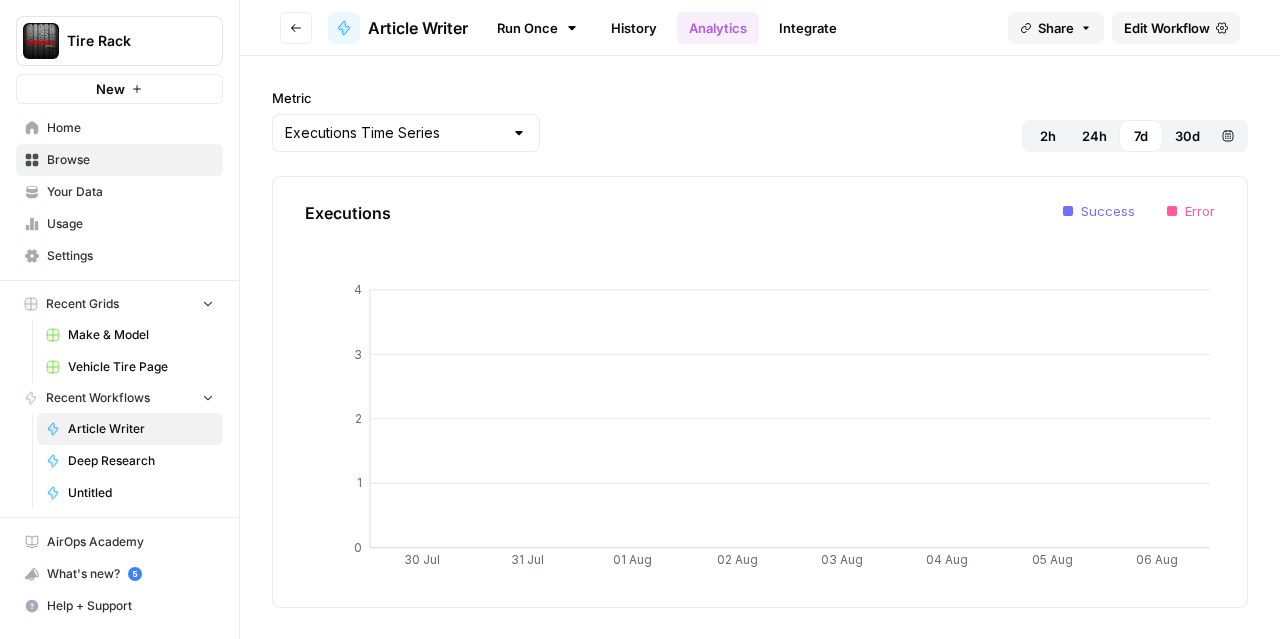 click on "Home" at bounding box center (130, 128) 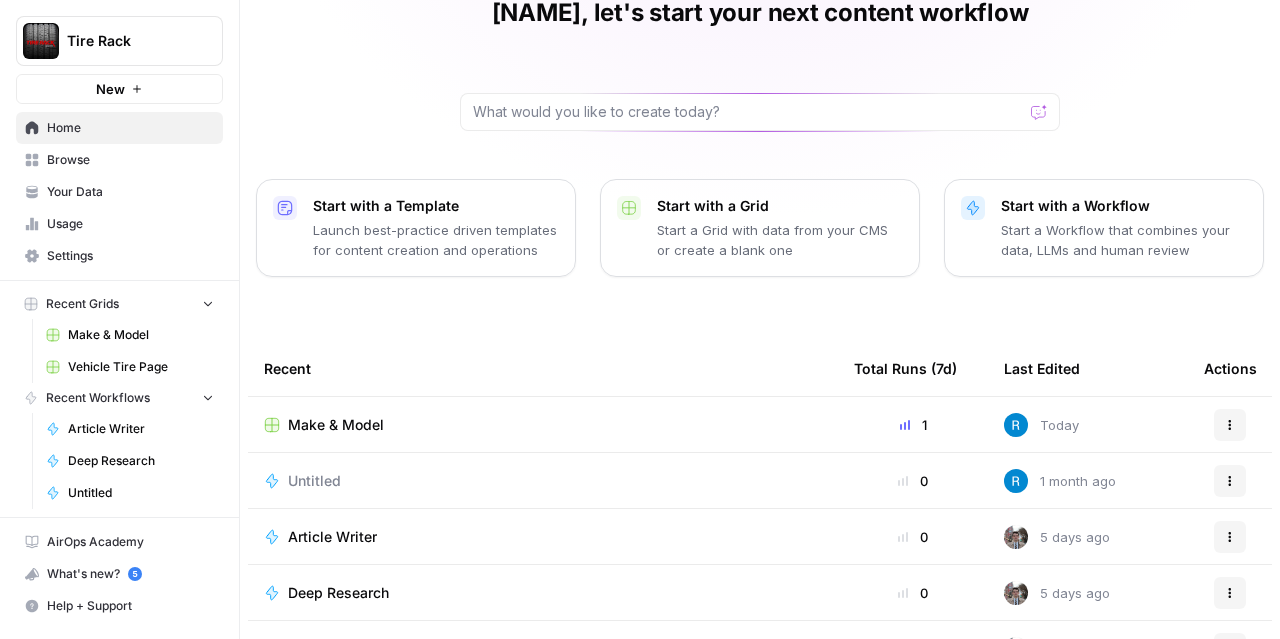 scroll, scrollTop: 224, scrollLeft: 0, axis: vertical 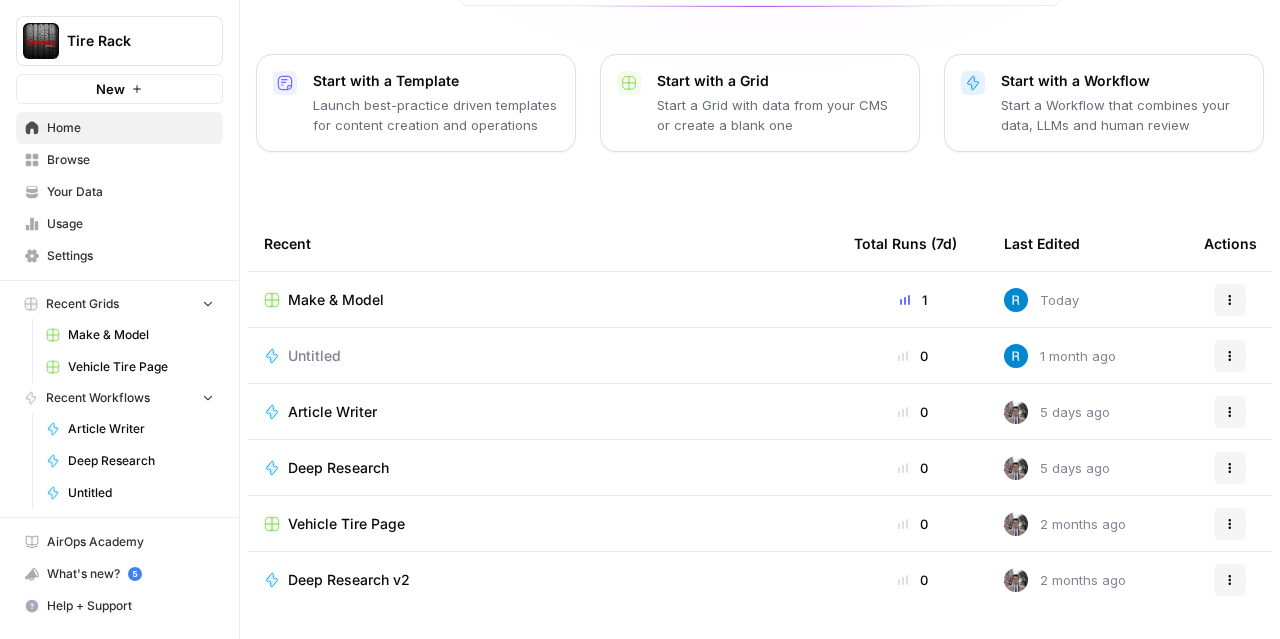 click on "Make & Model" at bounding box center (543, 300) 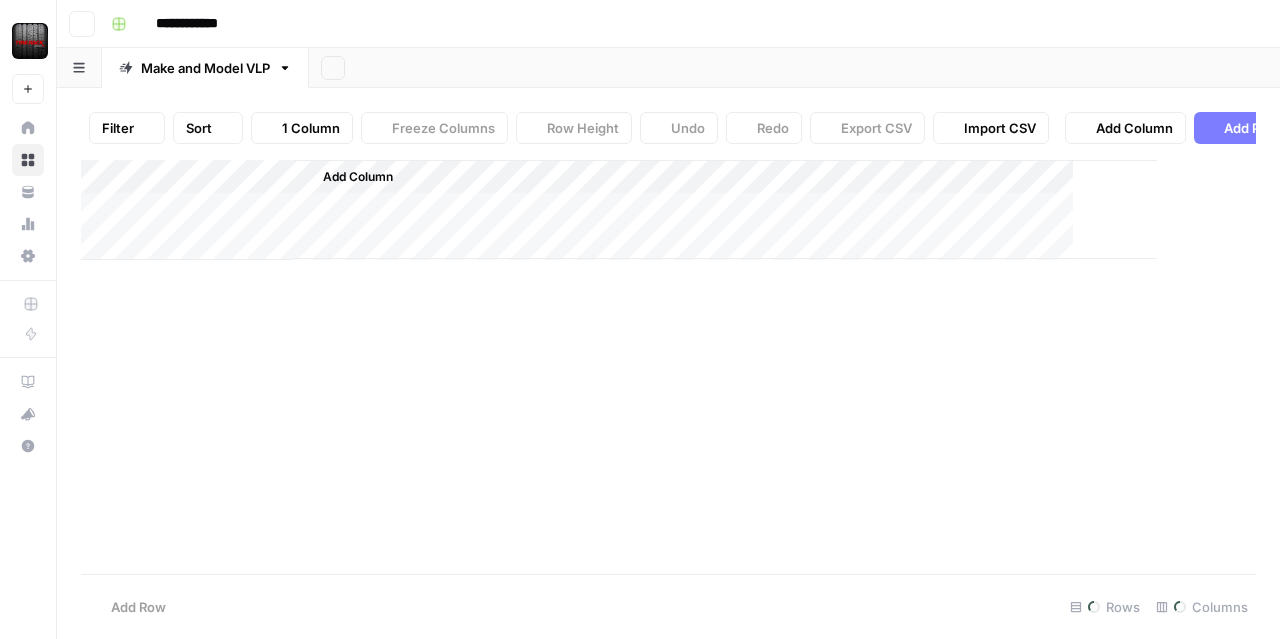 scroll, scrollTop: 0, scrollLeft: 0, axis: both 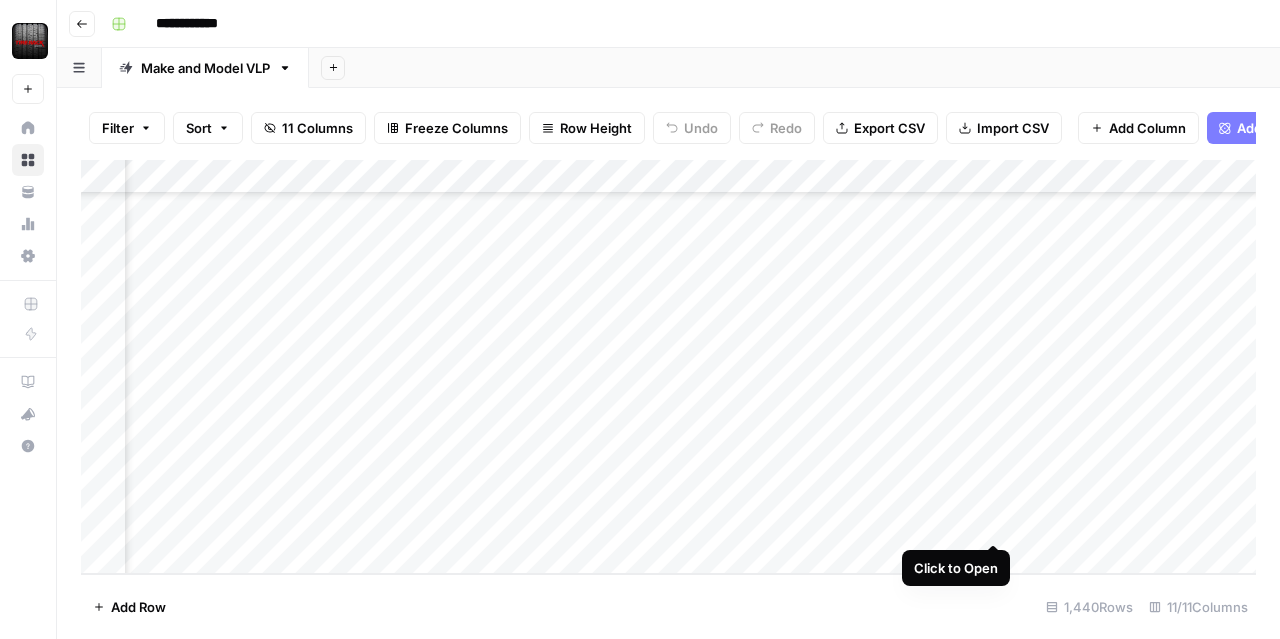 click on "Add Column" at bounding box center (668, 367) 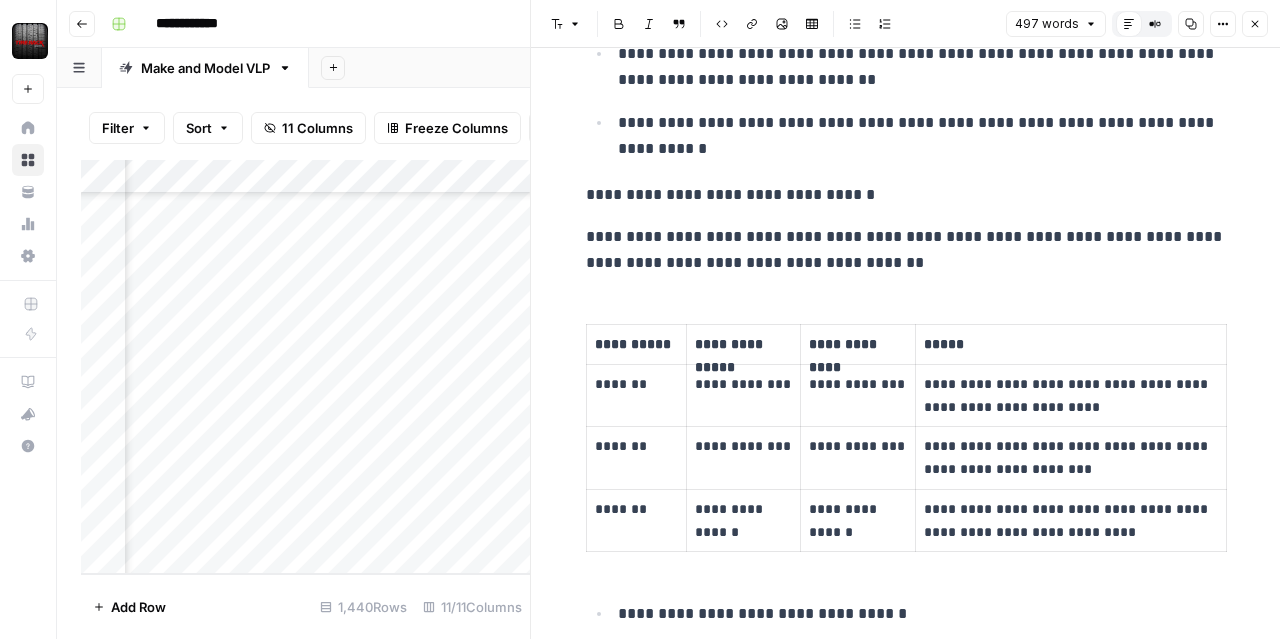 scroll, scrollTop: 0, scrollLeft: 0, axis: both 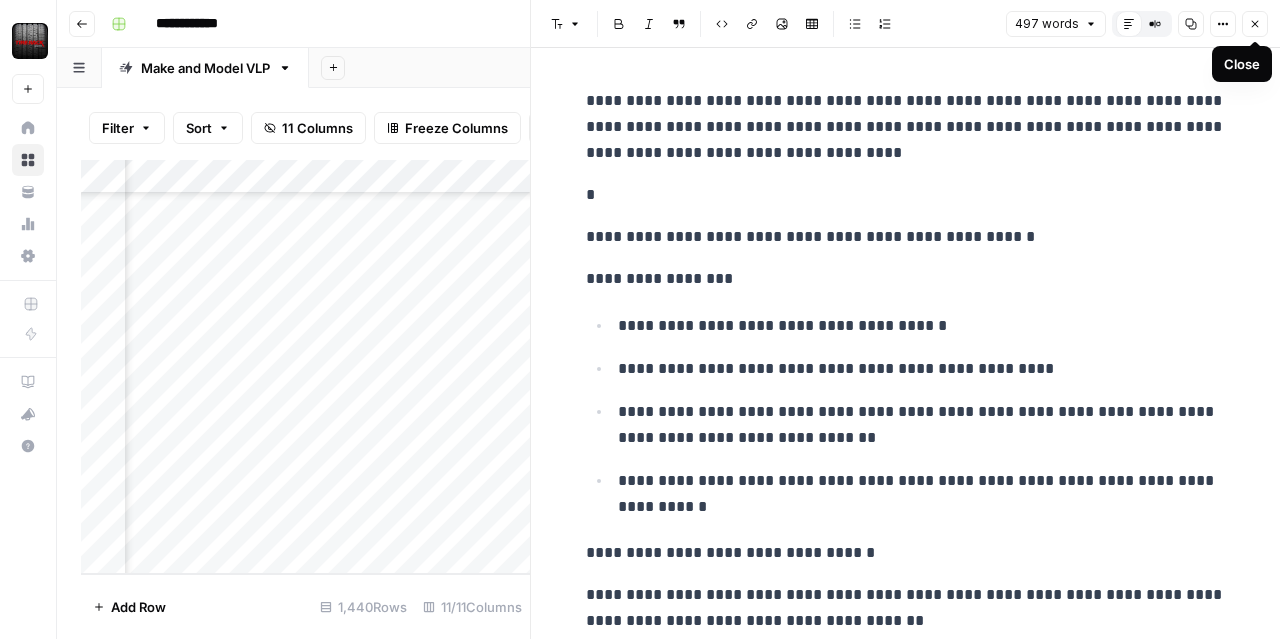 click on "Close" at bounding box center (1260, 24) 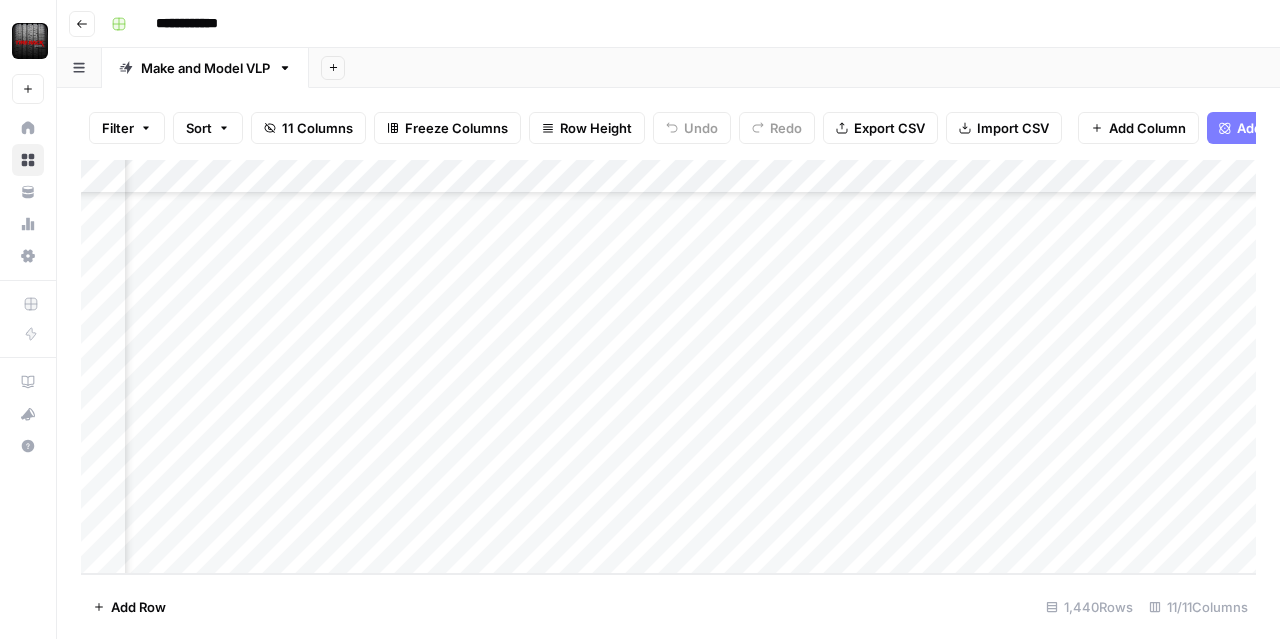 click on "Add Column" at bounding box center [668, 367] 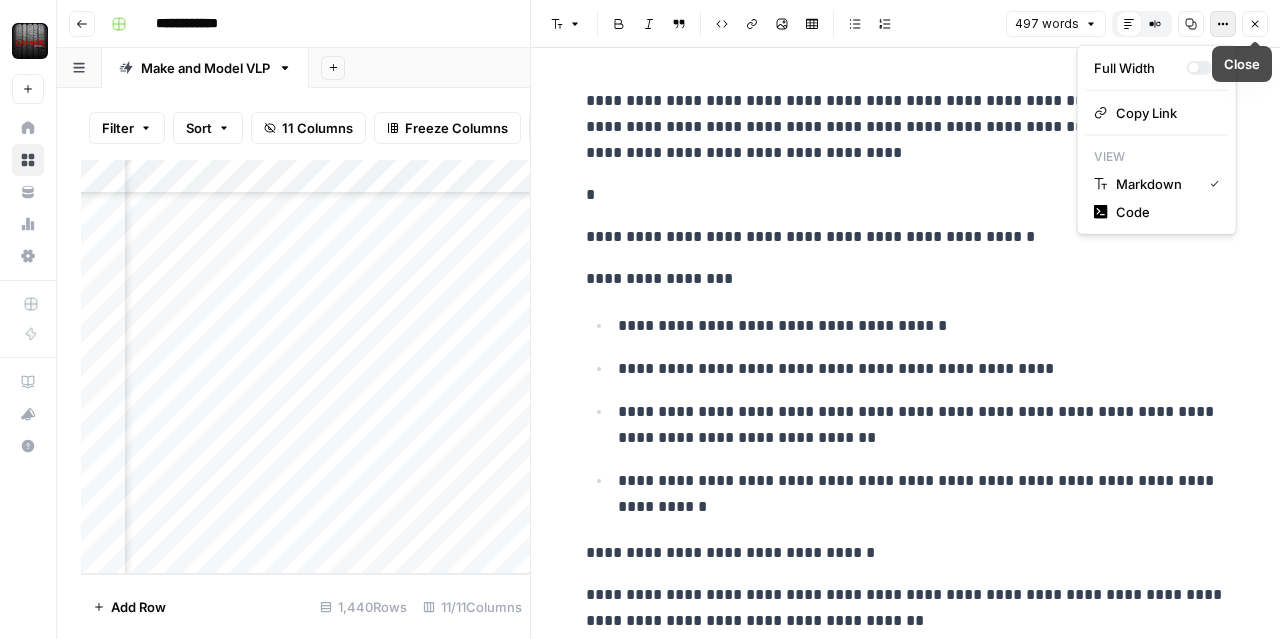click 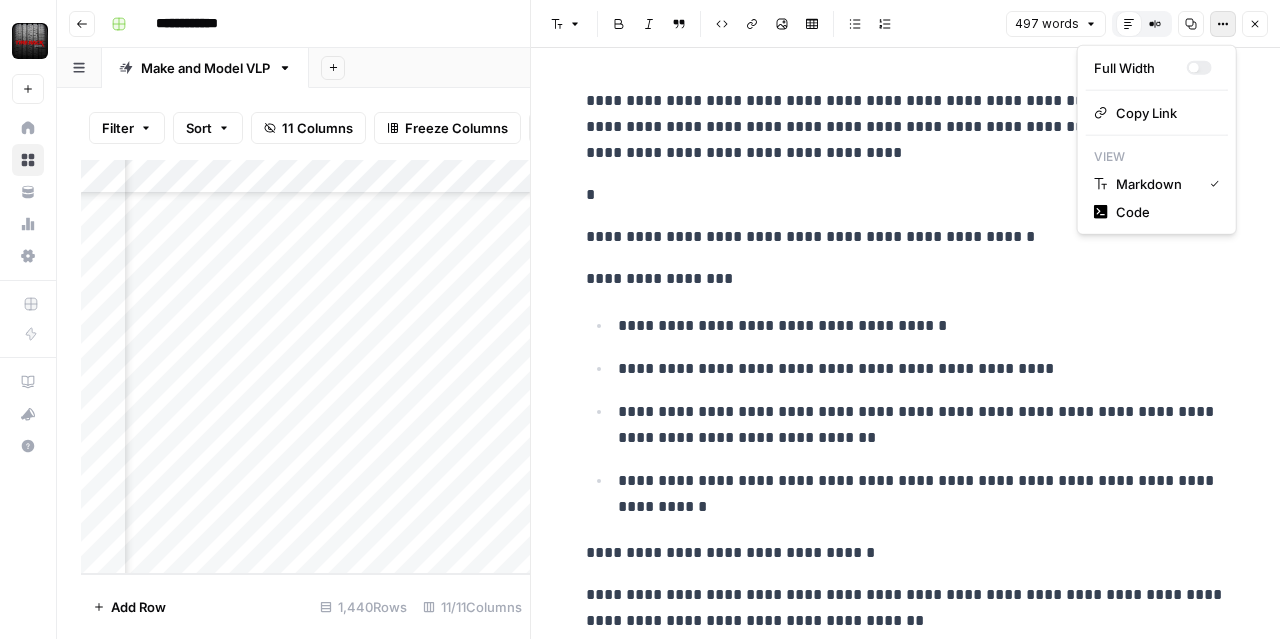 click 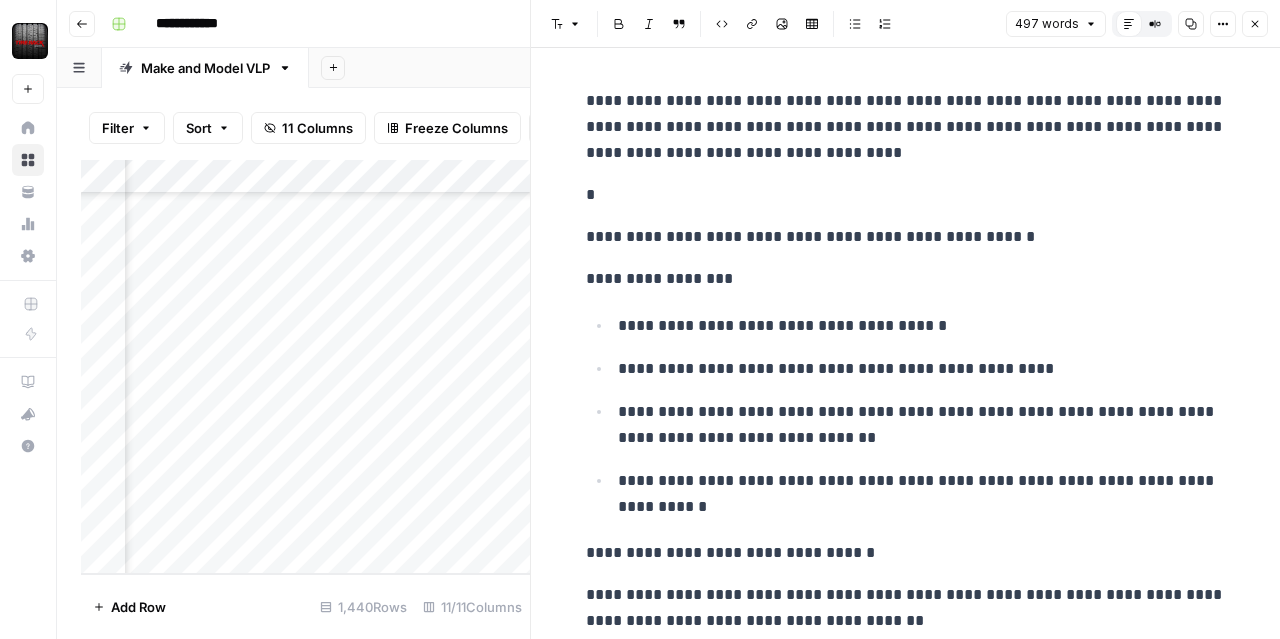 drag, startPoint x: 1257, startPoint y: 25, endPoint x: 1232, endPoint y: 102, distance: 80.95678 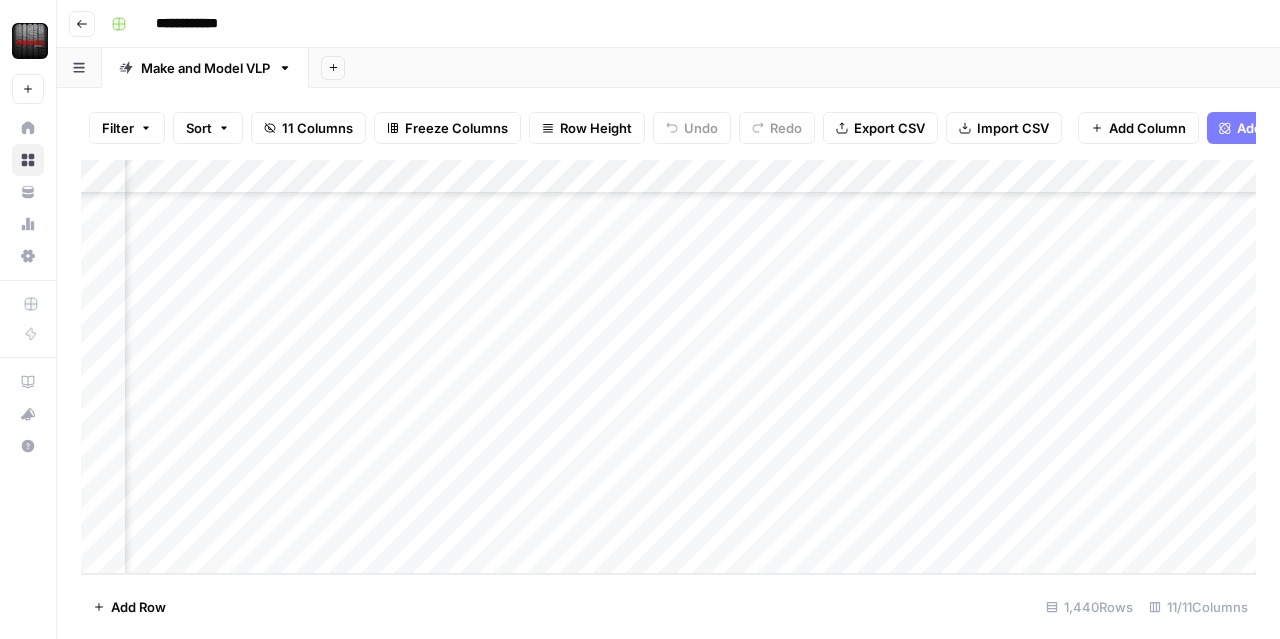scroll, scrollTop: 48612, scrollLeft: 351, axis: both 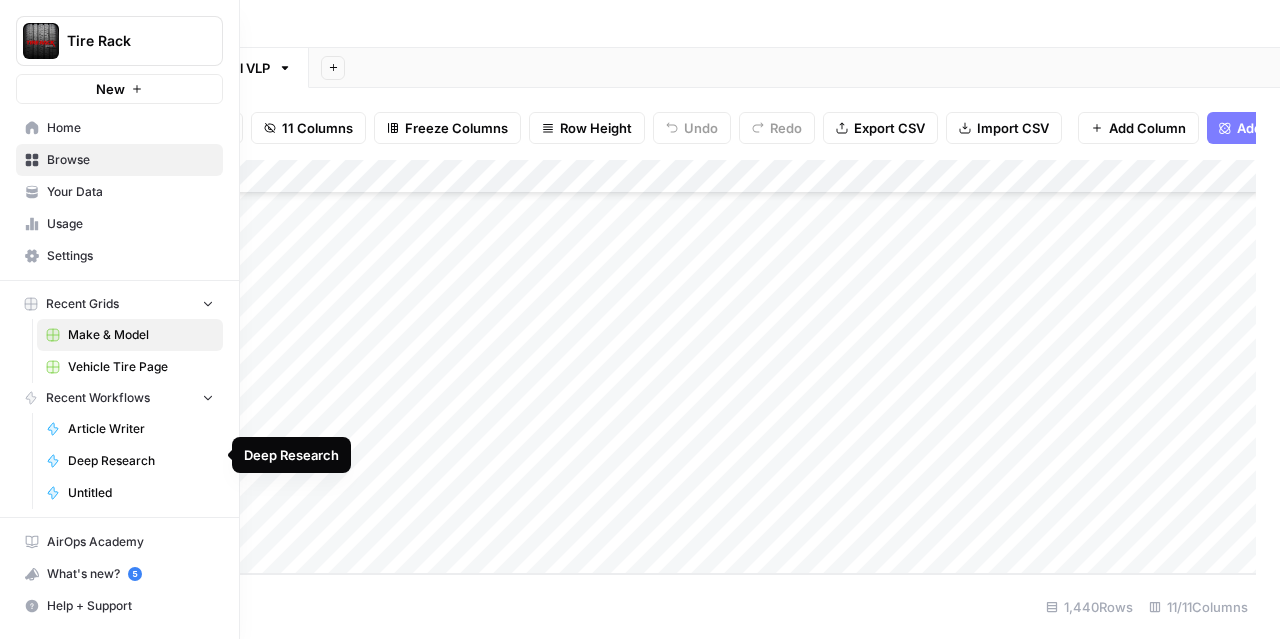 click on "Deep Research" at bounding box center [141, 461] 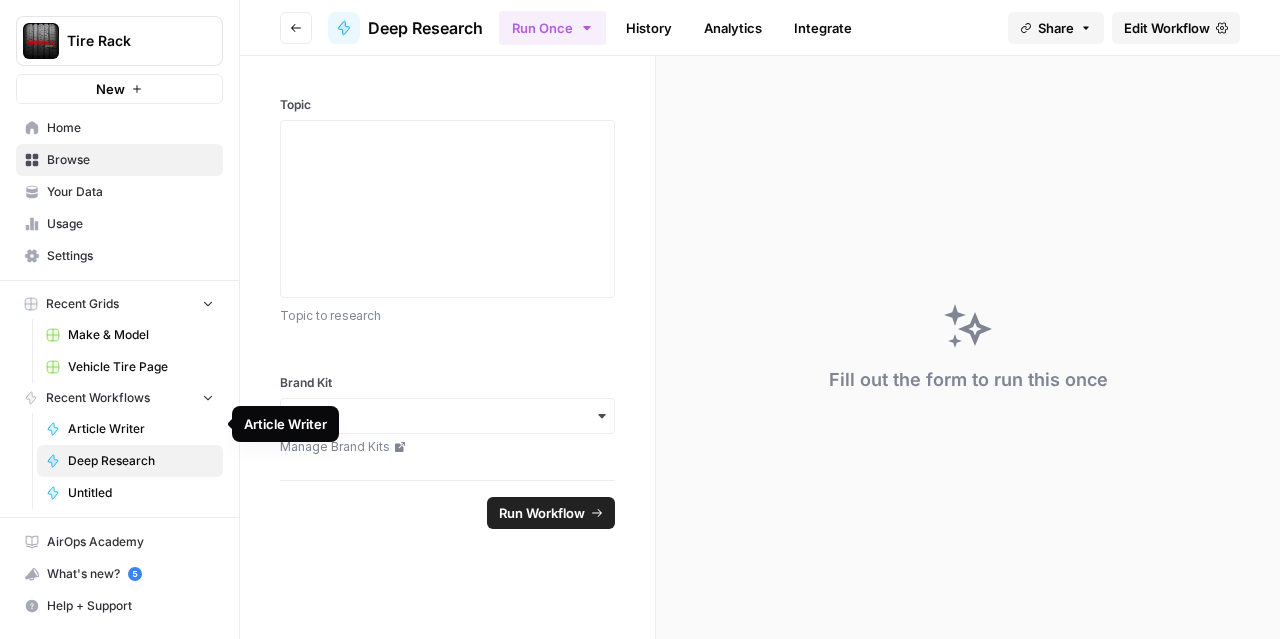 click on "Article Writer" at bounding box center (141, 429) 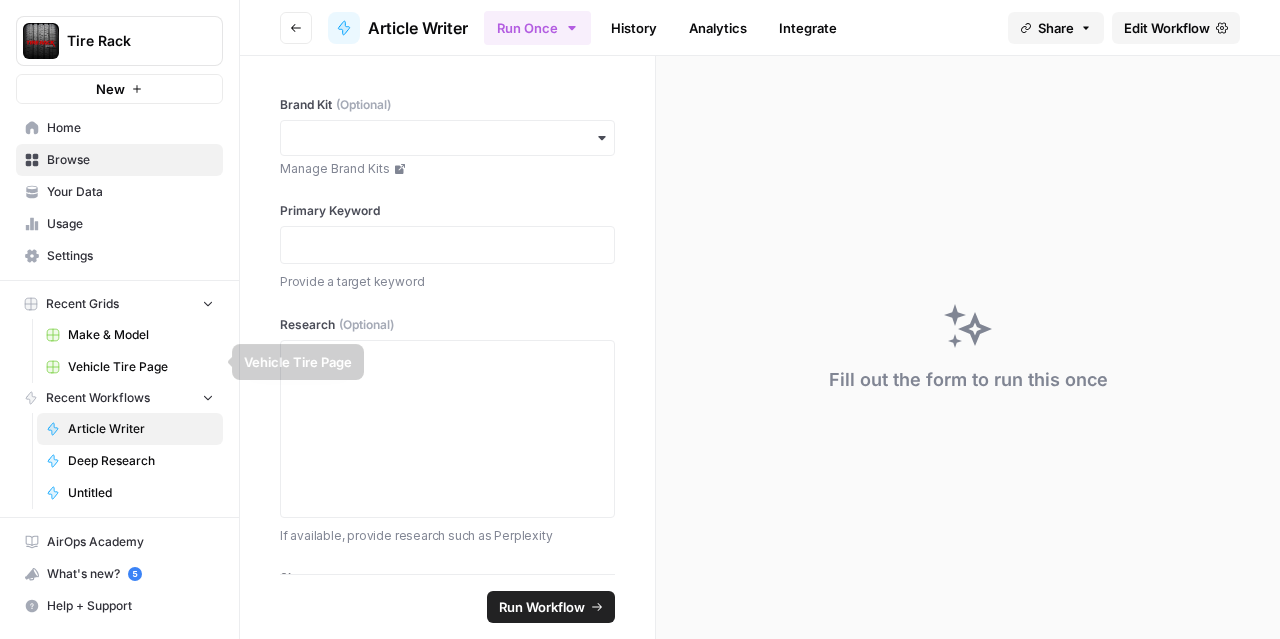 click on "Make & Model" at bounding box center [141, 335] 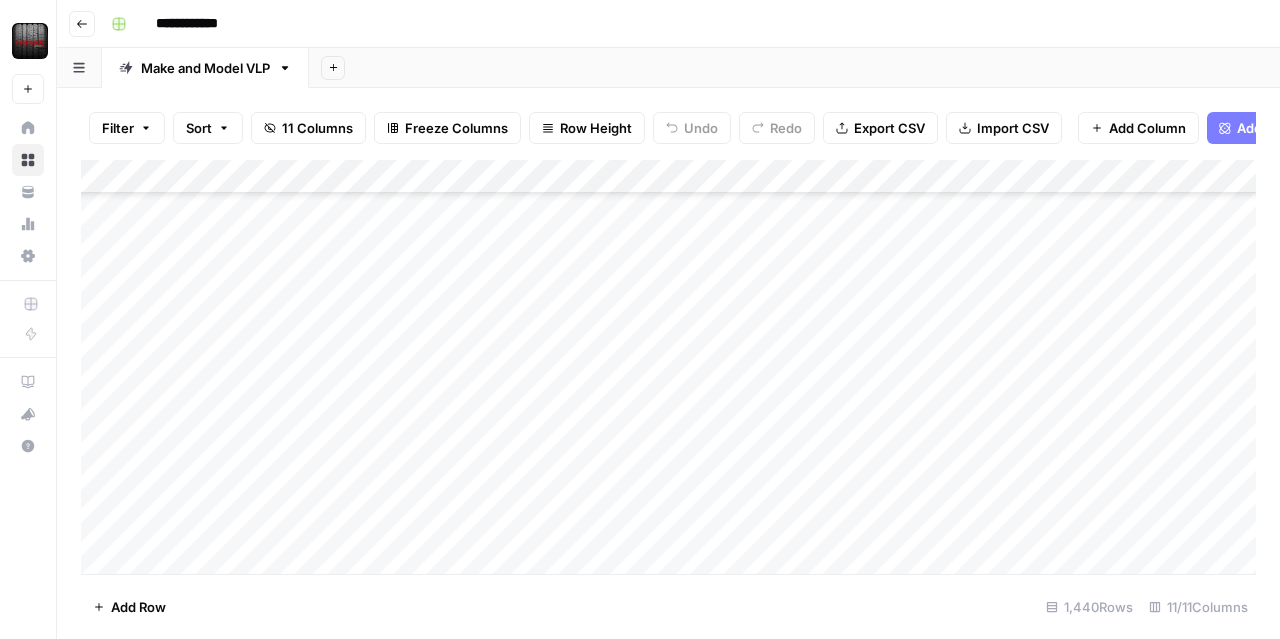 scroll, scrollTop: 291, scrollLeft: 0, axis: vertical 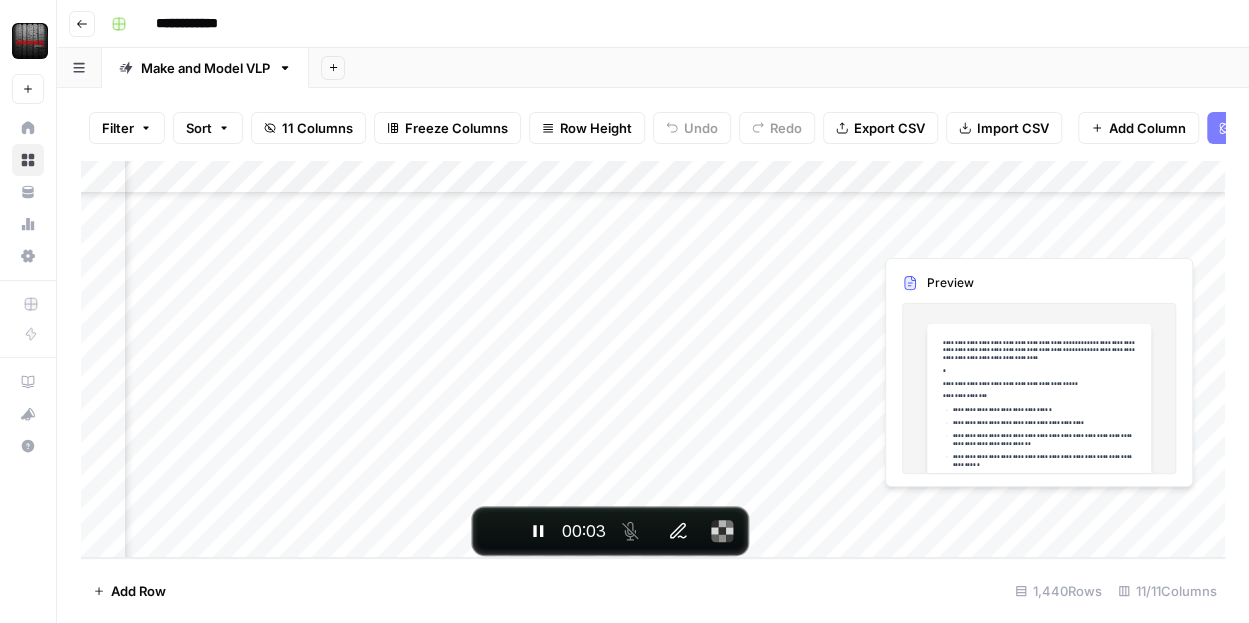 click on "Add Column" at bounding box center (653, 359) 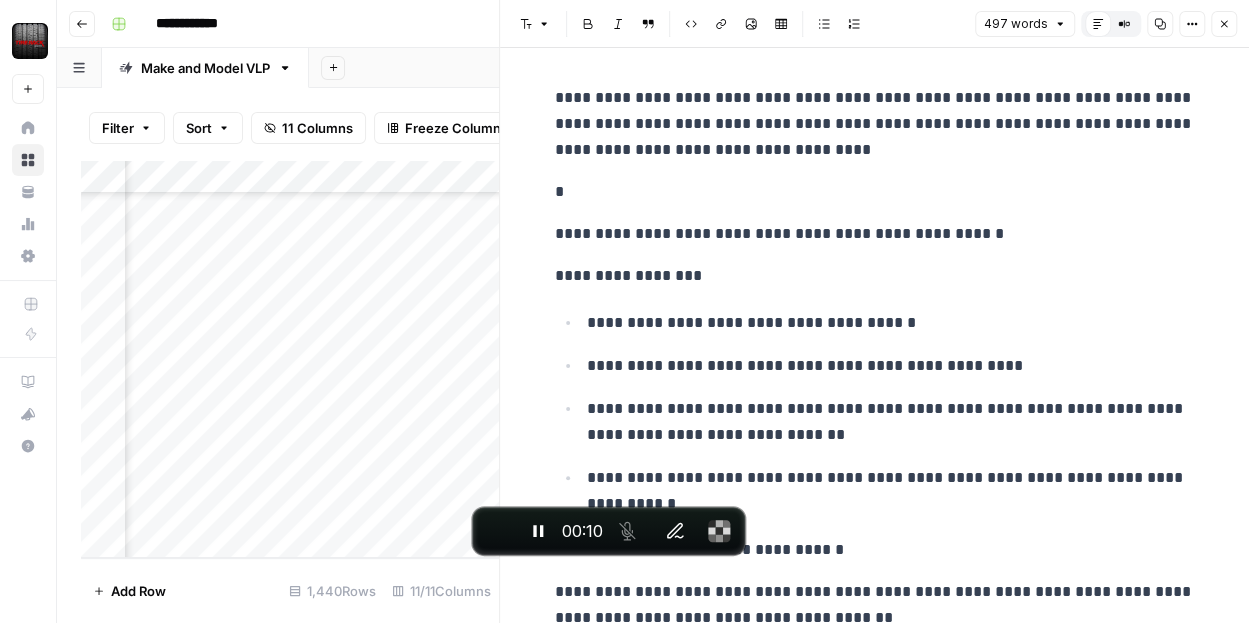 scroll, scrollTop: 0, scrollLeft: 0, axis: both 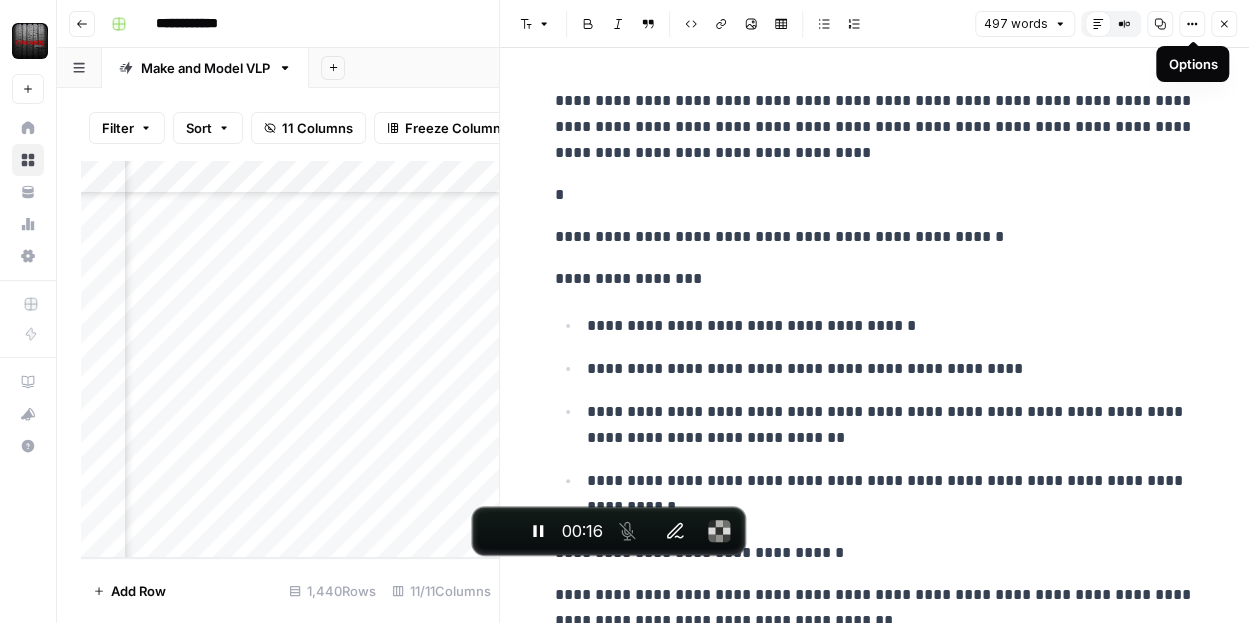 click 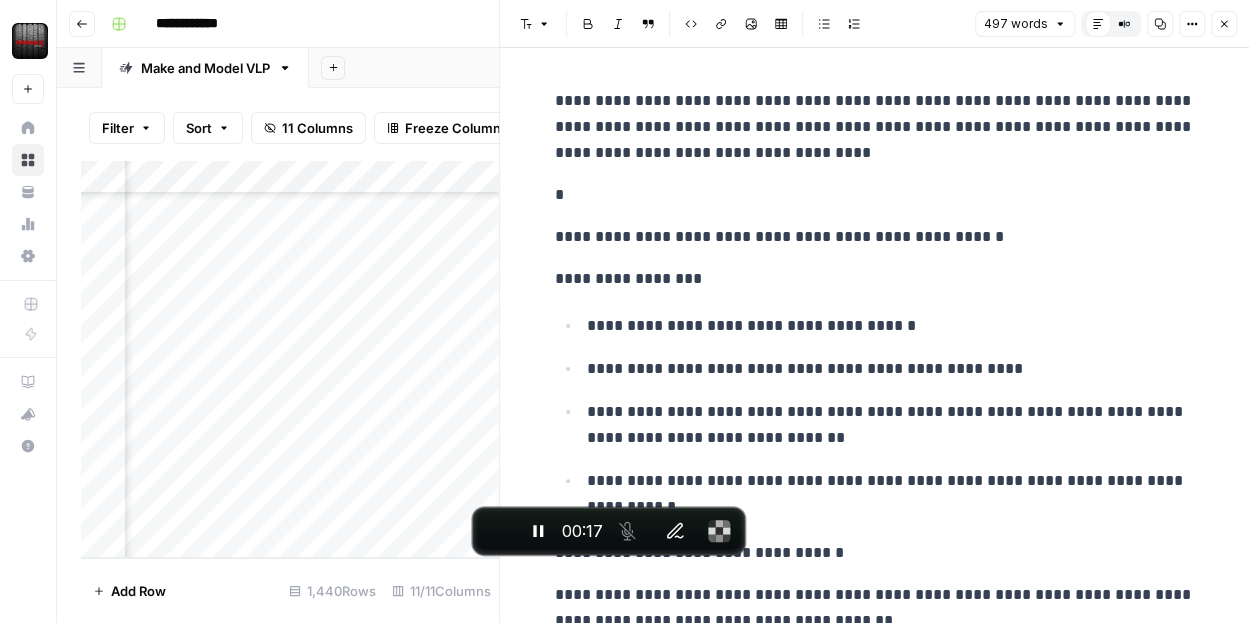 click 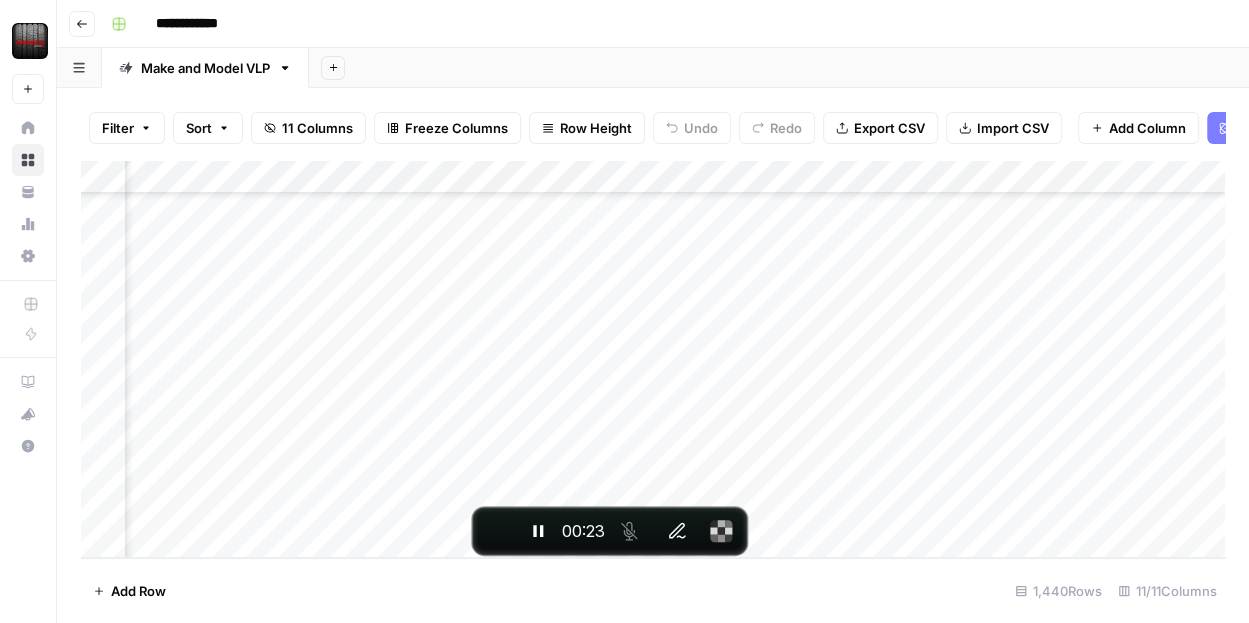 scroll, scrollTop: 48628, scrollLeft: 680, axis: both 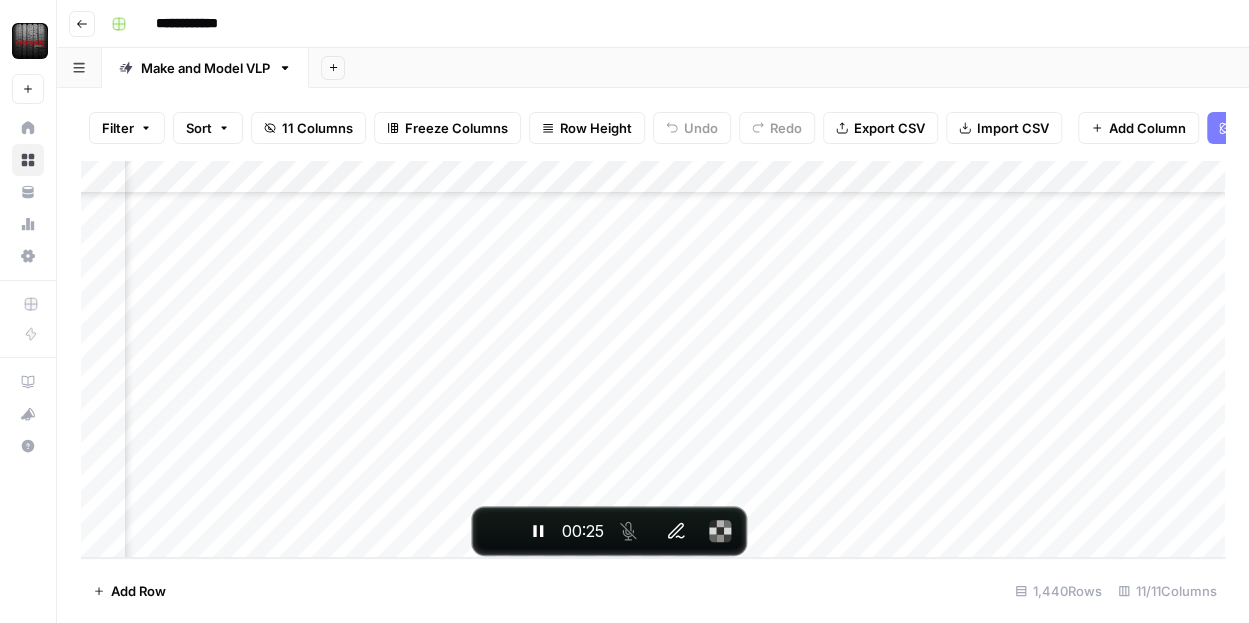 click on "Add Column" at bounding box center (653, 359) 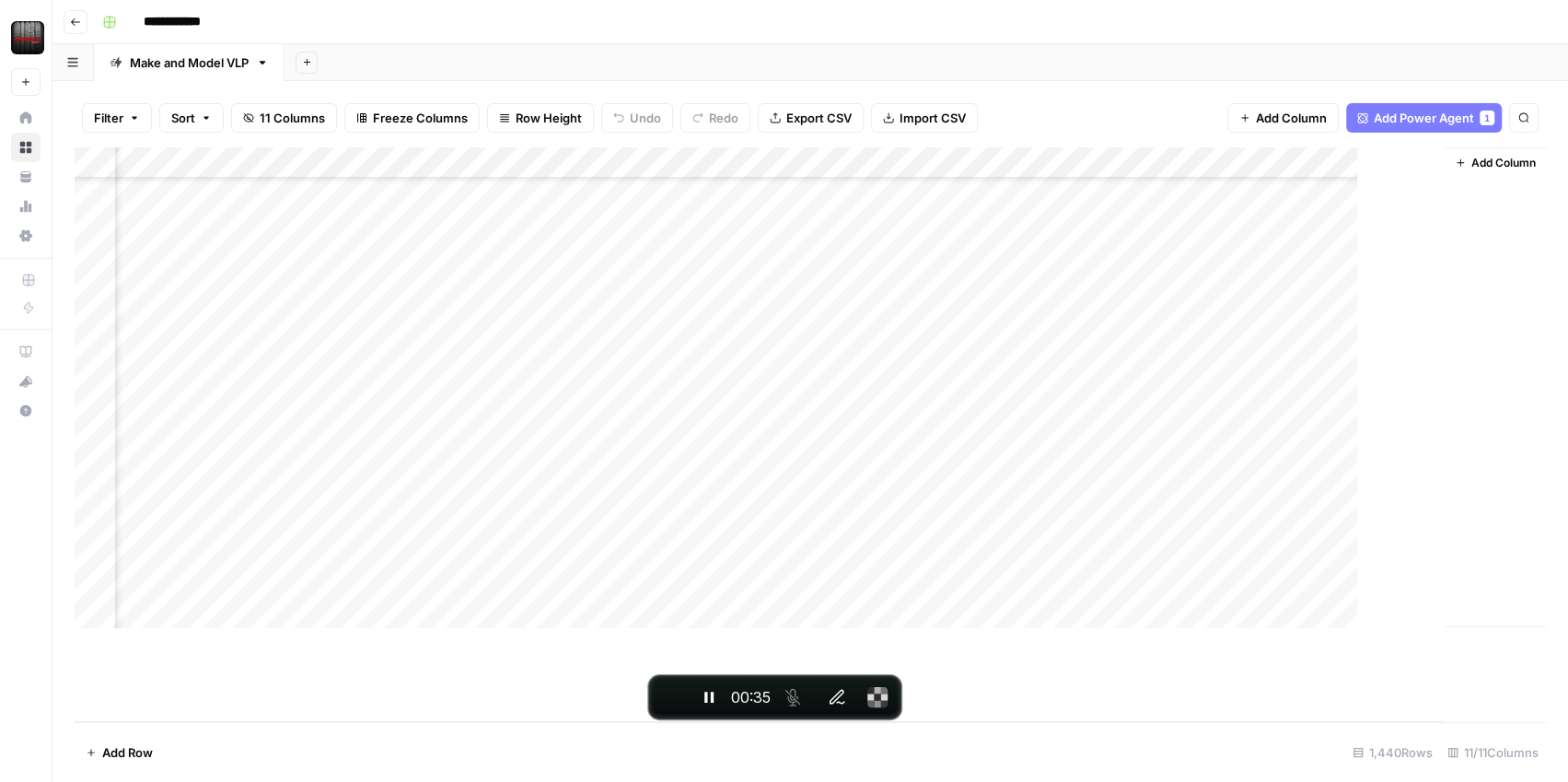 scroll, scrollTop: 44581, scrollLeft: 798, axis: both 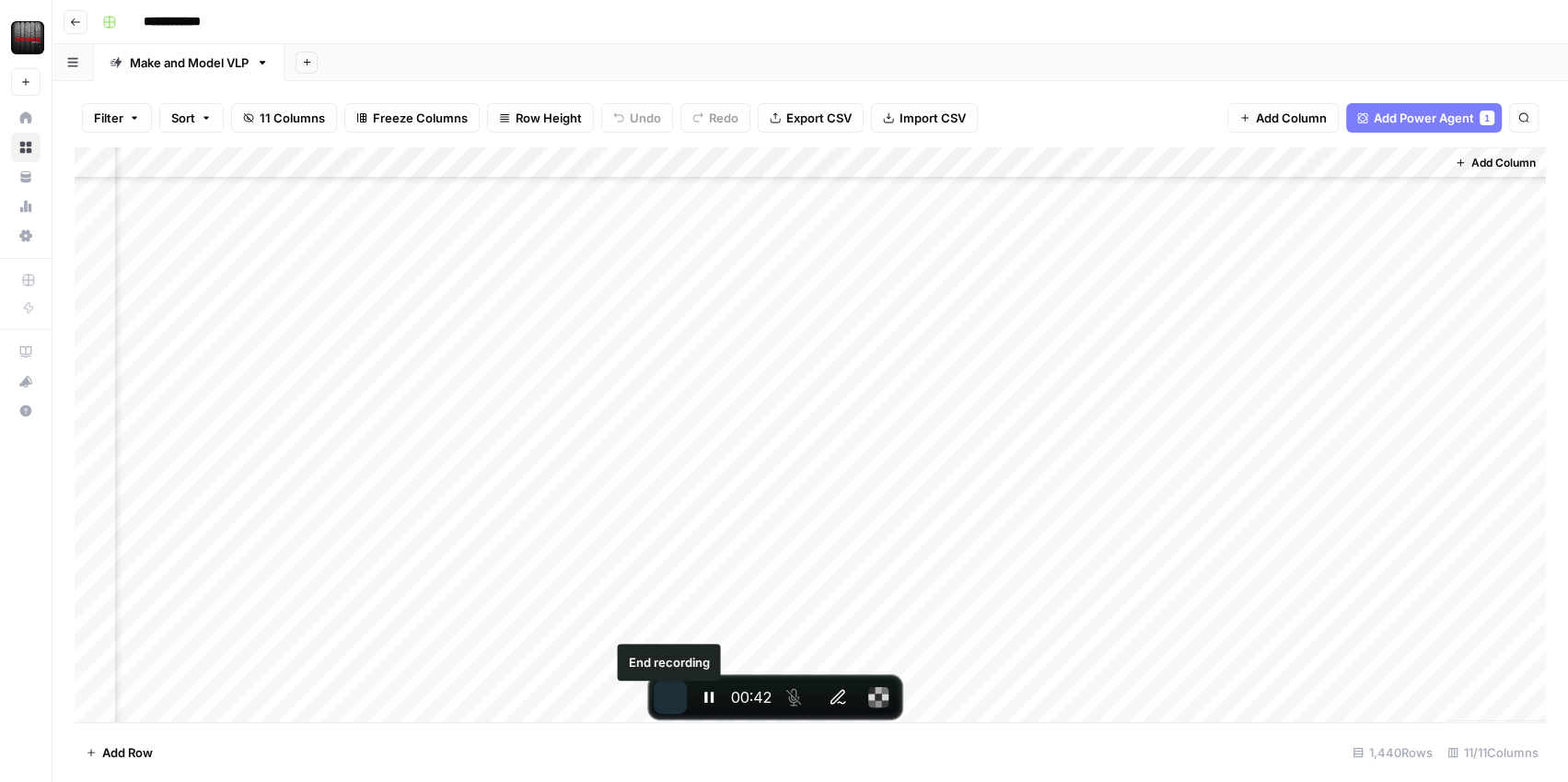 click at bounding box center (670, 697) 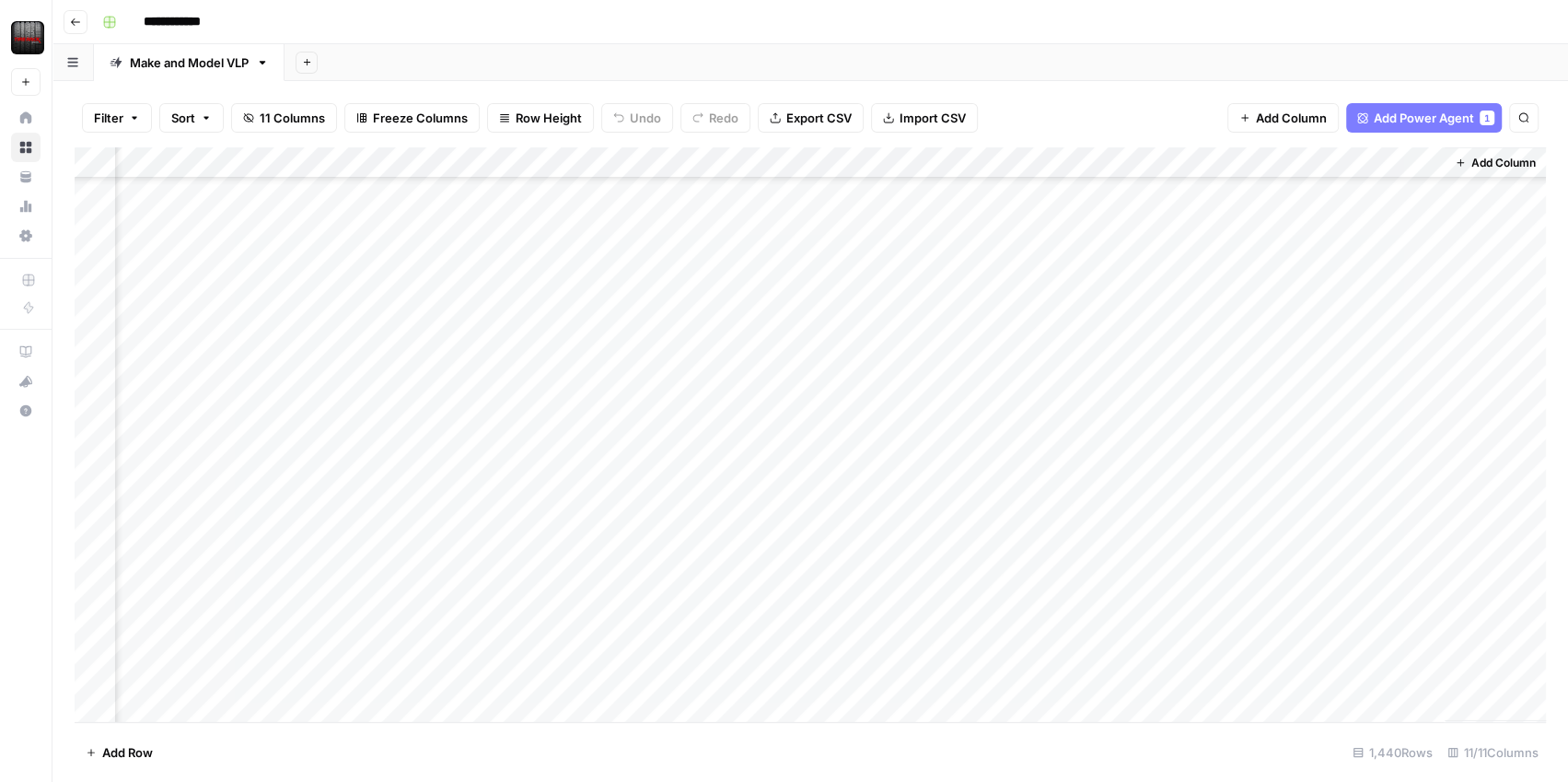 click on "Add Column" at bounding box center [810, 435] 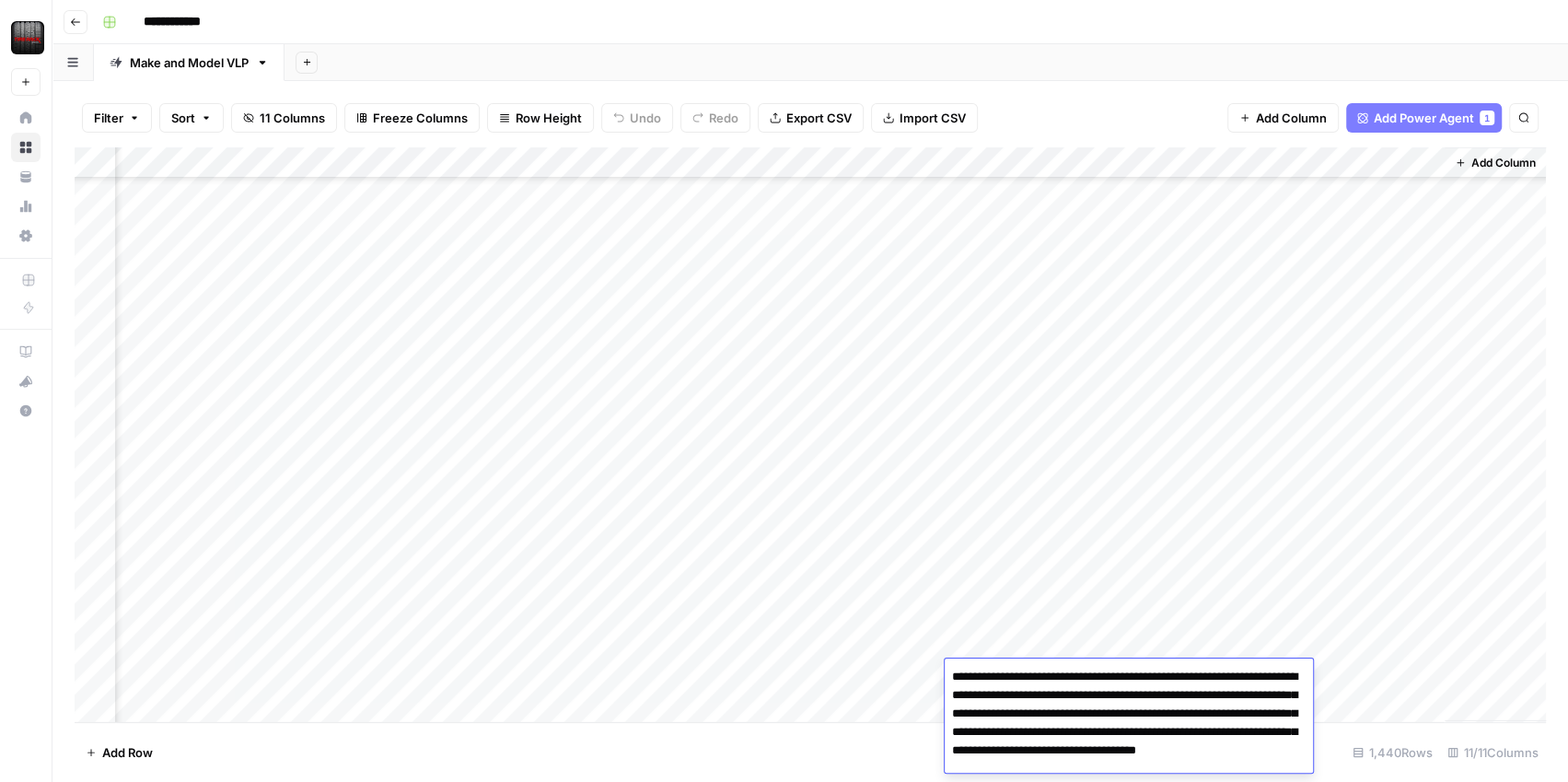 scroll, scrollTop: 9, scrollLeft: 0, axis: vertical 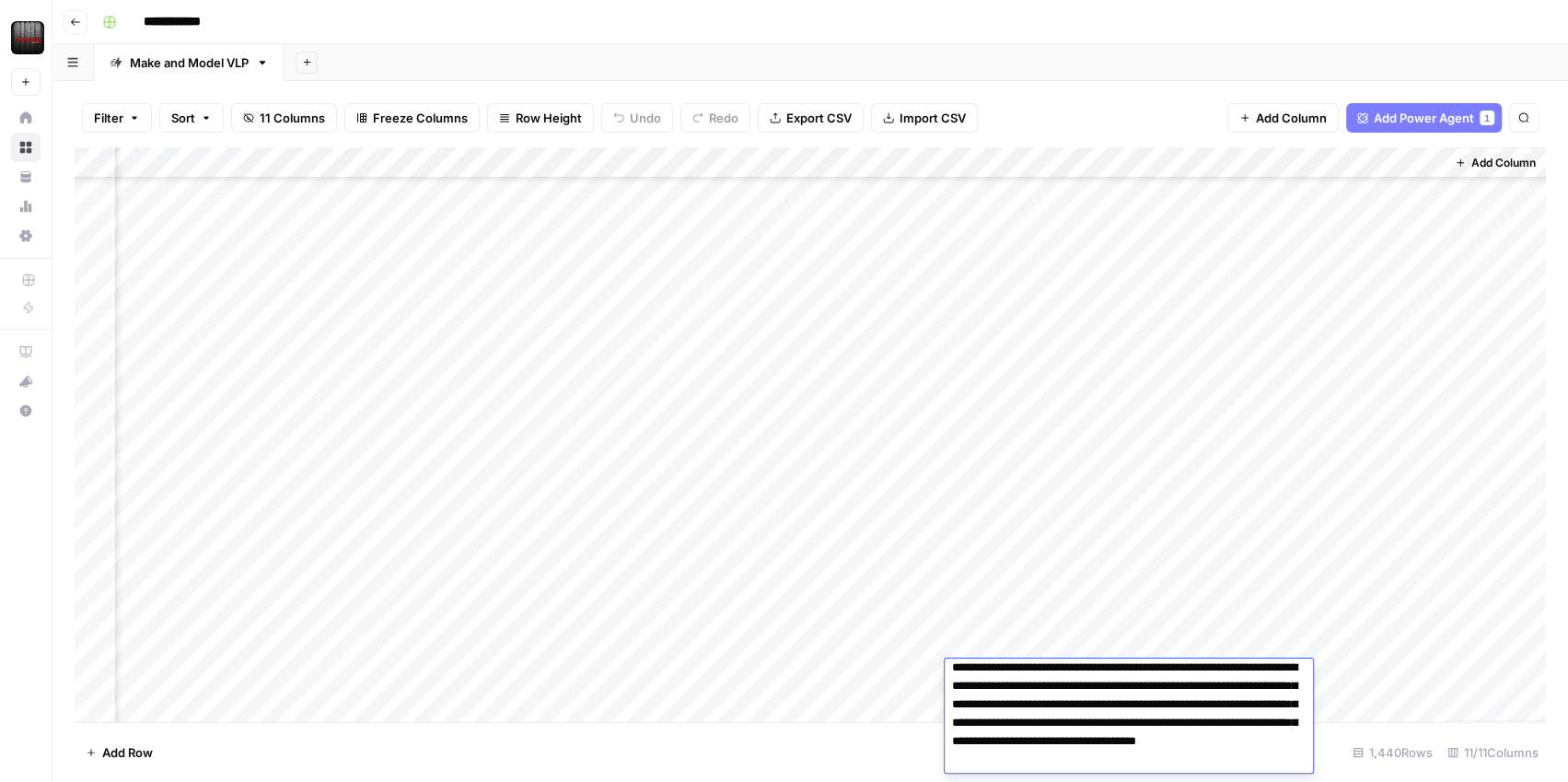 click on "Add Sheet" at bounding box center [926, 63] 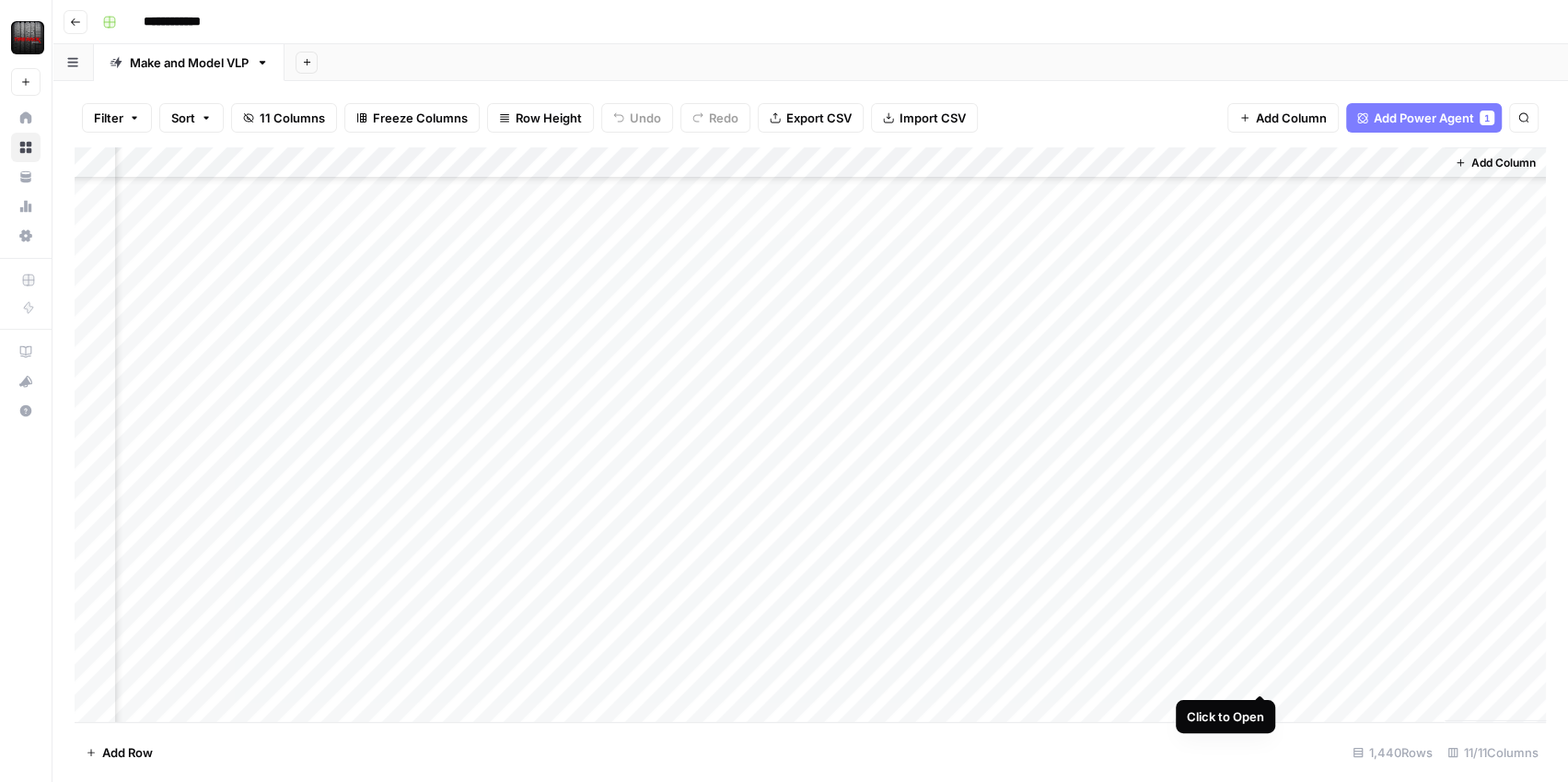 click on "Add Column" at bounding box center [810, 435] 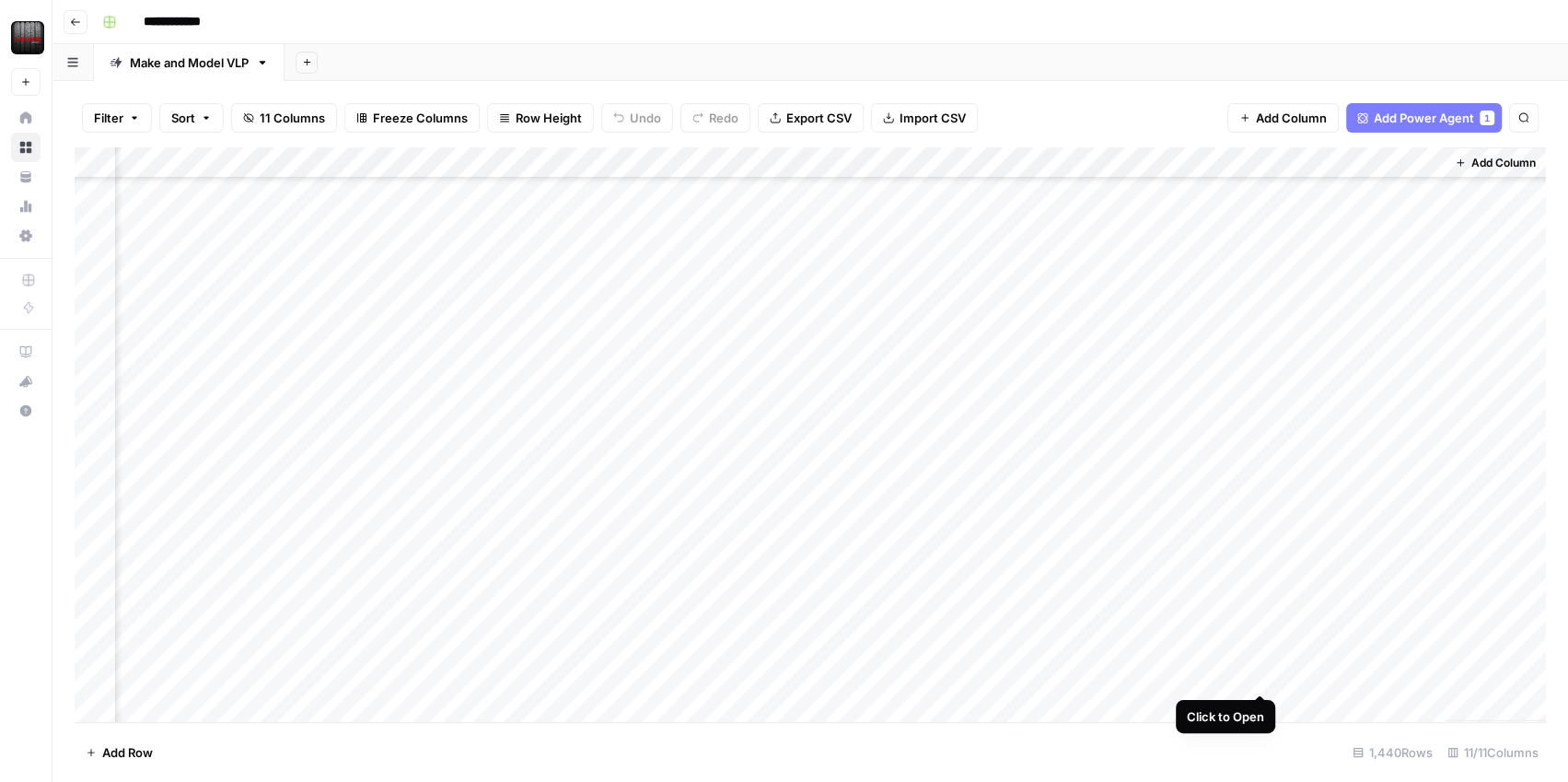 scroll, scrollTop: 44581, scrollLeft: 787, axis: both 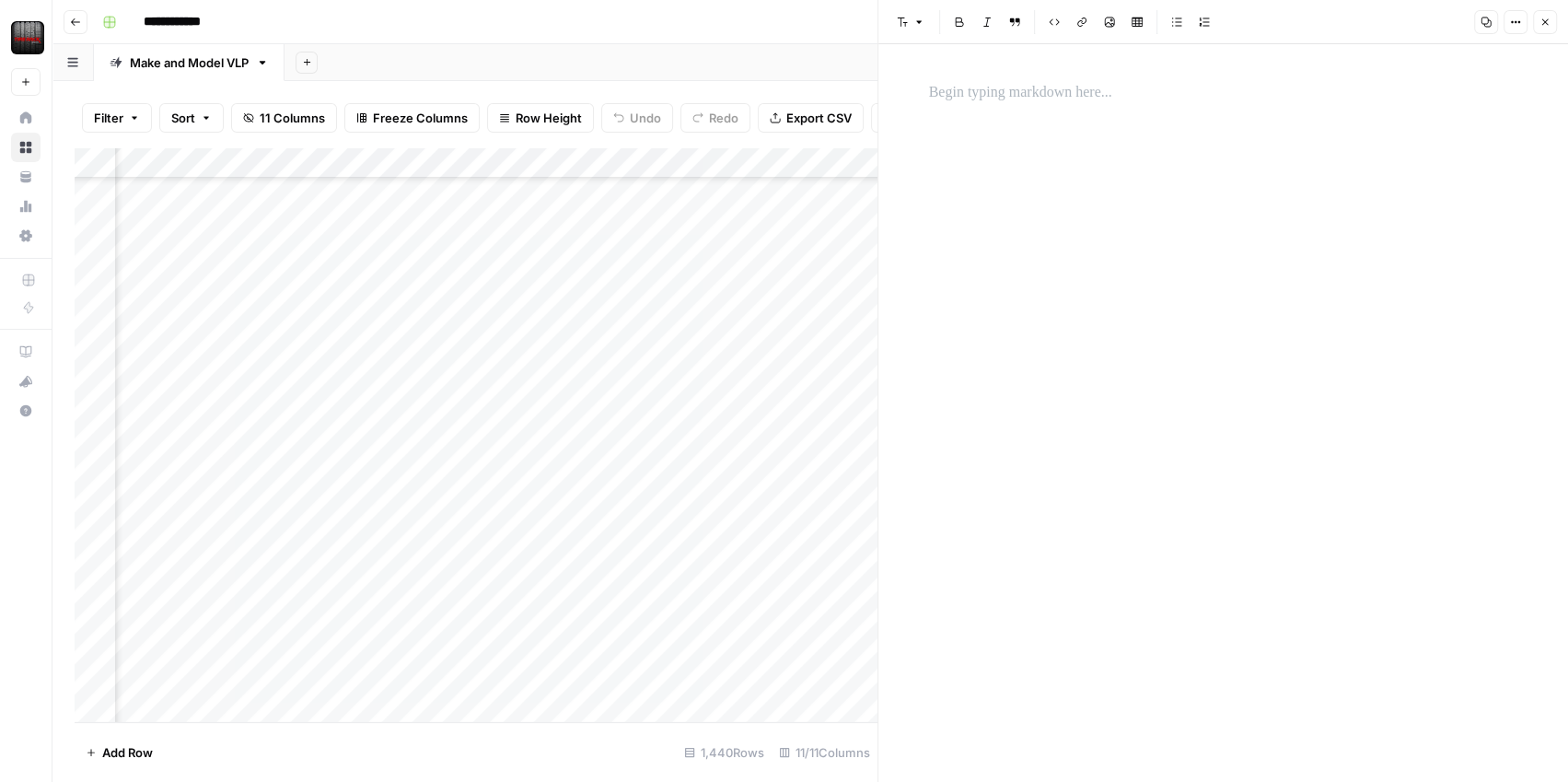 click on "**********" at bounding box center (822, 22) 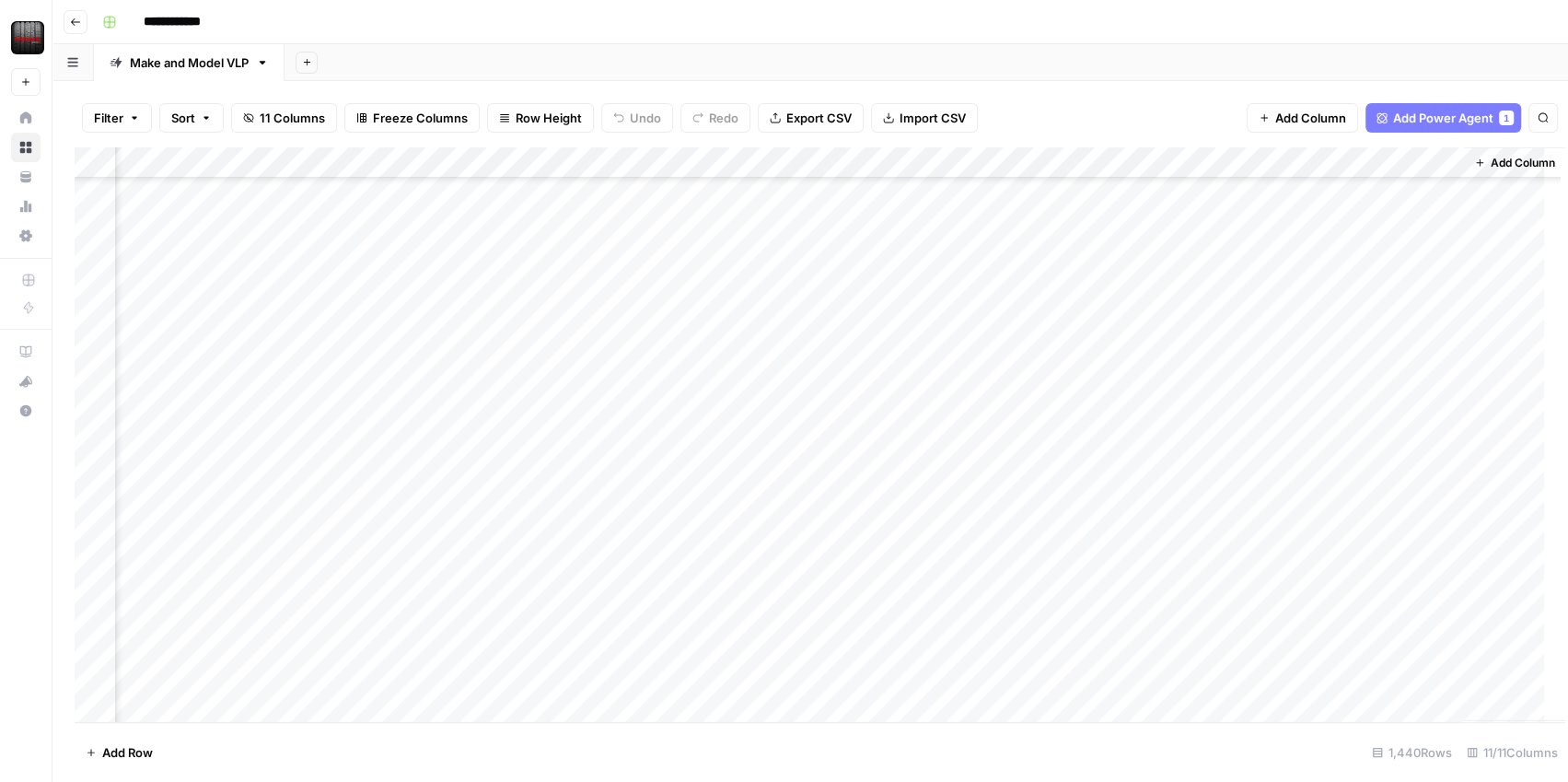scroll, scrollTop: 44581, scrollLeft: 776, axis: both 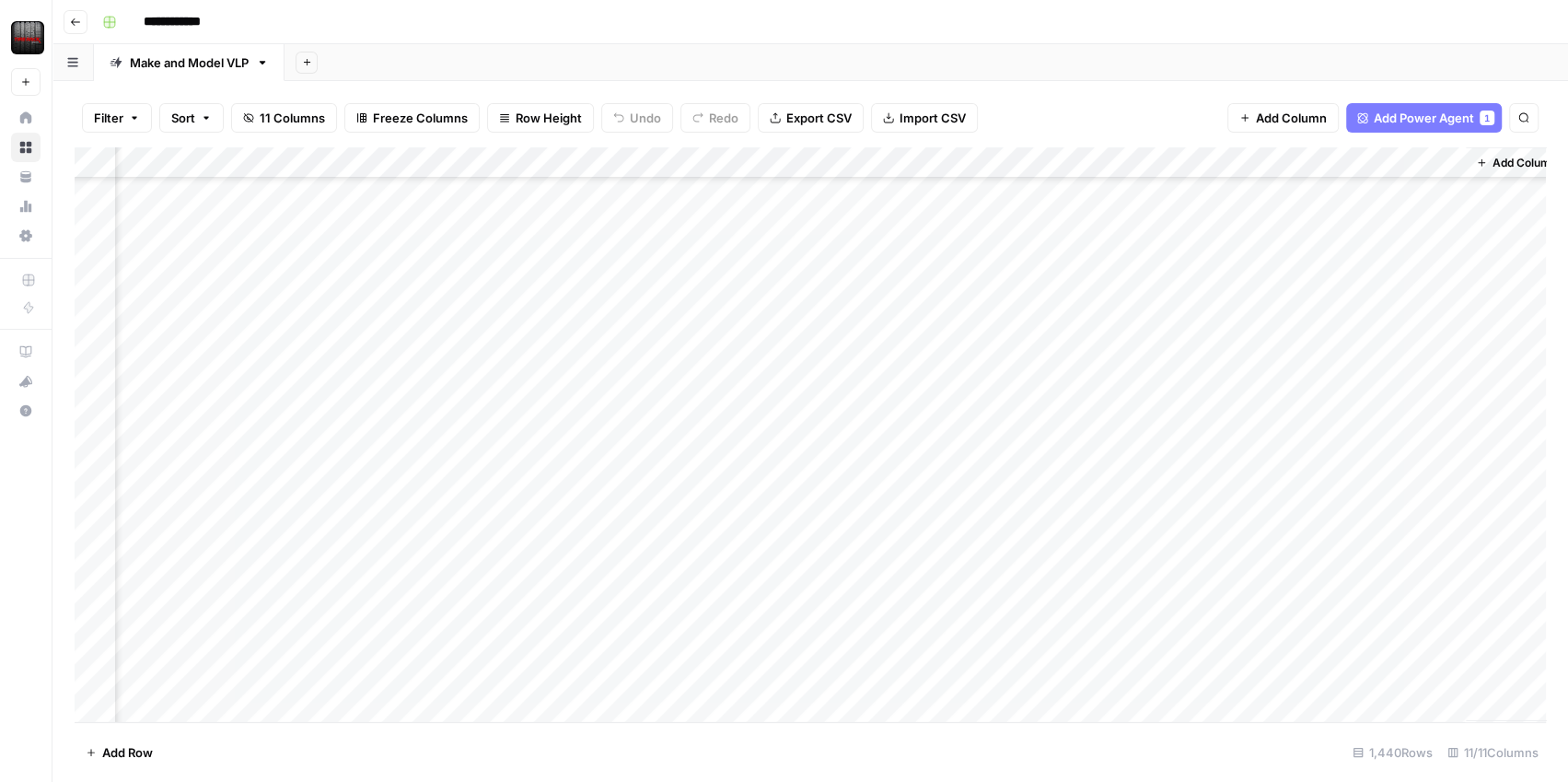 click on "Add Column" at bounding box center [810, 435] 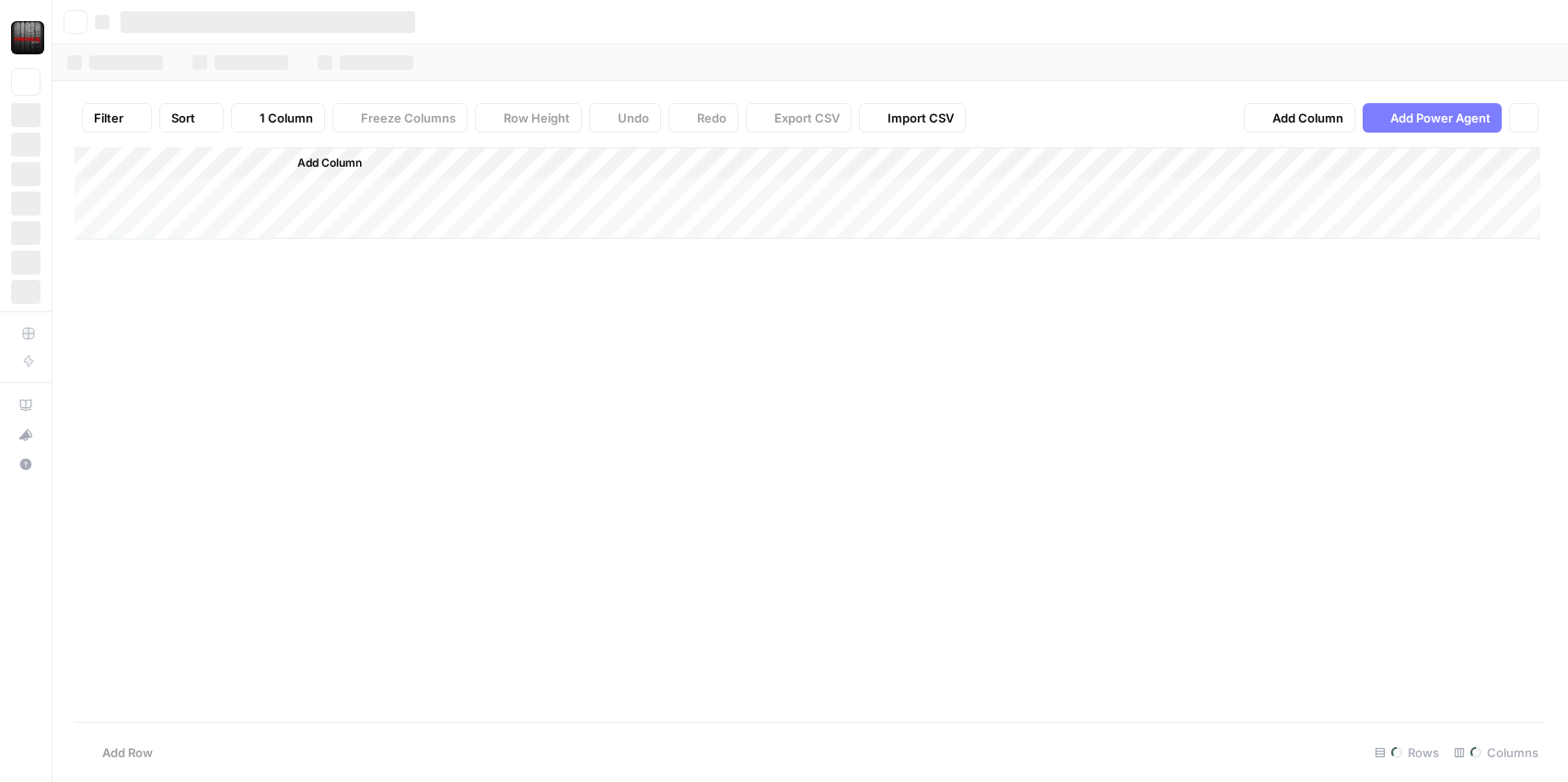 scroll, scrollTop: 0, scrollLeft: 0, axis: both 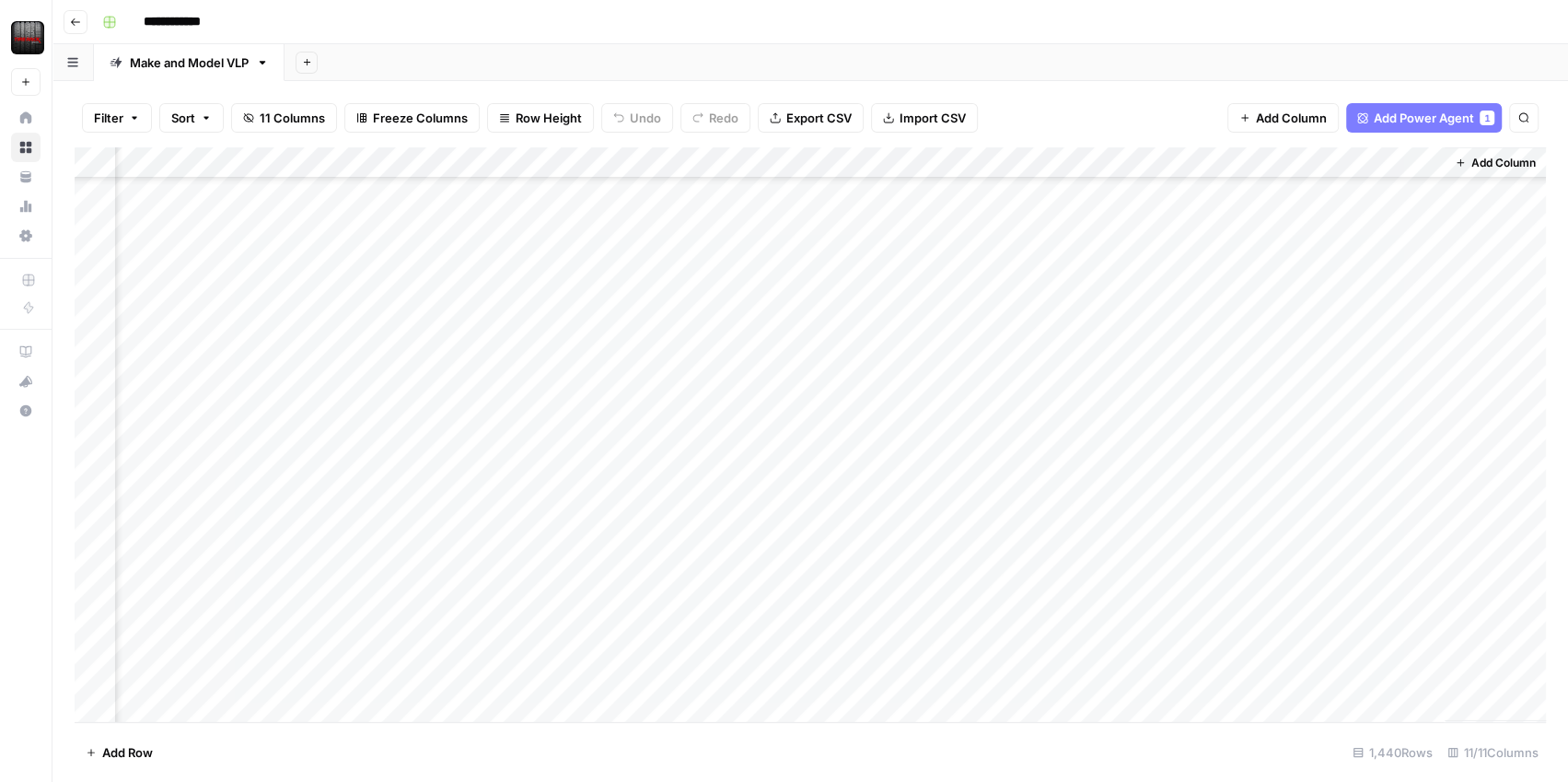 click on "Add Column" at bounding box center [810, 435] 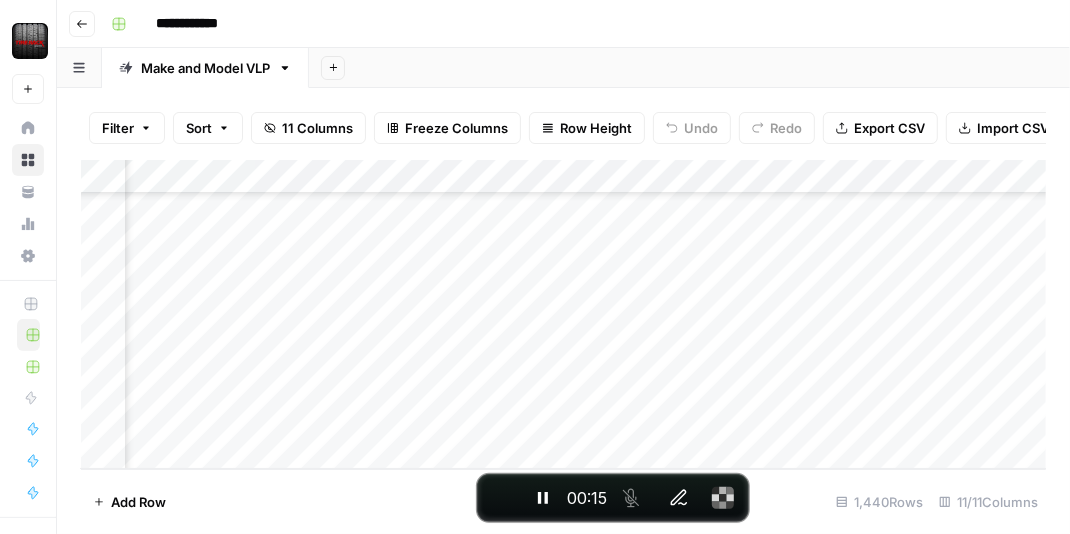 scroll, scrollTop: 48717, scrollLeft: 1394, axis: both 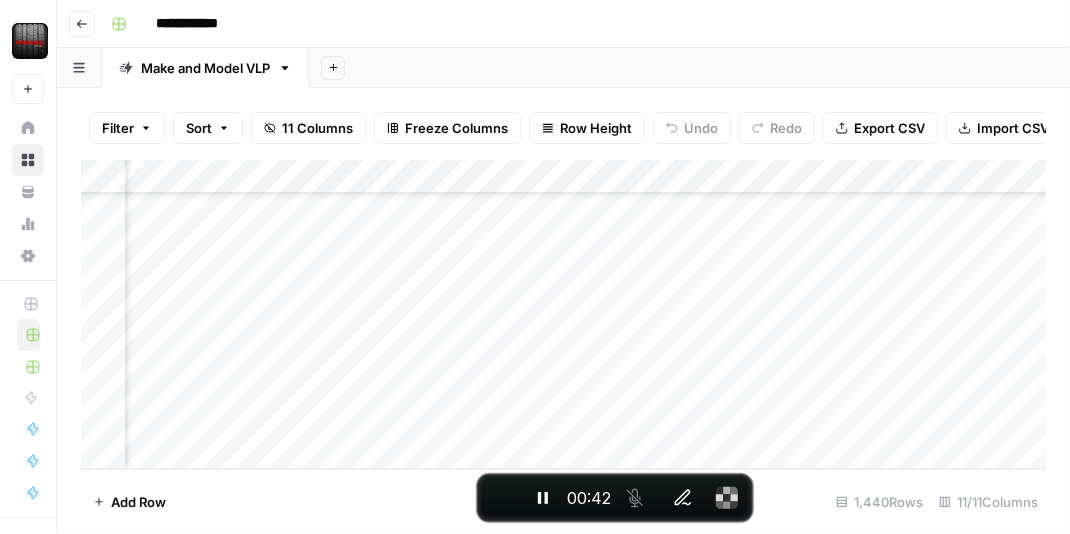 click on "Add Column" at bounding box center (563, 314) 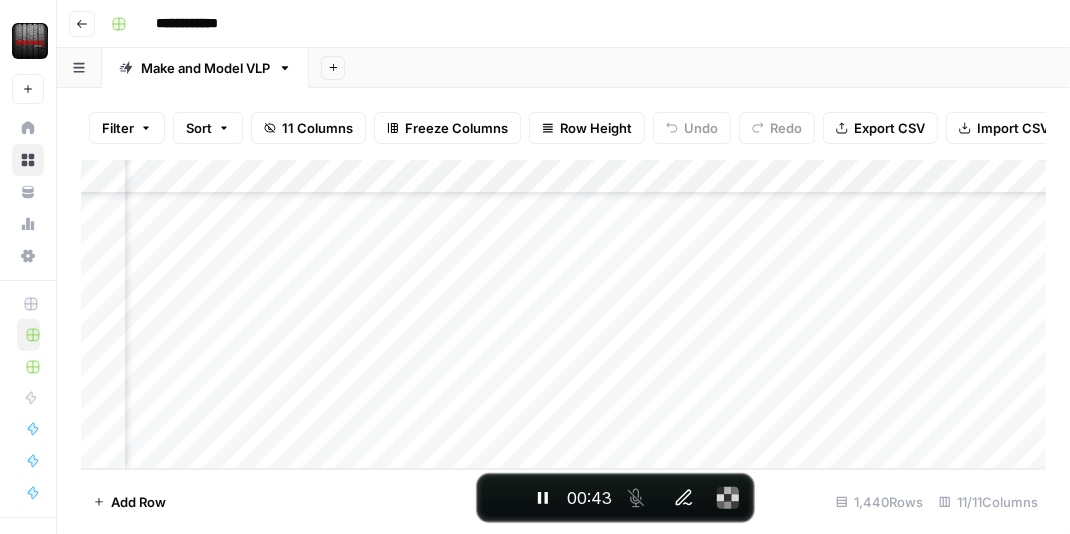 click on "Add Column" at bounding box center [563, 314] 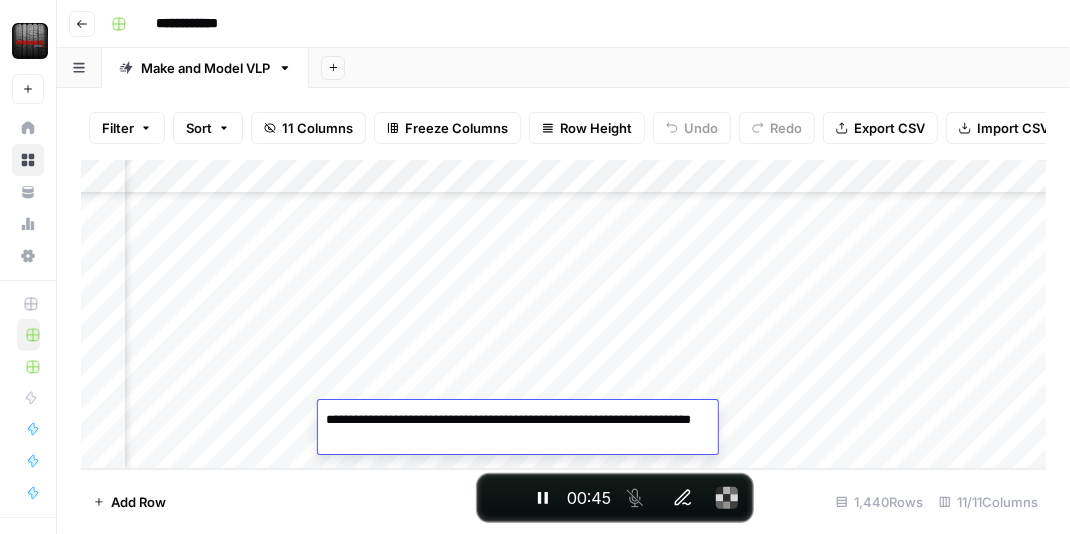 click on "Add Column" at bounding box center (563, 314) 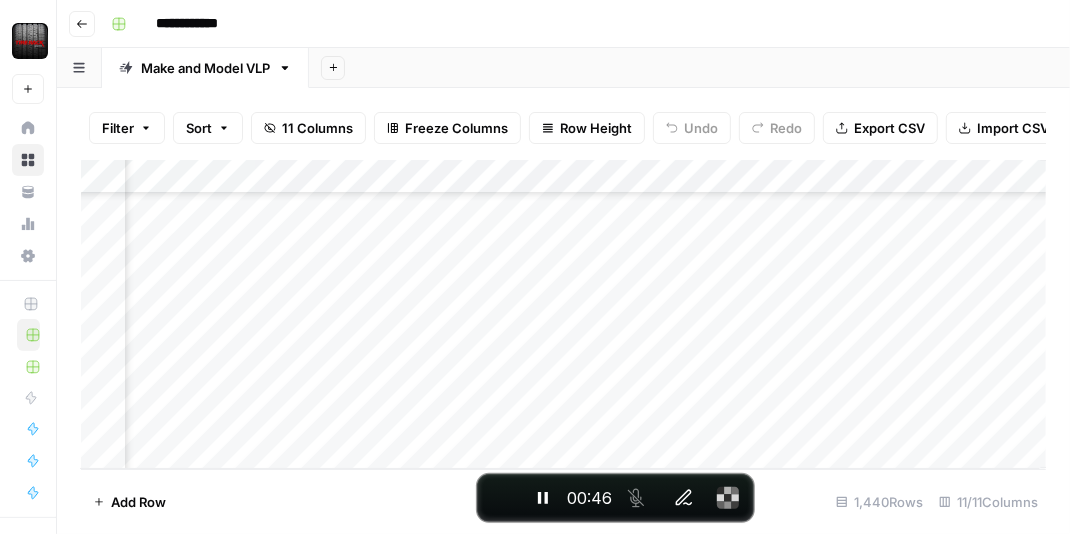 click on "Add Column" at bounding box center [563, 314] 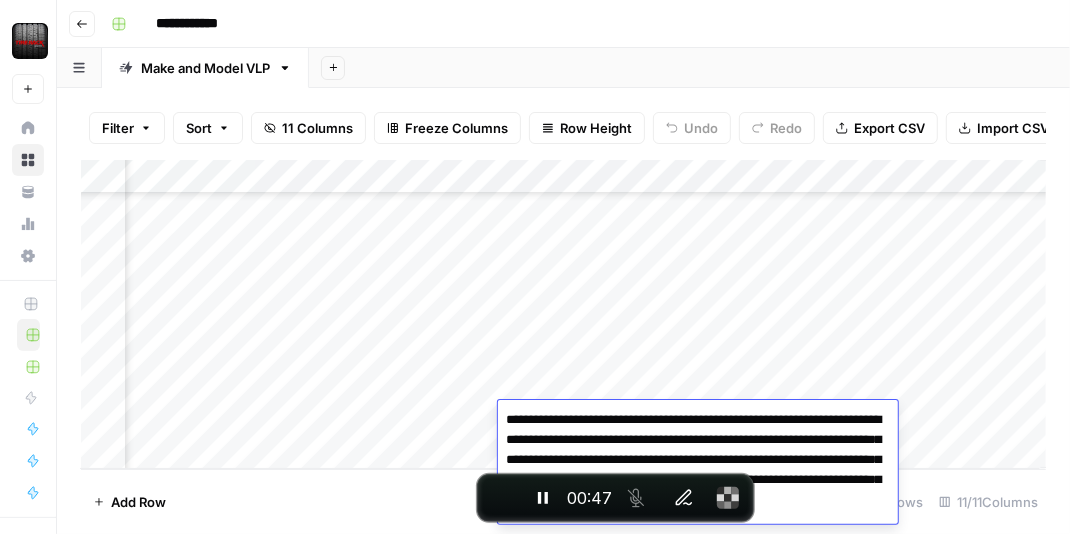 scroll, scrollTop: 10, scrollLeft: 0, axis: vertical 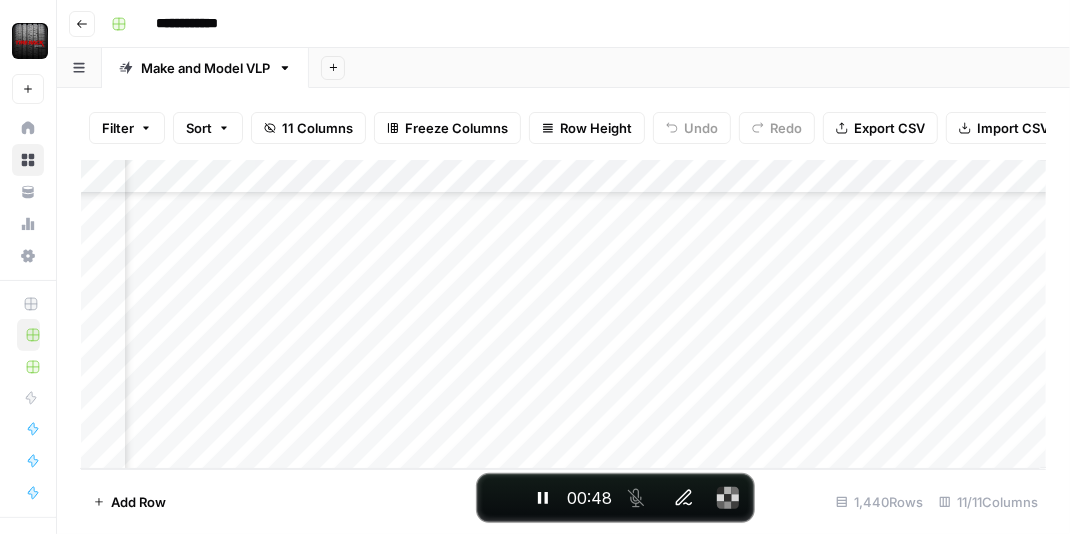 click on "Add Column" at bounding box center (563, 314) 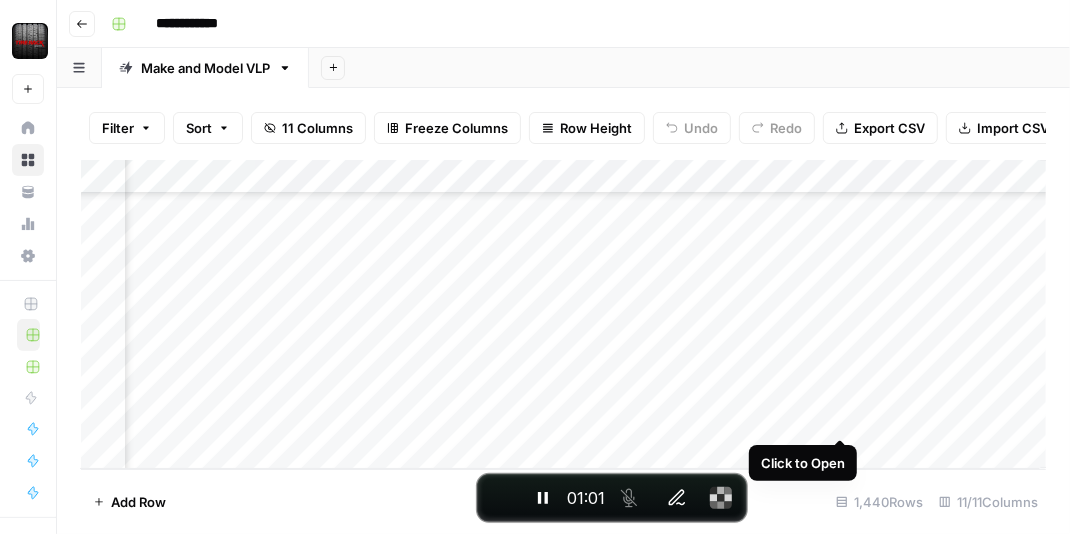 click on "Add Column" at bounding box center [563, 314] 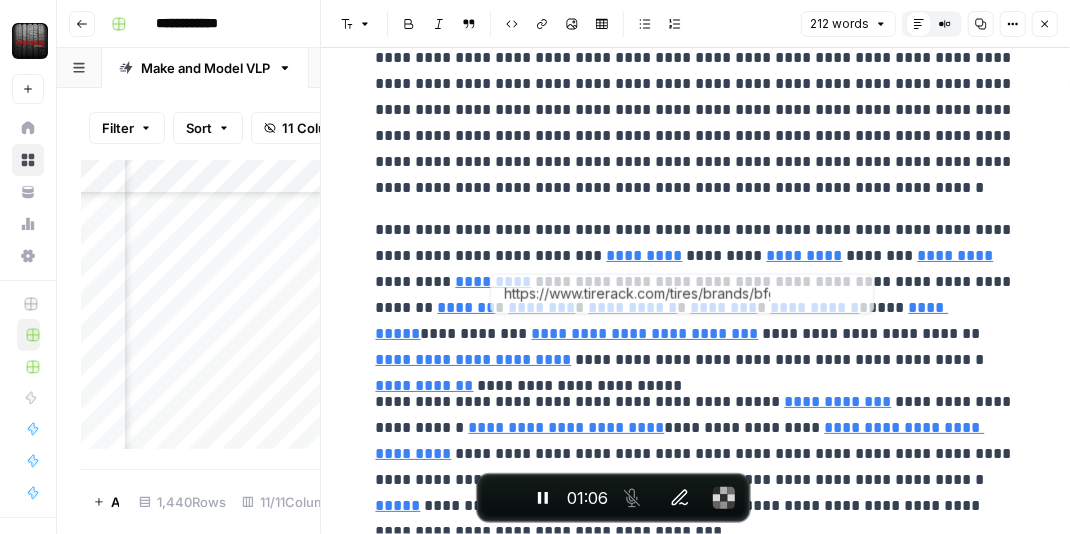 type on "https://www.tirerack.com/tires/types/perfCat.jsp?perf=UHP" 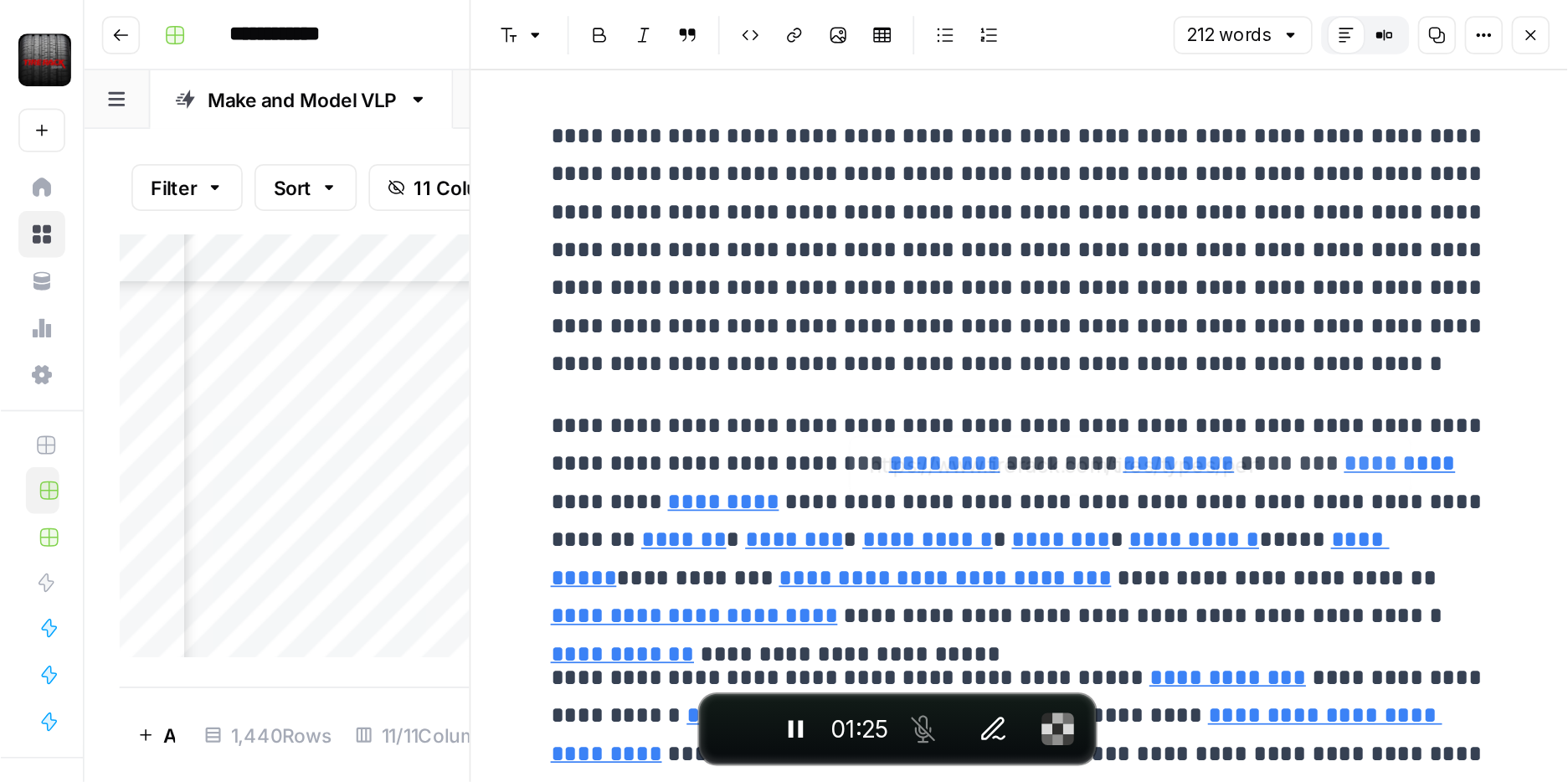 scroll, scrollTop: 0, scrollLeft: 0, axis: both 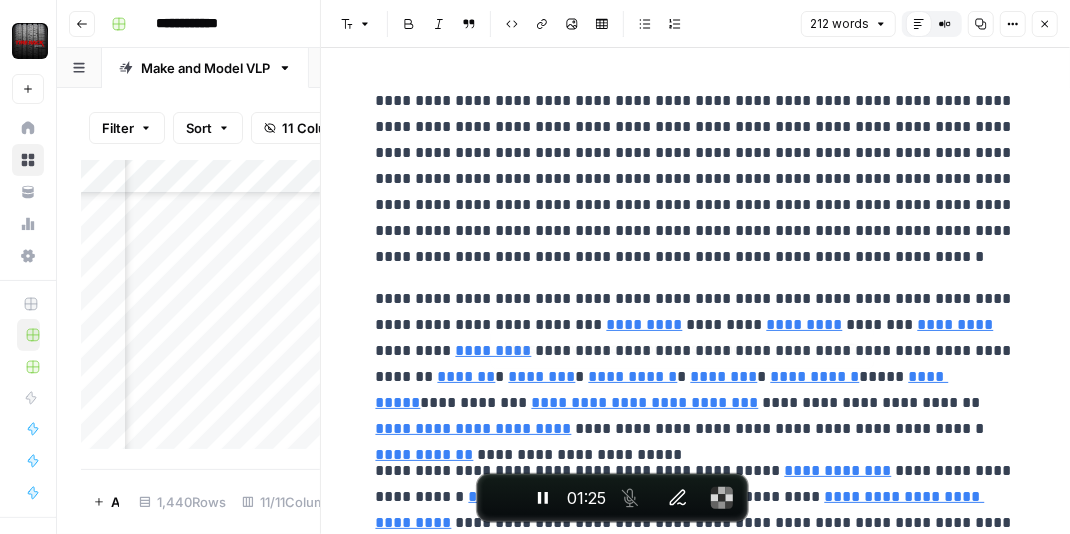 type on "https://www.tirerack.com/tires/types/category.jsp?category=WINTER_SNOW" 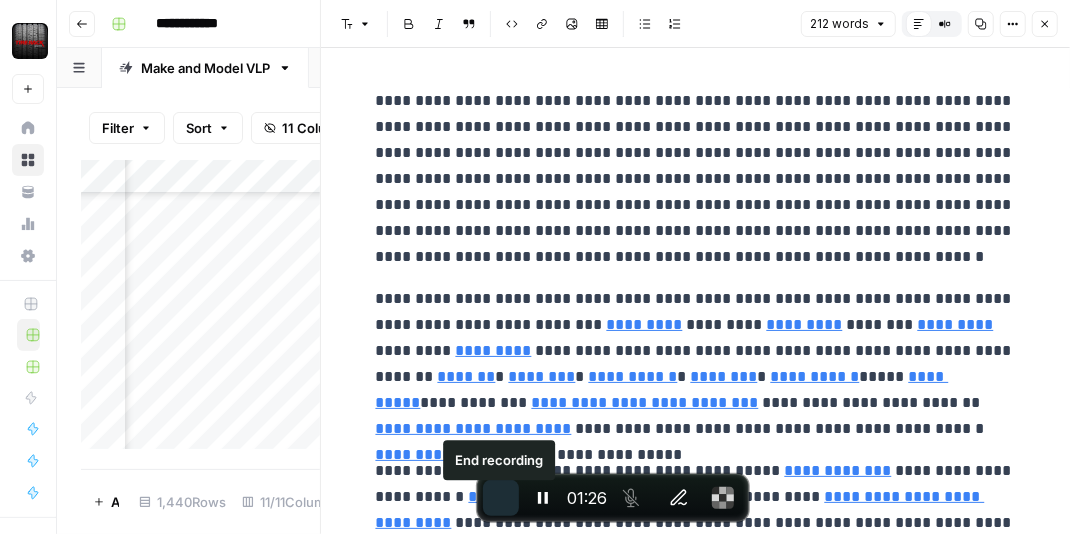 click at bounding box center (501, 498) 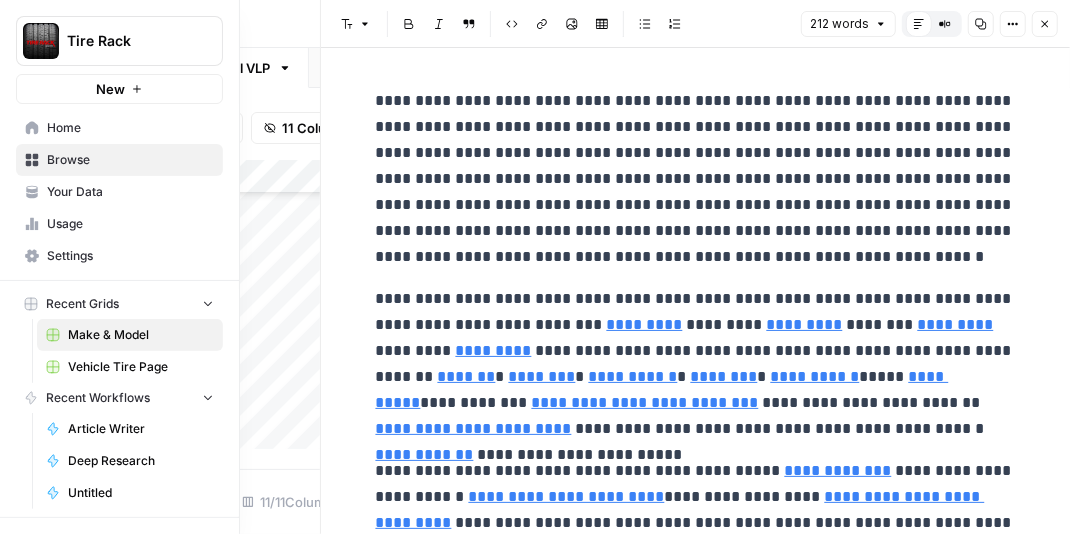 click on "Home" at bounding box center [119, 128] 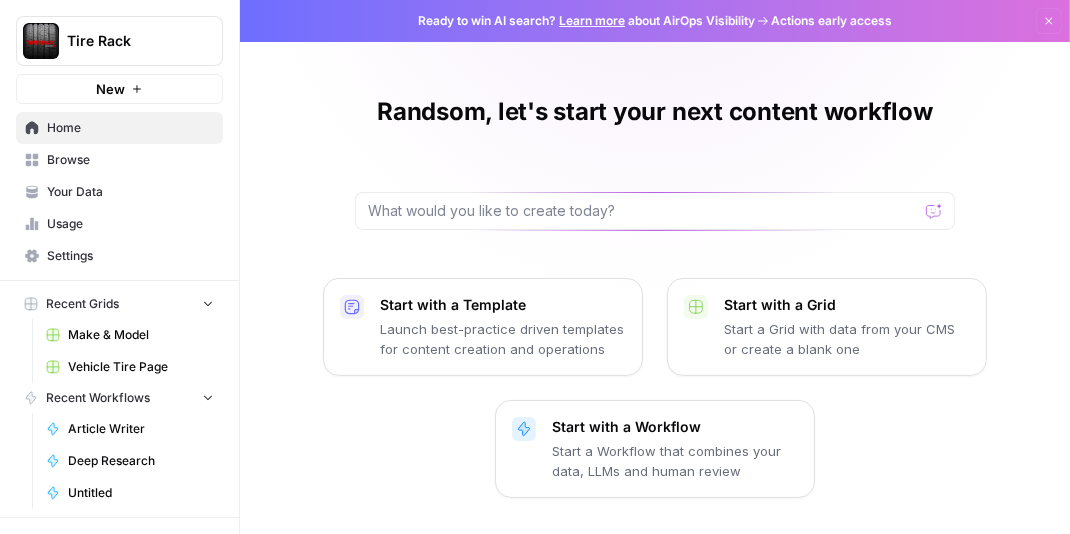 click on "Usage" at bounding box center [130, 224] 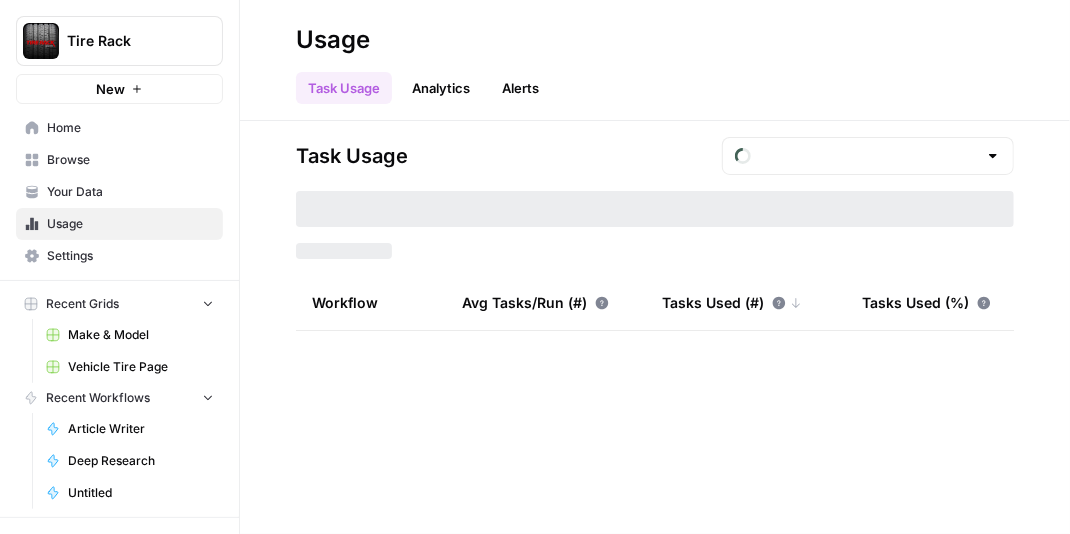 type on "August Tasks" 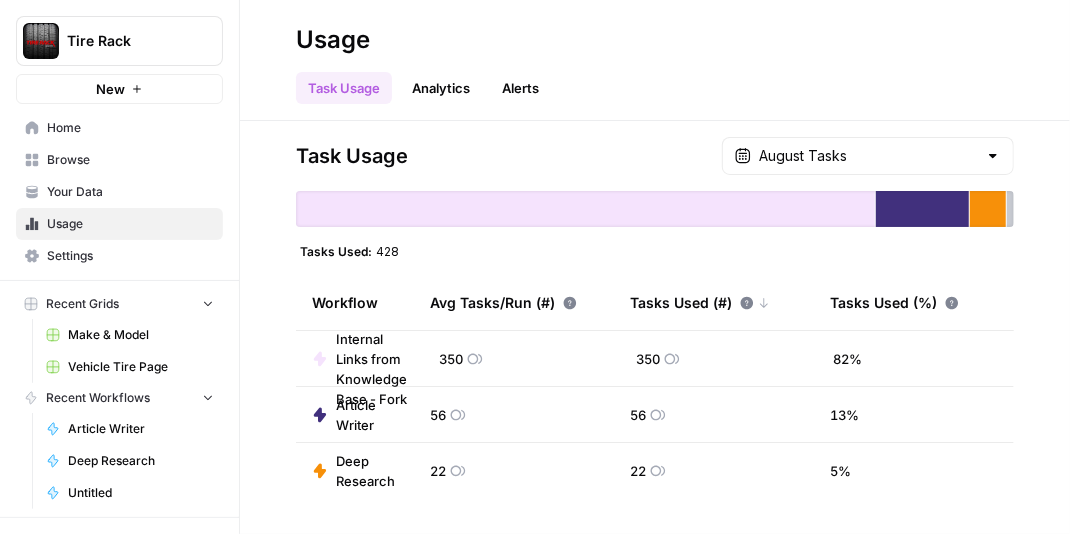 click on "Usage" at bounding box center [655, 40] 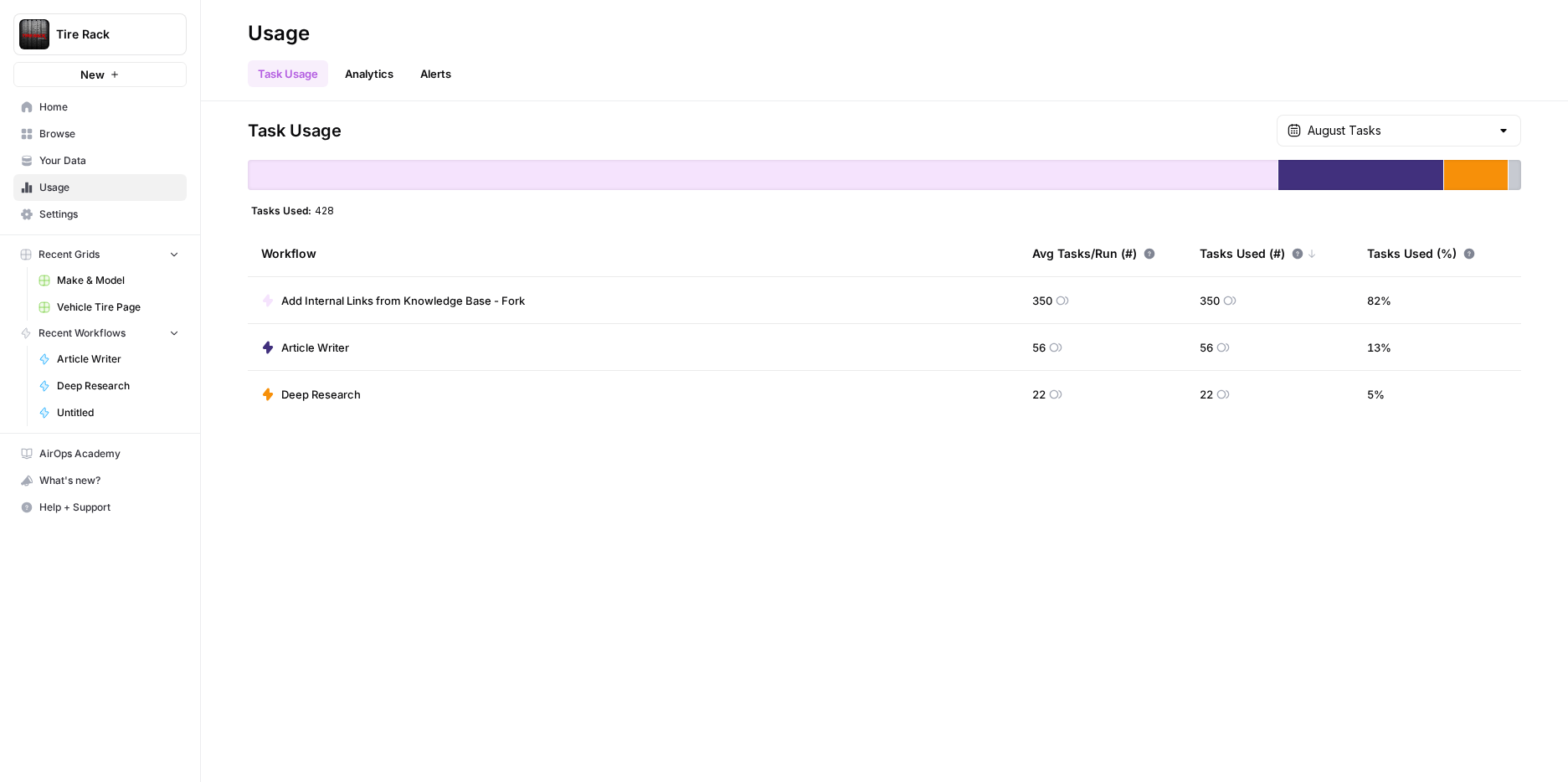 click on "Settings" at bounding box center (109, 214) 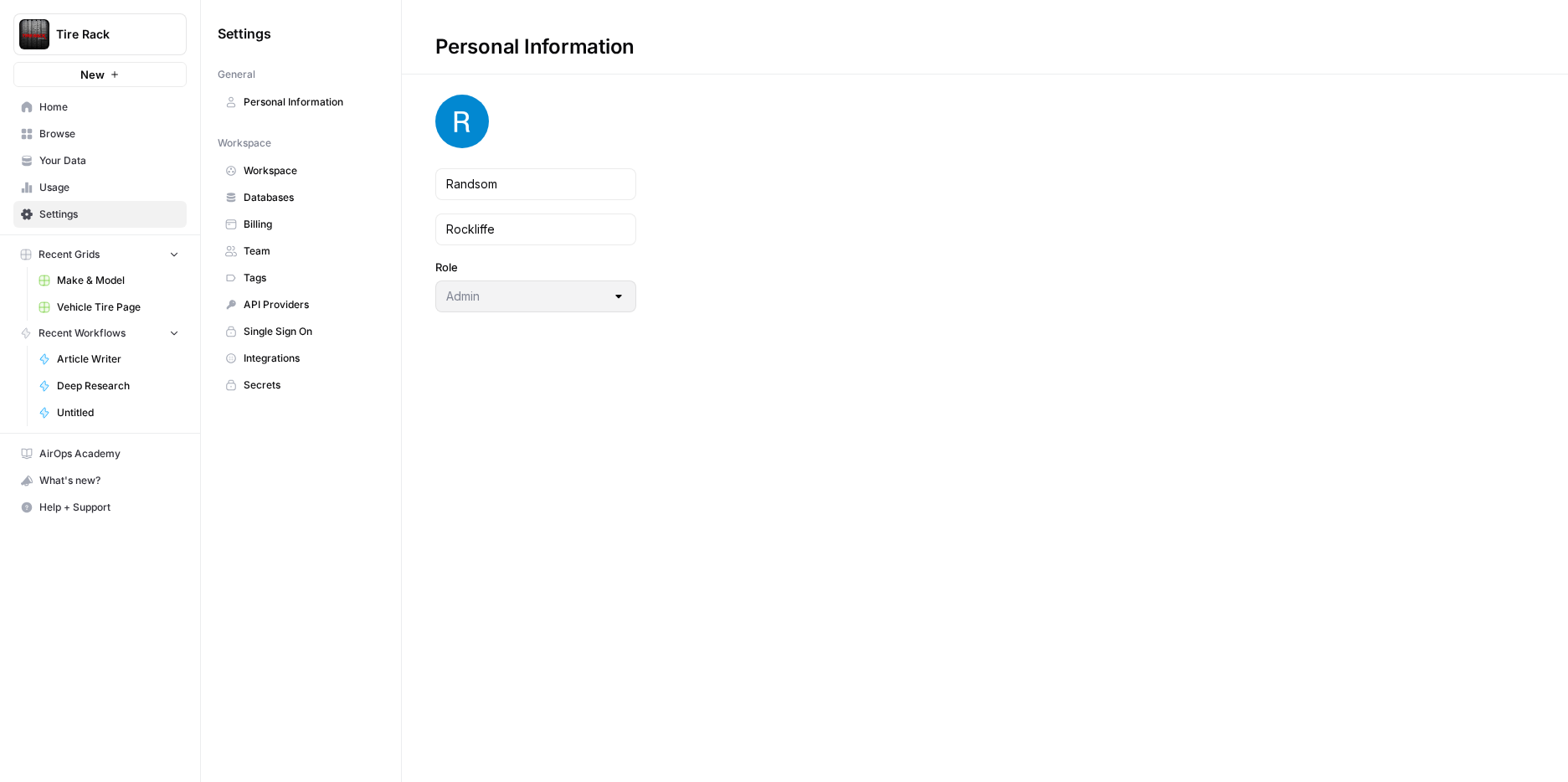 click on "Usage" at bounding box center [109, 188] 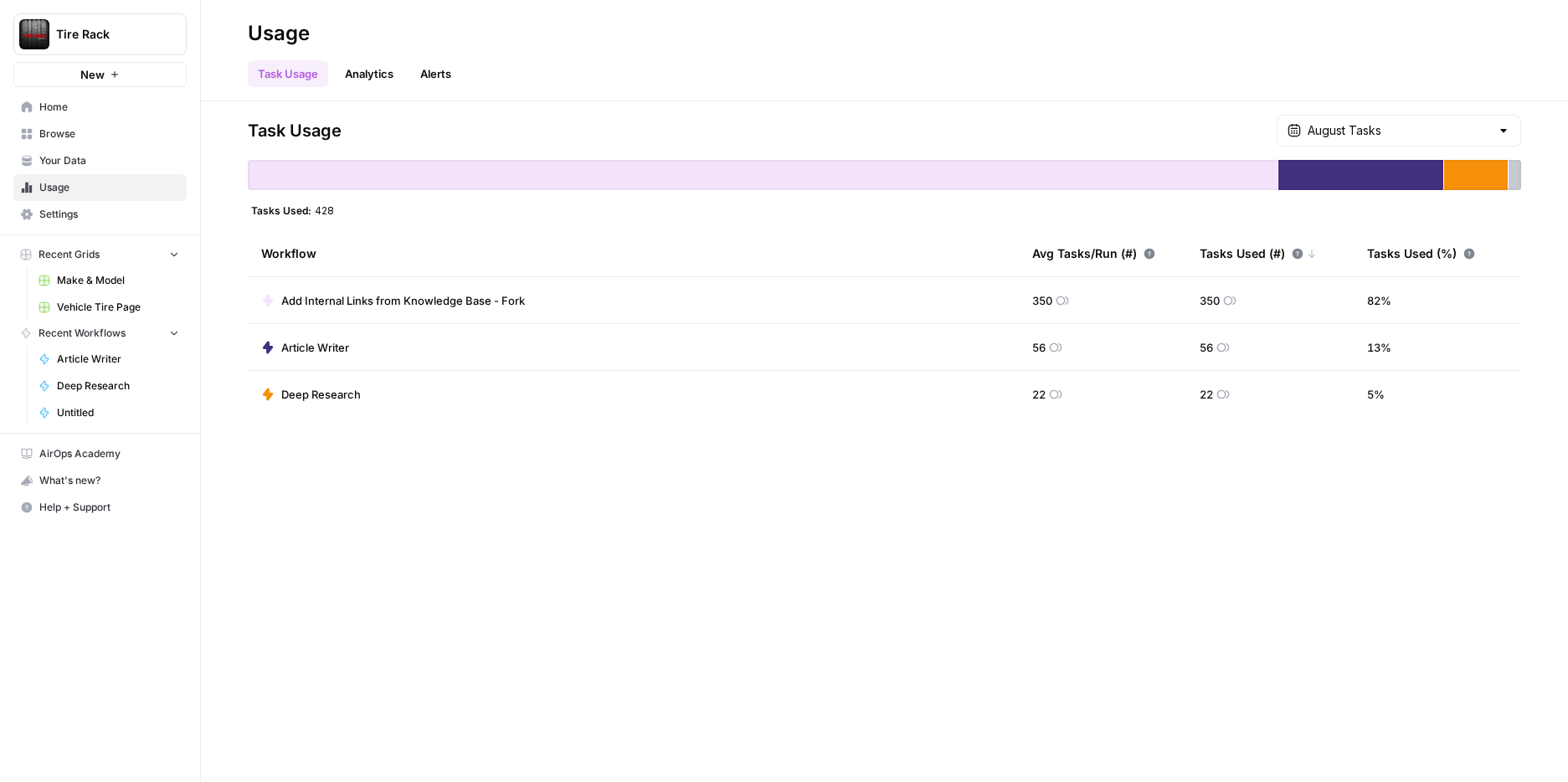 click on "Your Data" at bounding box center [109, 161] 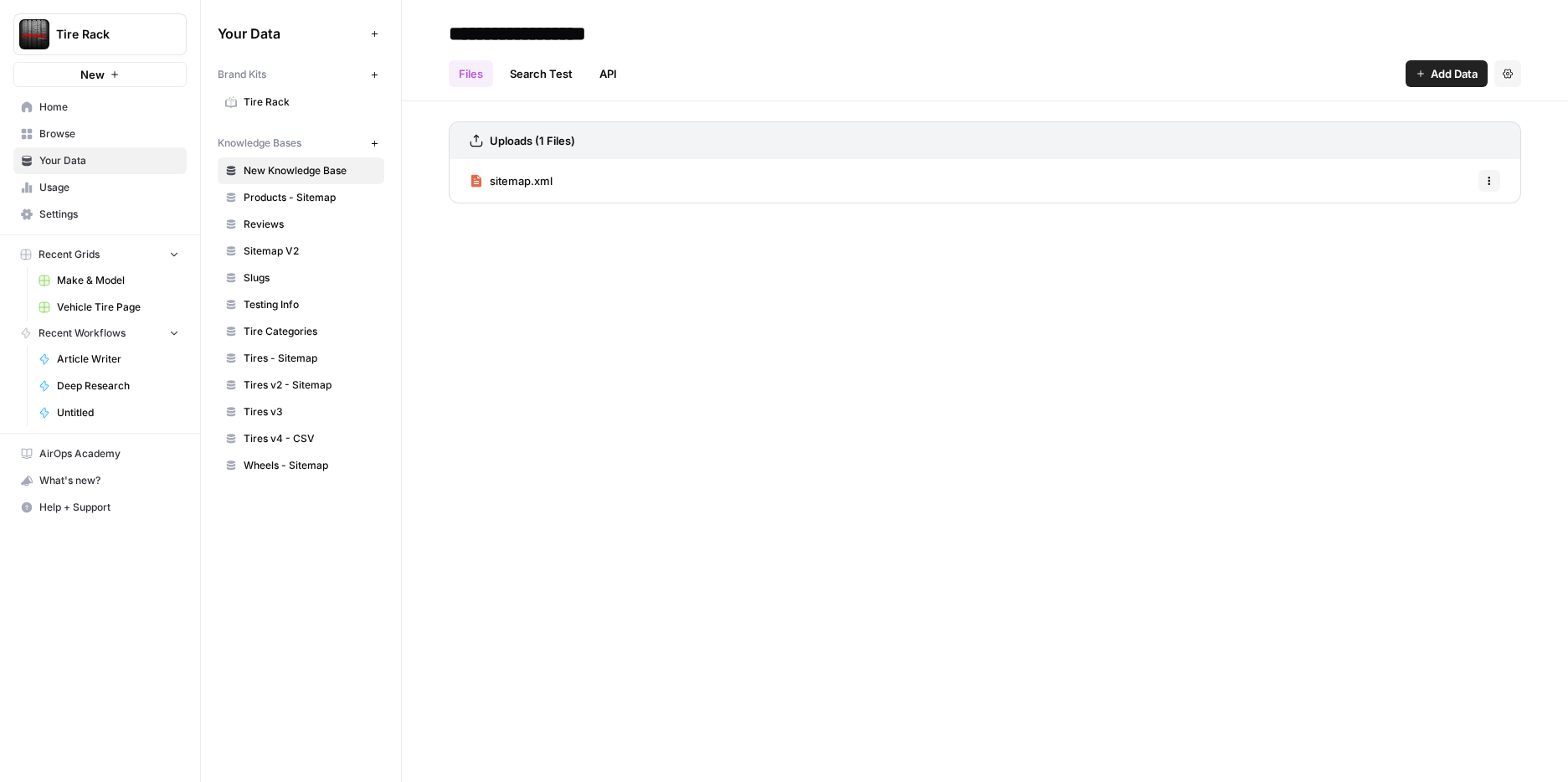 click on "Products - Sitemap" at bounding box center (310, 198) 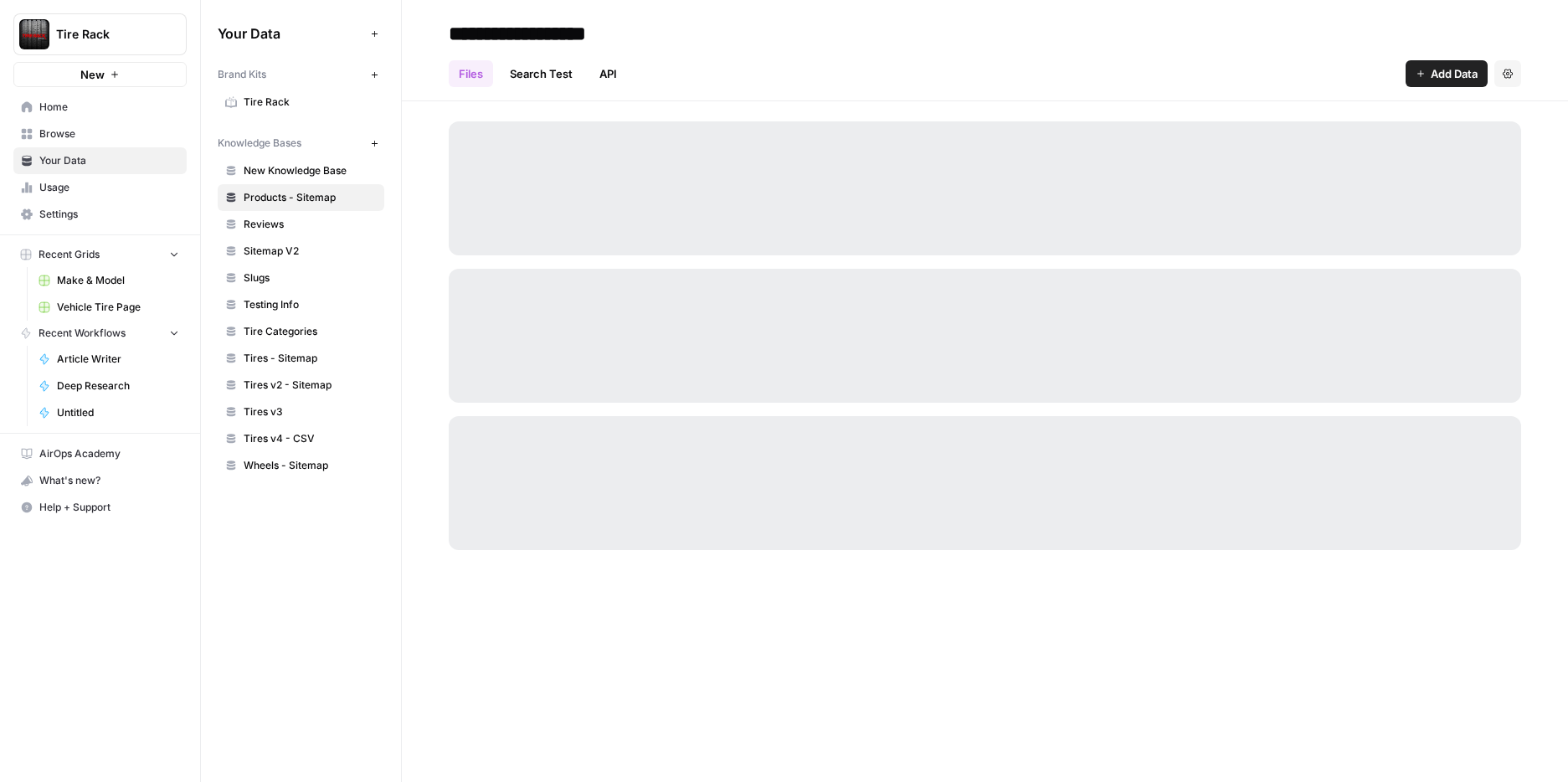 click on "Reviews" at bounding box center (310, 224) 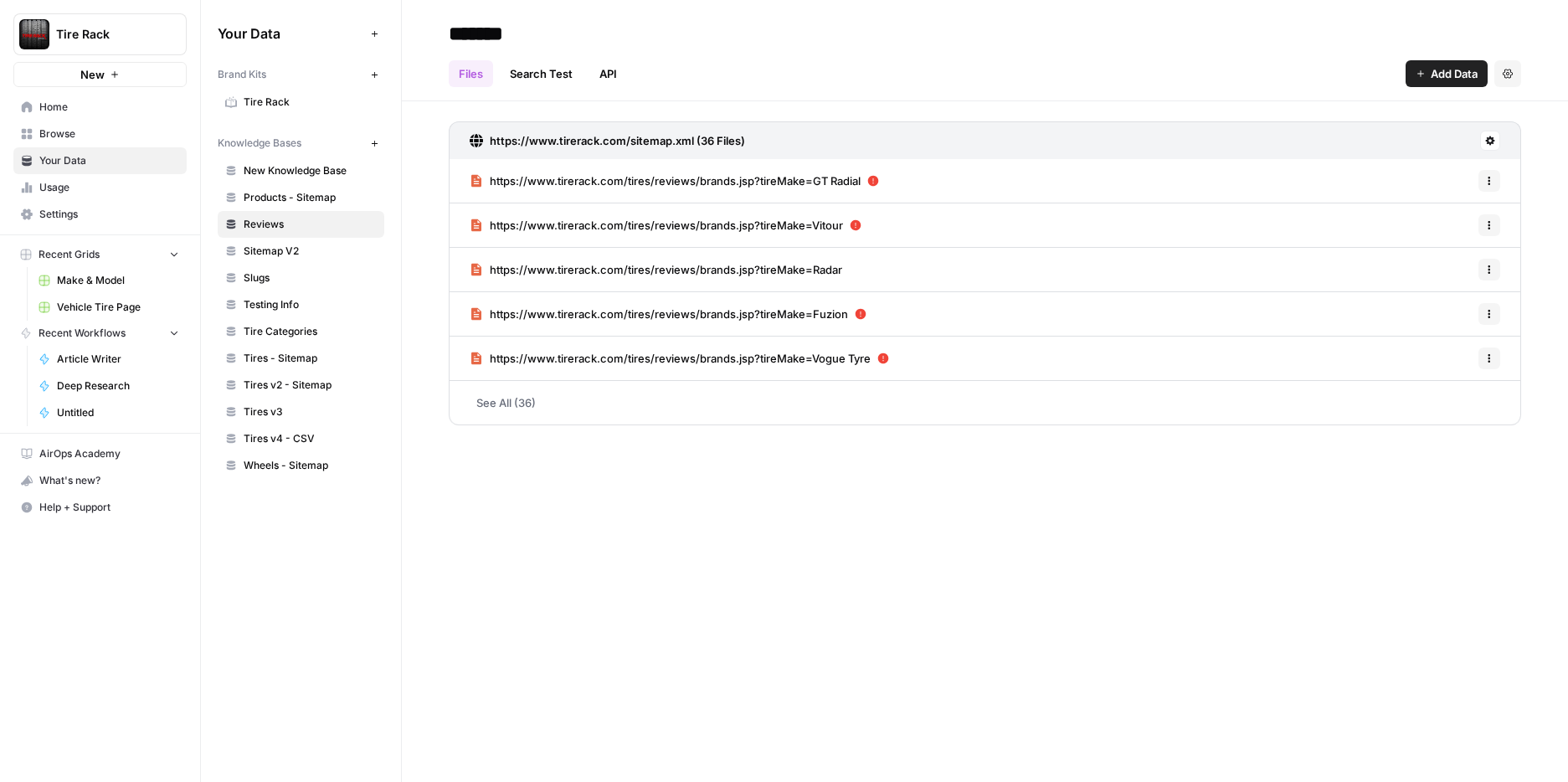 click on "See All (36)" at bounding box center (984, 403) 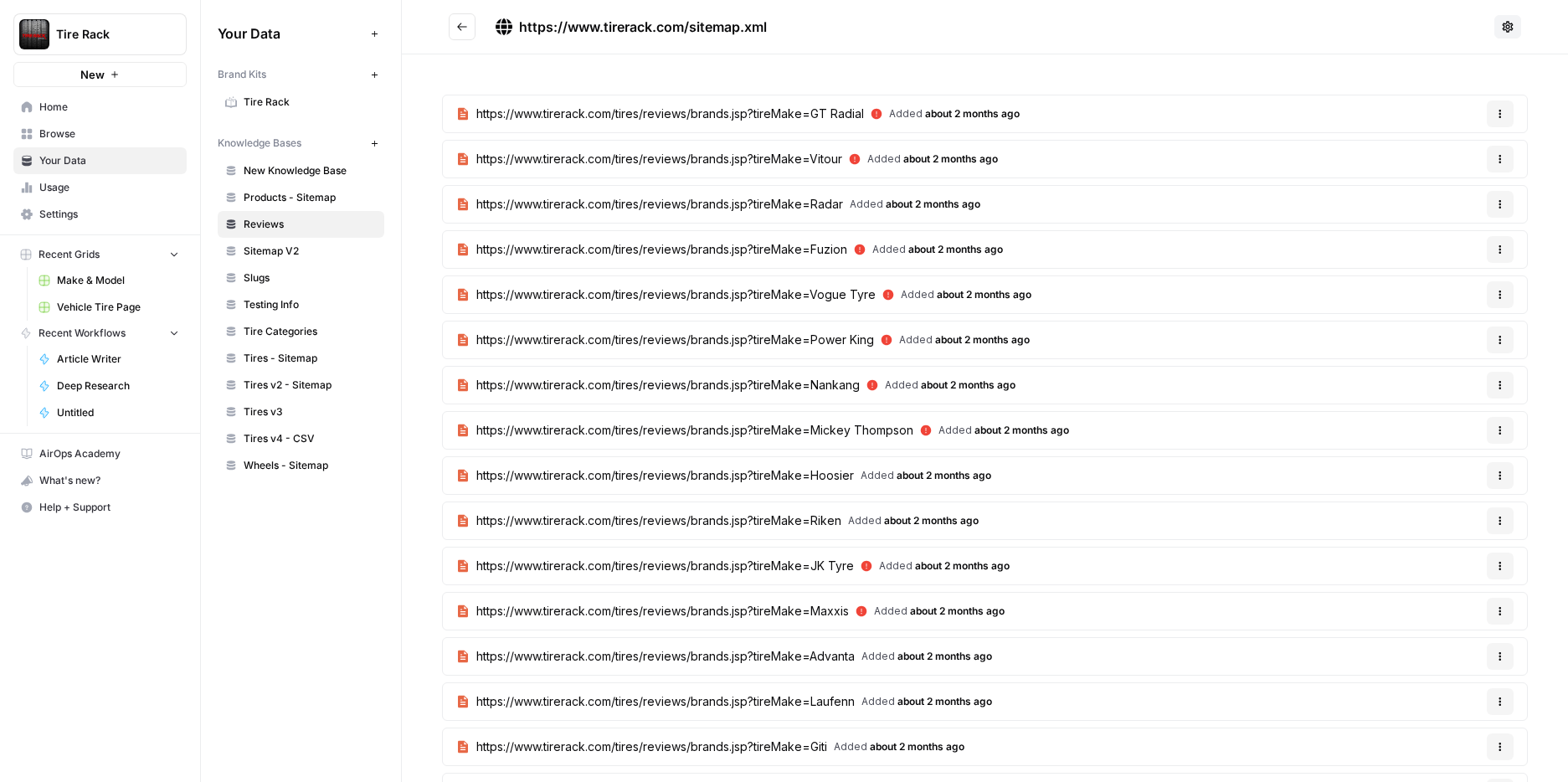 click on "Sitemap V2" at bounding box center [310, 251] 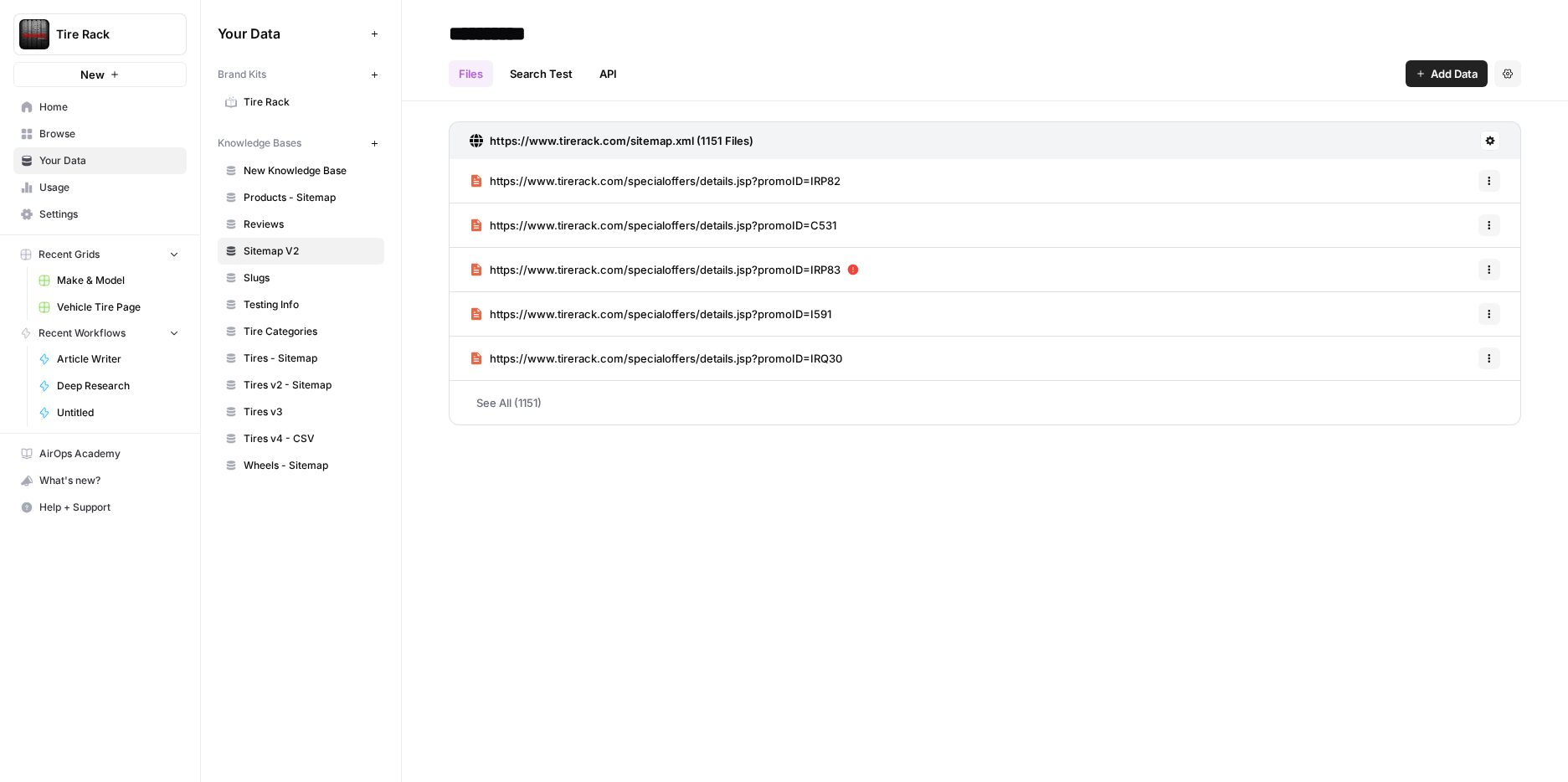 click on "Slugs" at bounding box center (310, 278) 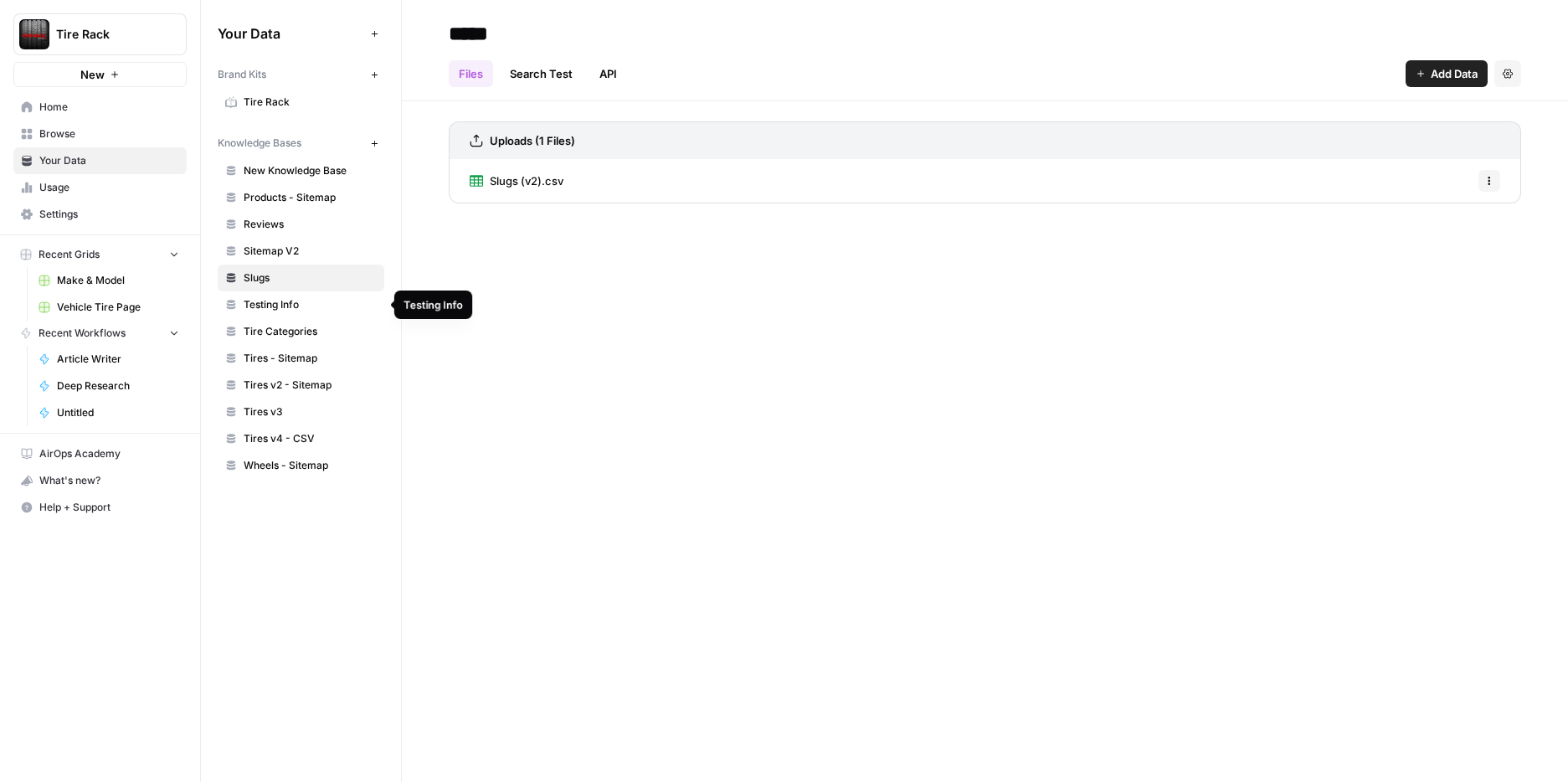 click on "Testing Info" at bounding box center (301, 305) 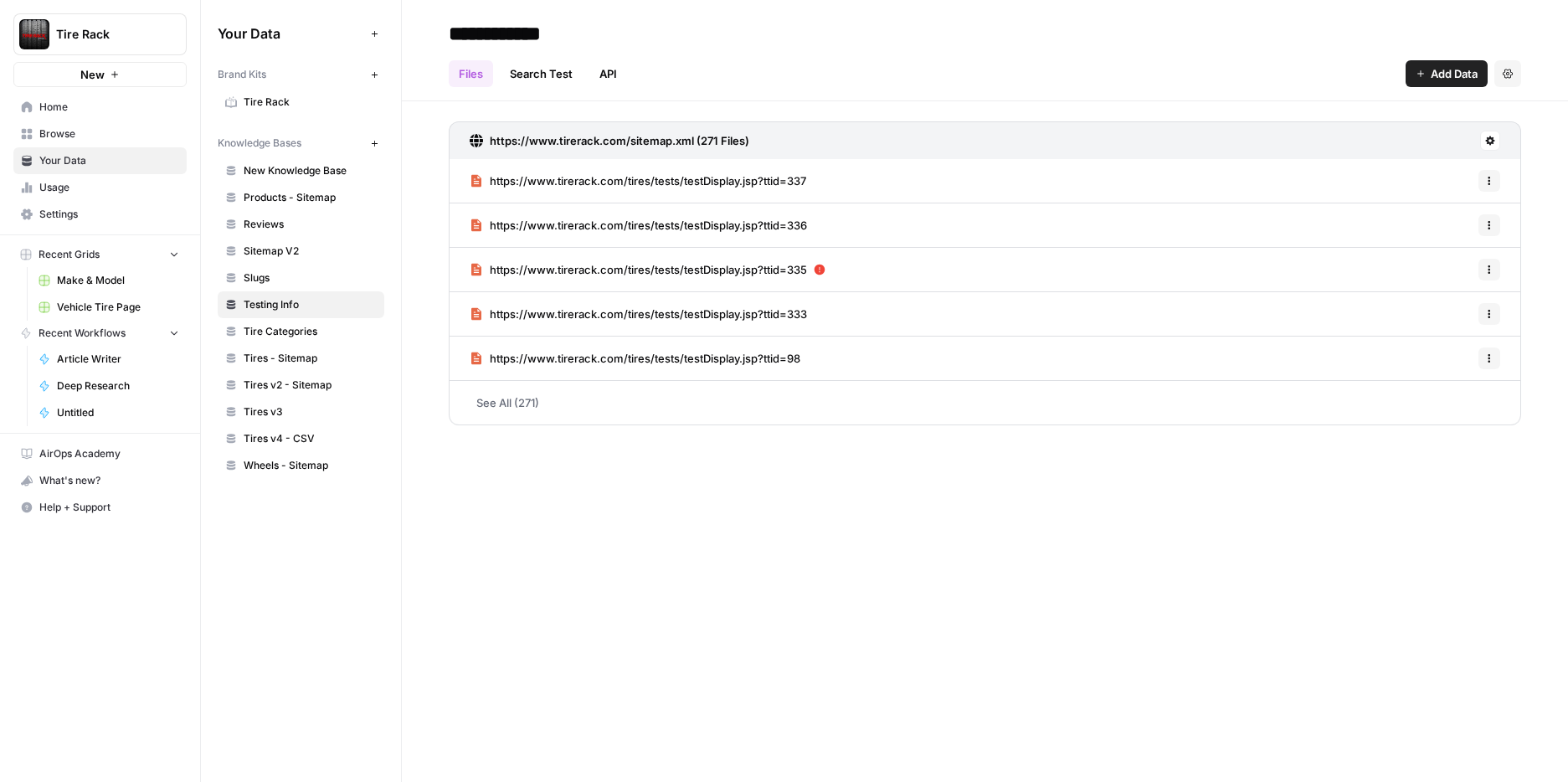 click on "Article Writer" at bounding box center (109, 359) 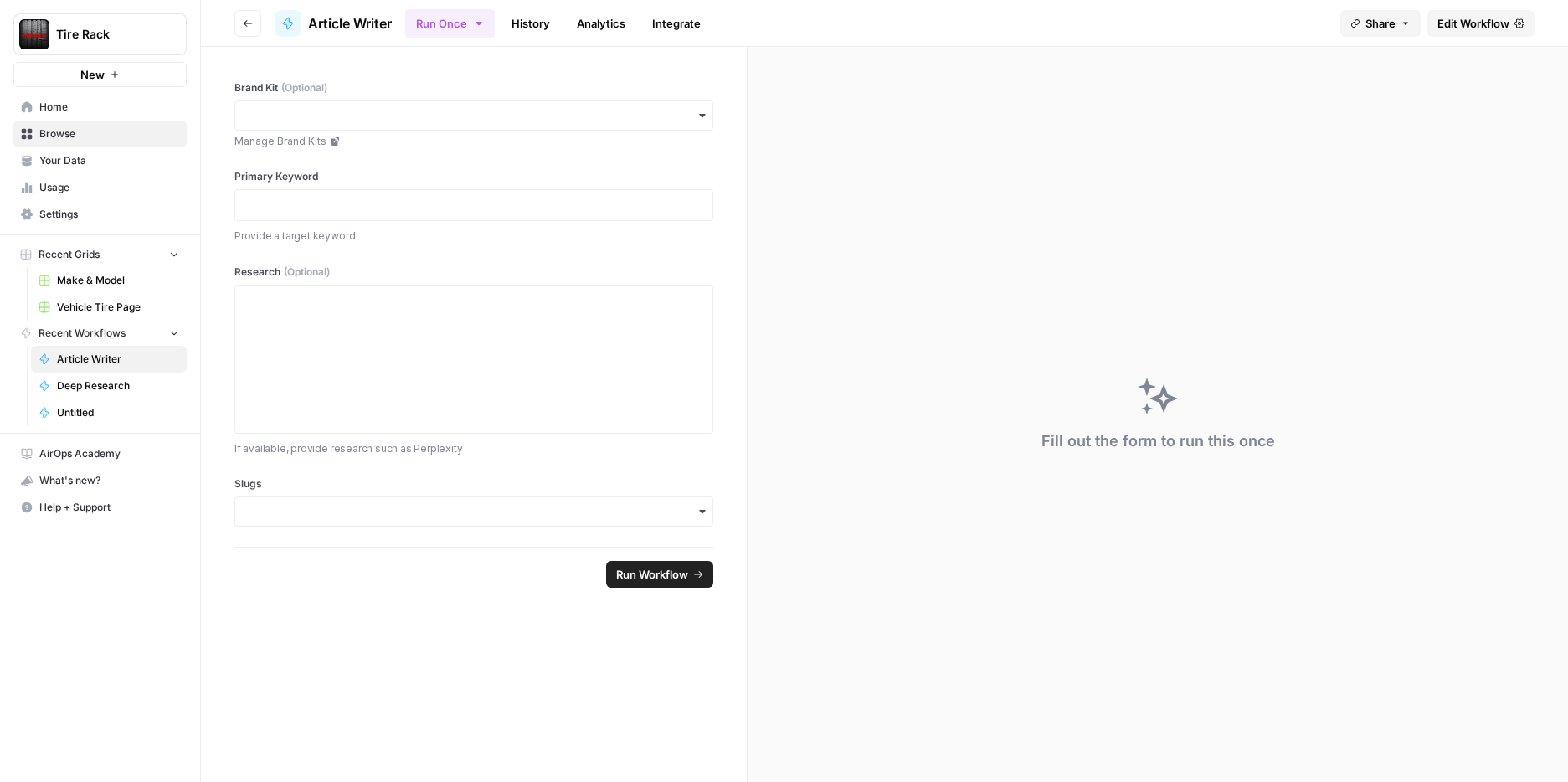 click on "History" at bounding box center [531, 23] 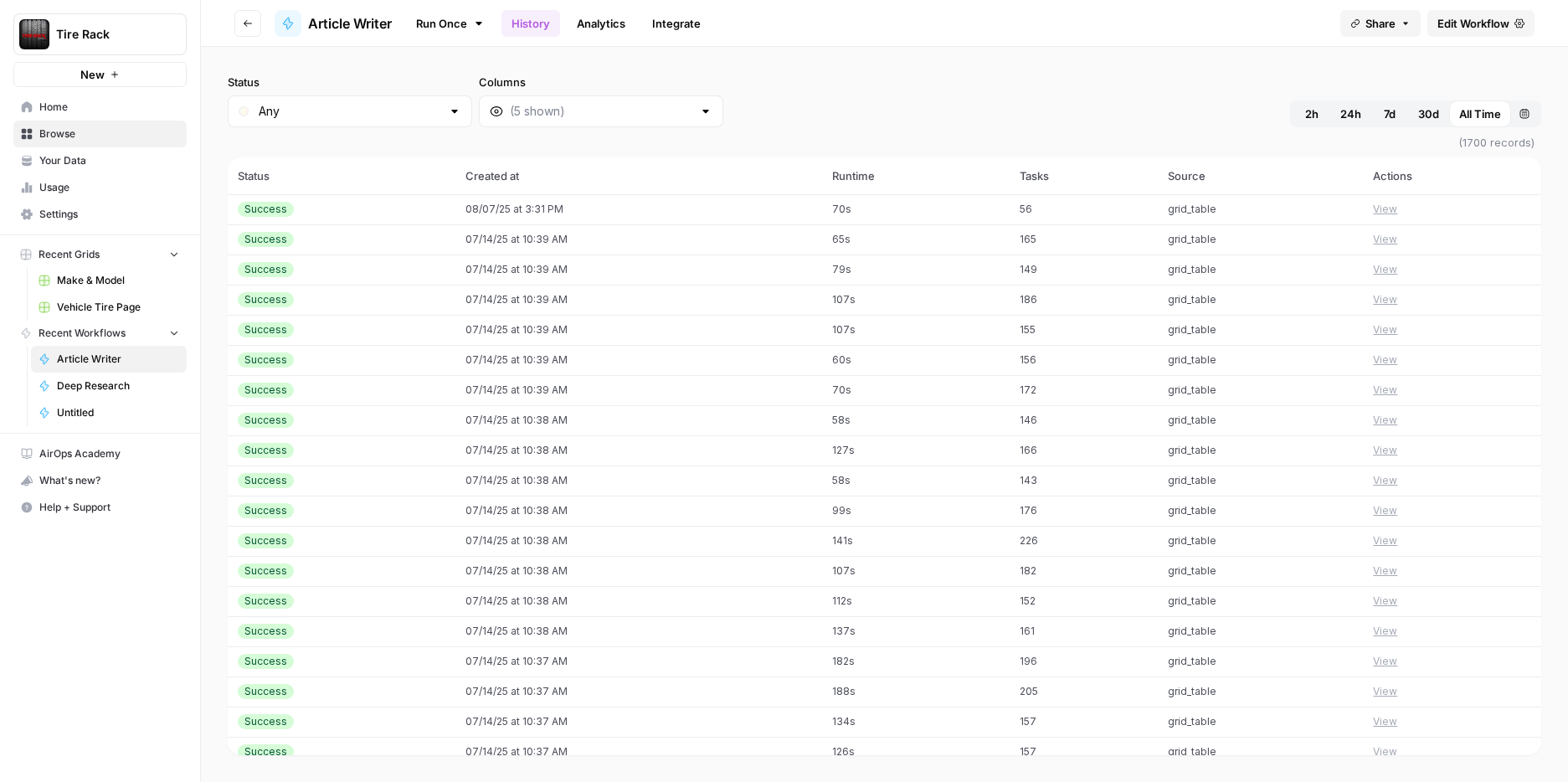 click on "Success" at bounding box center [265, 209] 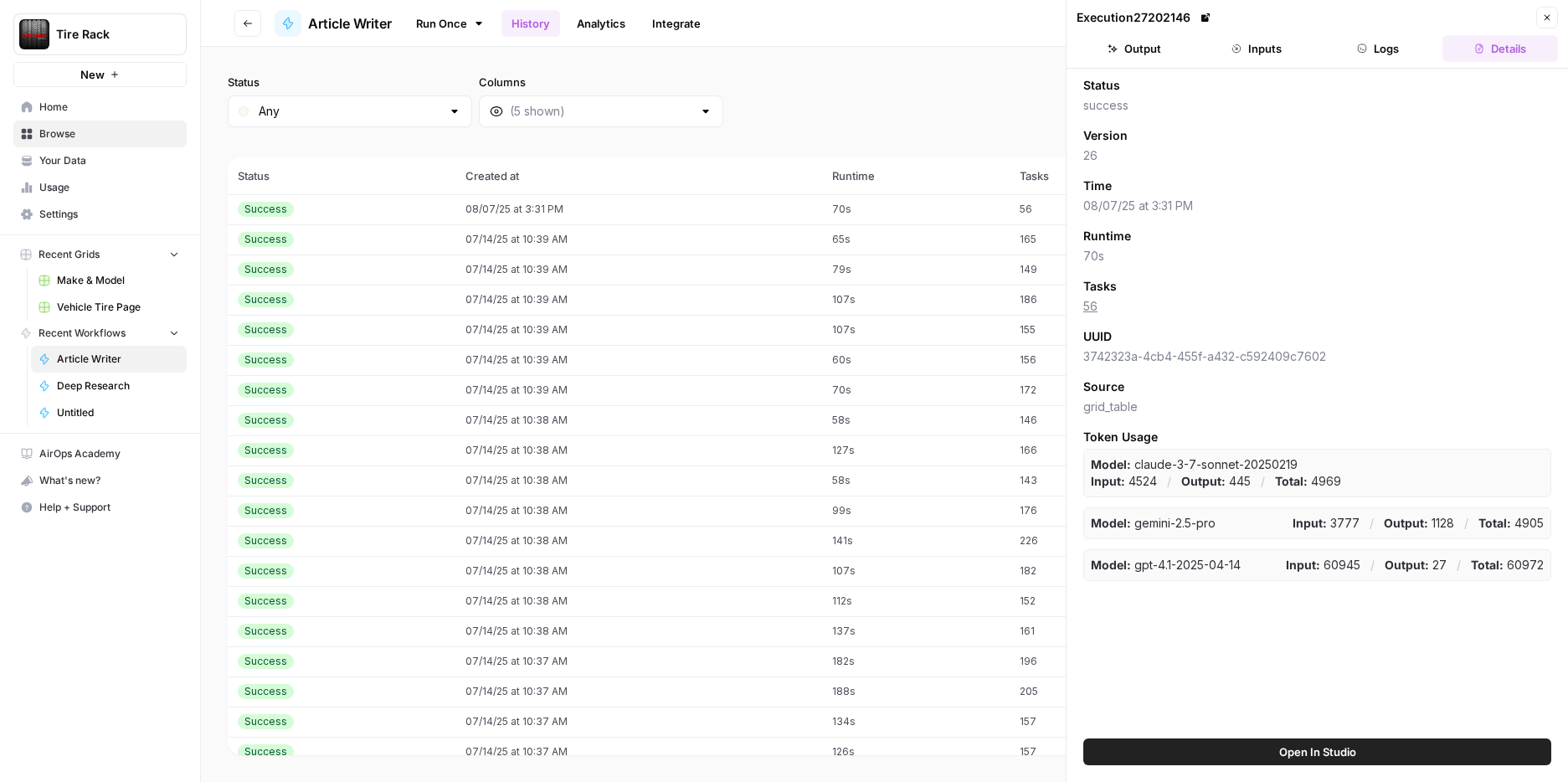click on "08/07/25 at 3:31 PM" at bounding box center (638, 209) 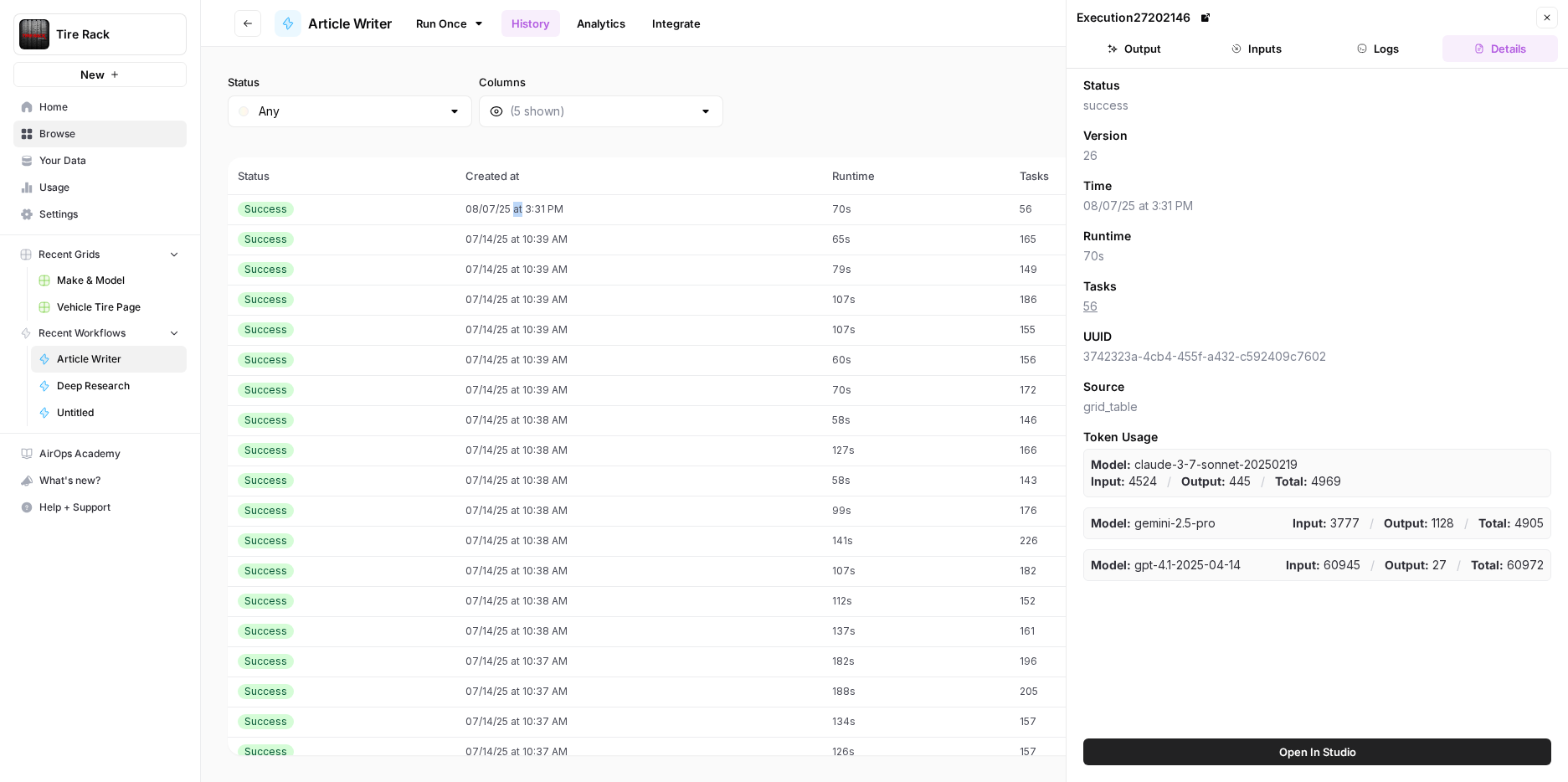 click on "08/07/25 at 3:31 PM" at bounding box center (638, 209) 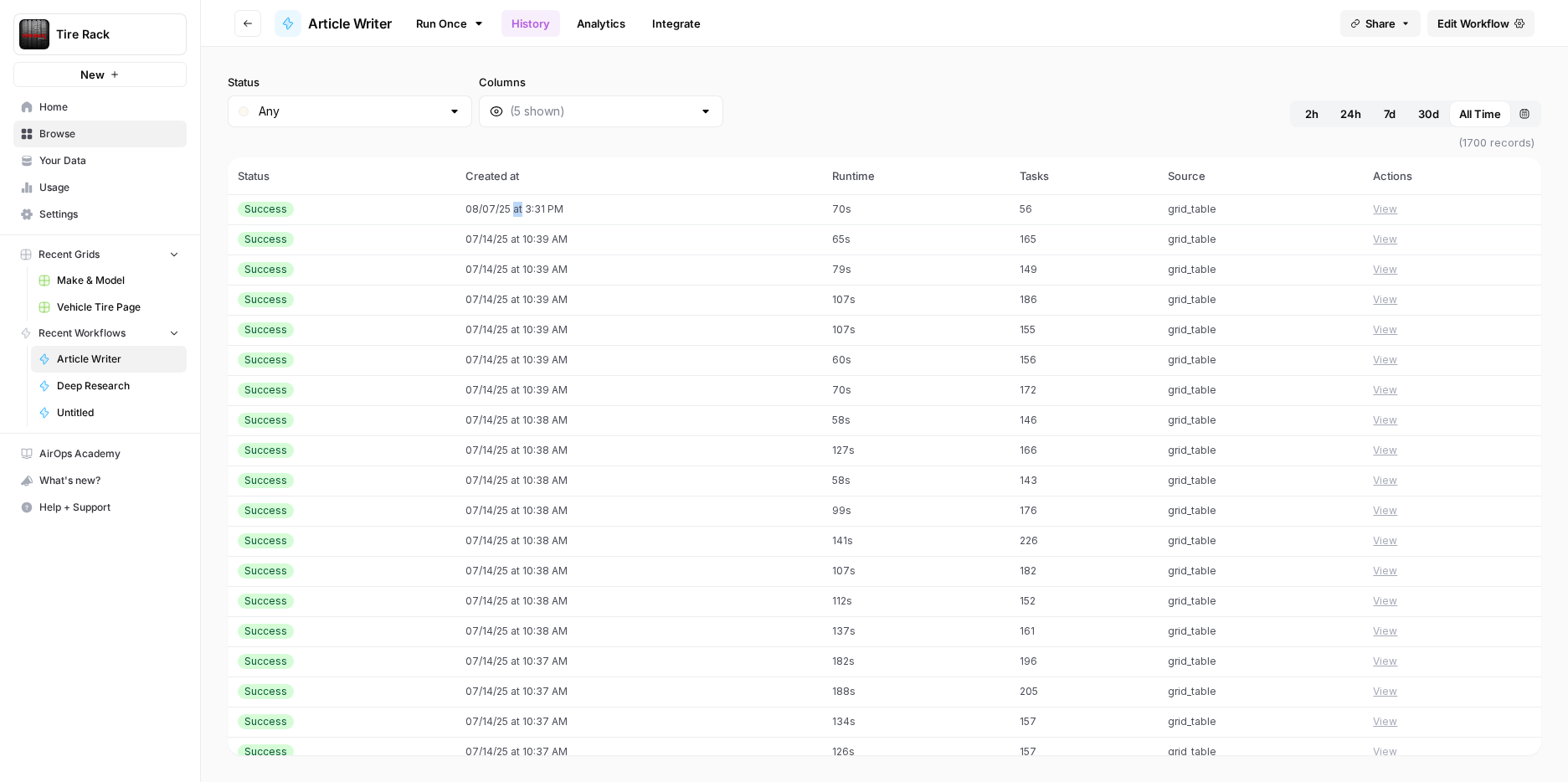 click on "08/07/25 at 3:31 PM" at bounding box center [638, 209] 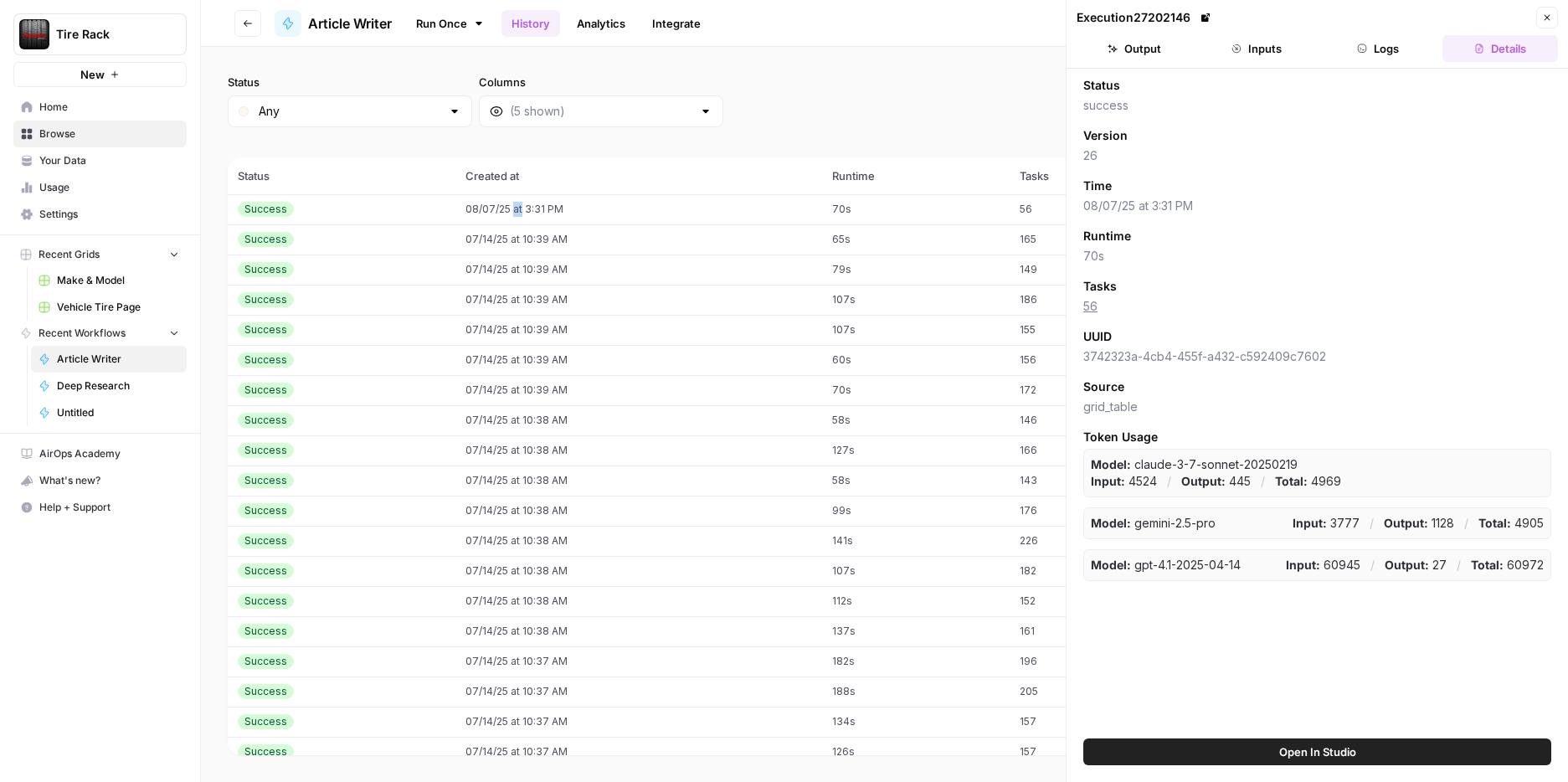 click on "Logs" at bounding box center (1379, 49) 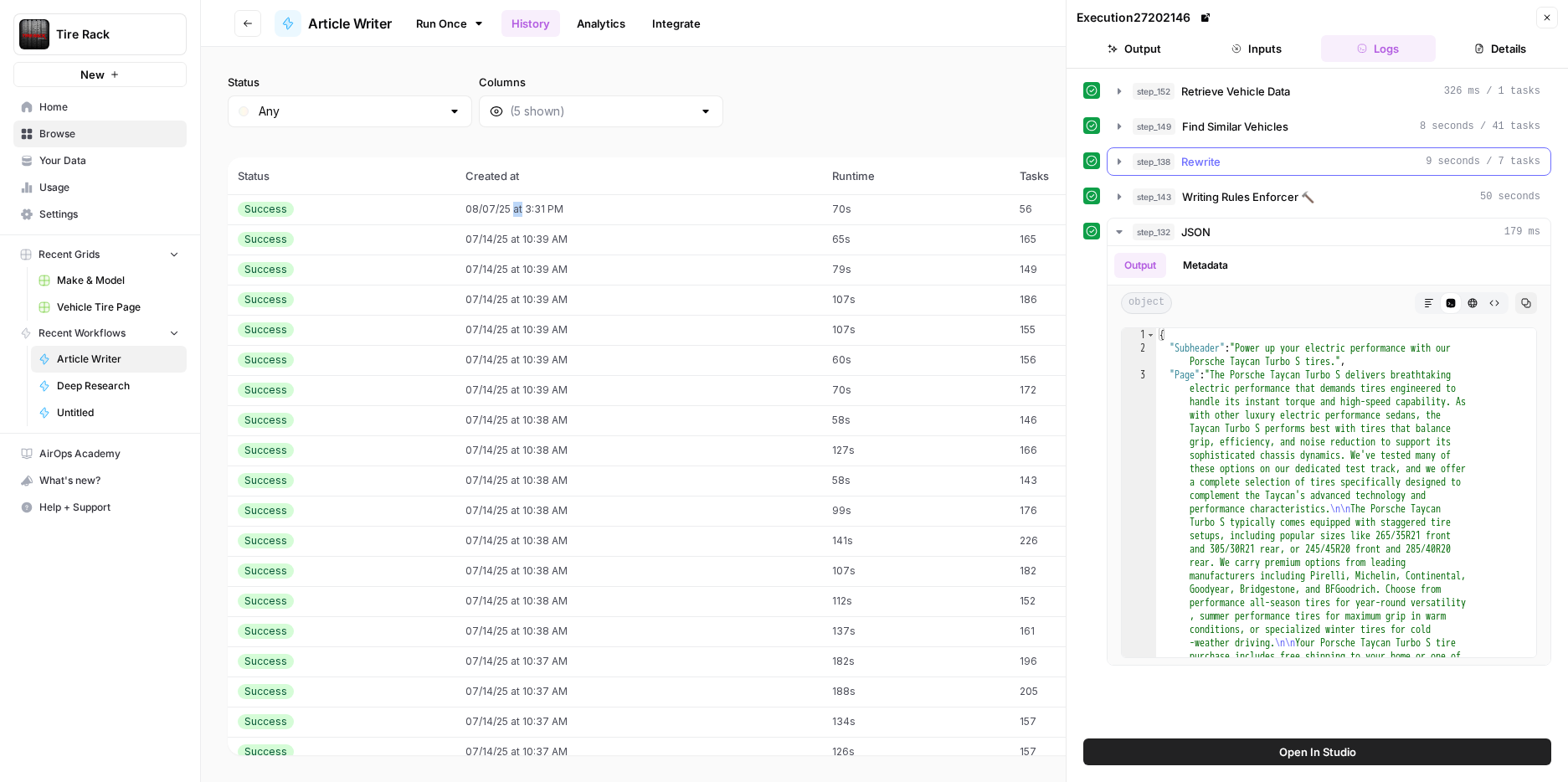type 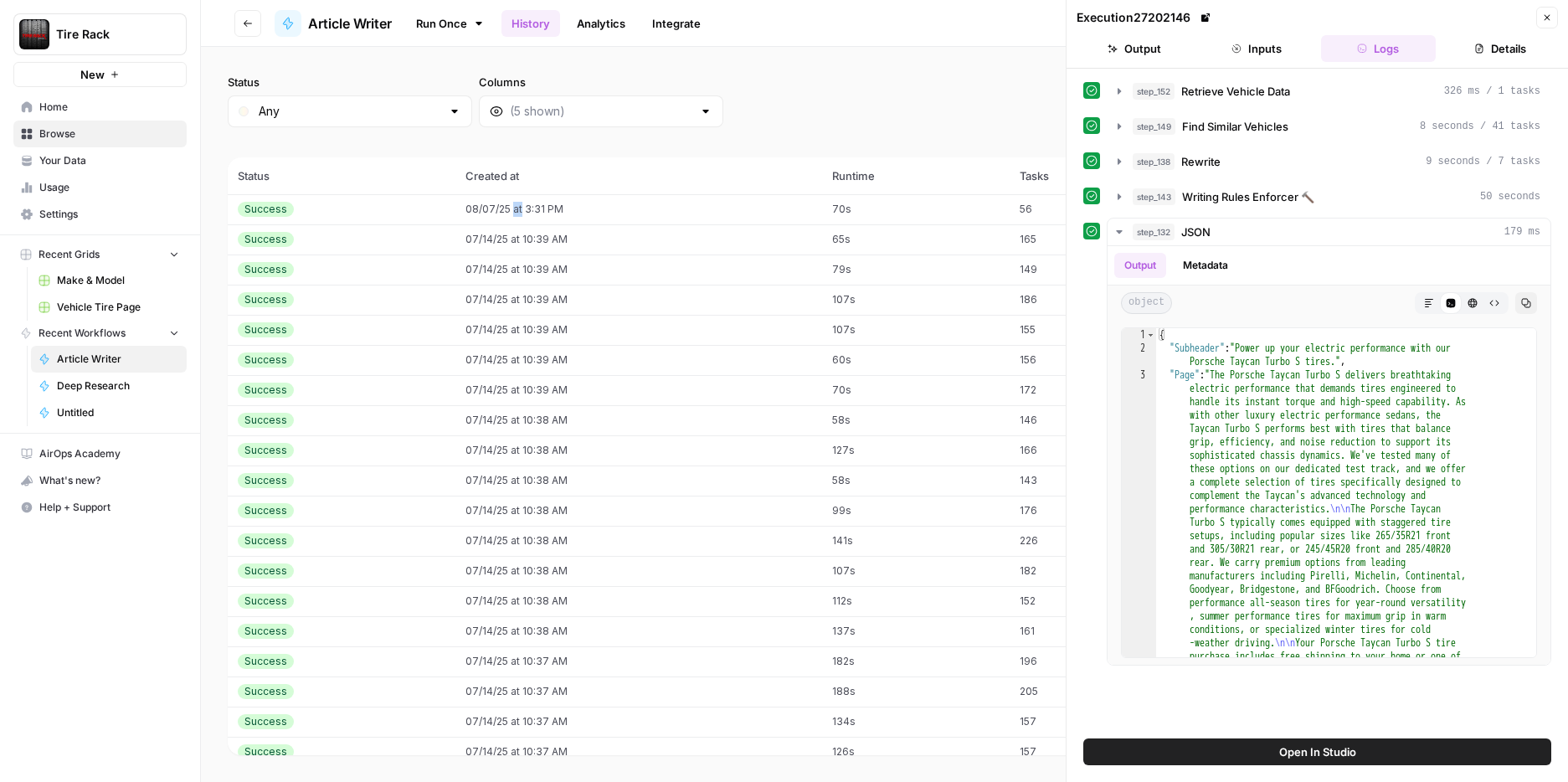 click on "Open In Studio" at bounding box center [1318, 752] 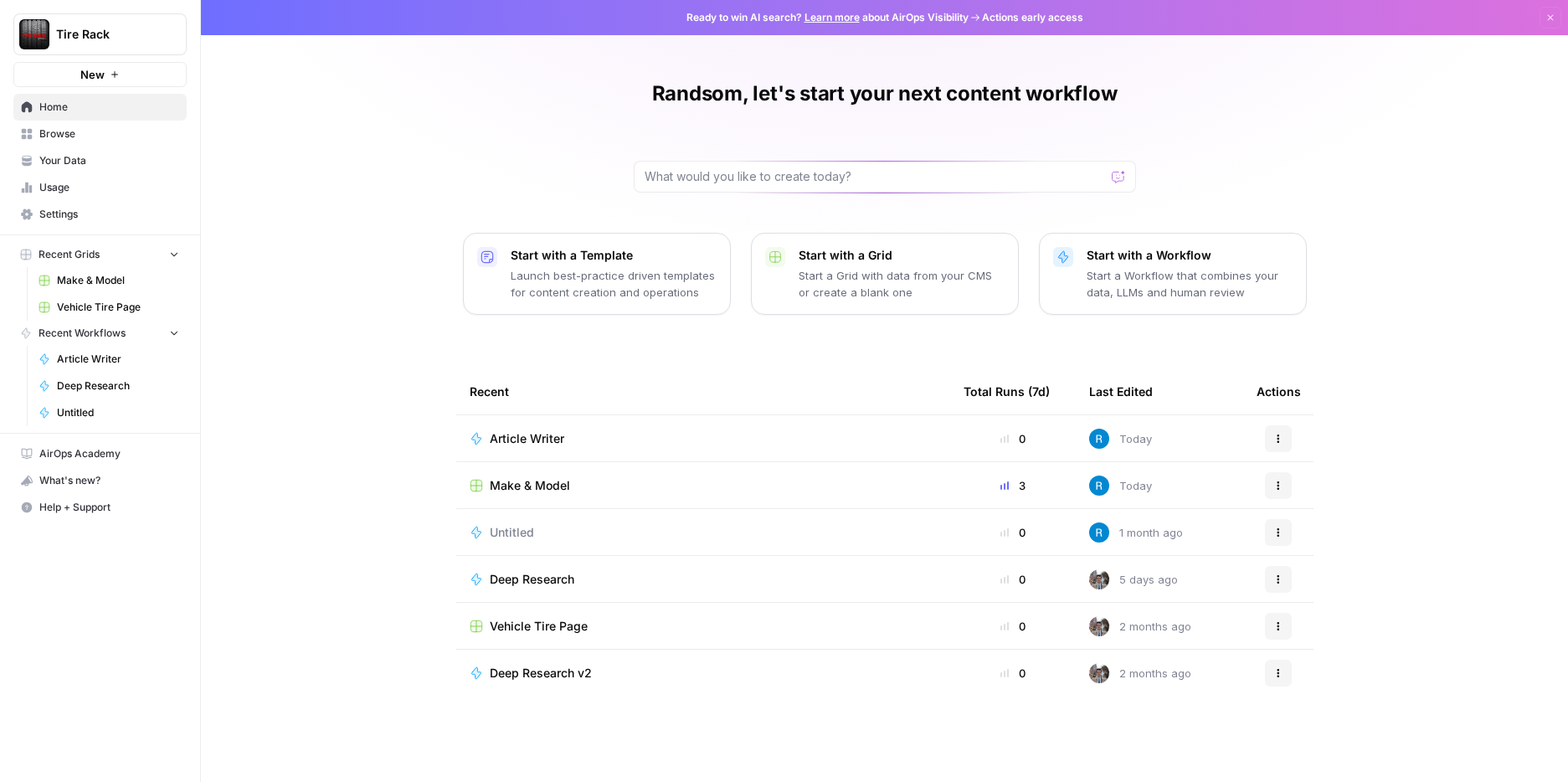 click on "Make & Model" at bounding box center [118, 280] 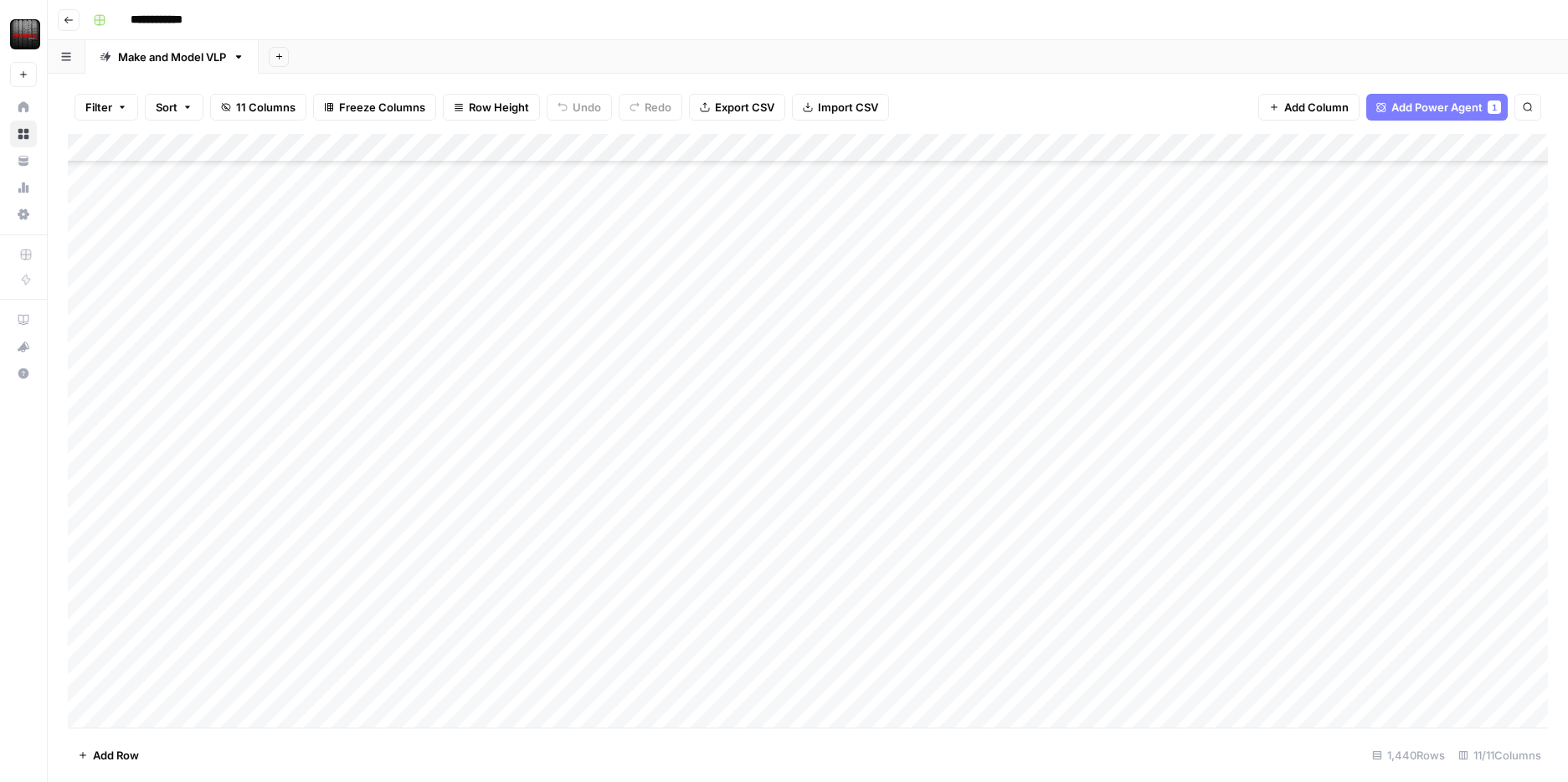 scroll, scrollTop: 3666, scrollLeft: 0, axis: vertical 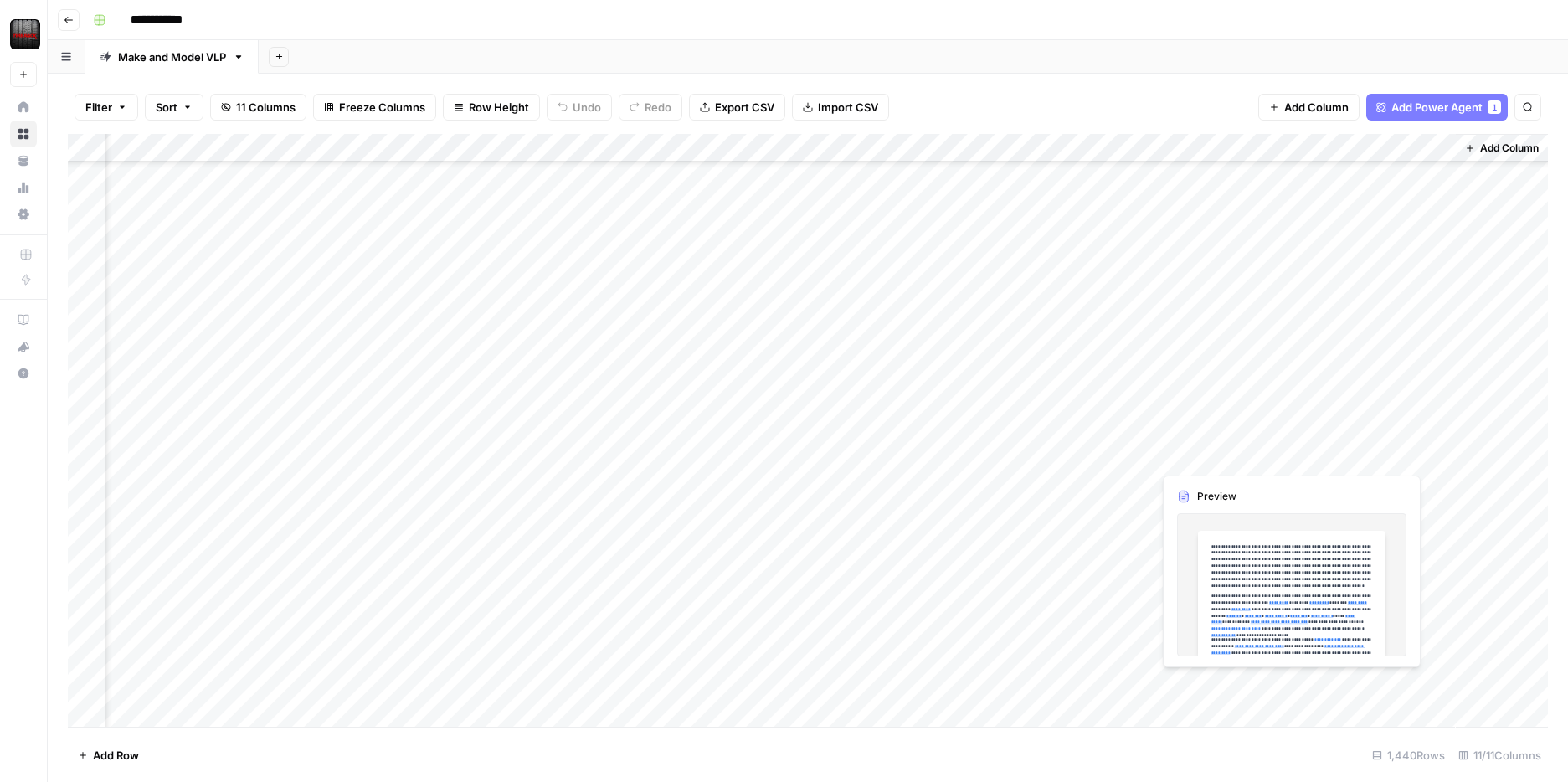click on "Add Column" at bounding box center [808, 430] 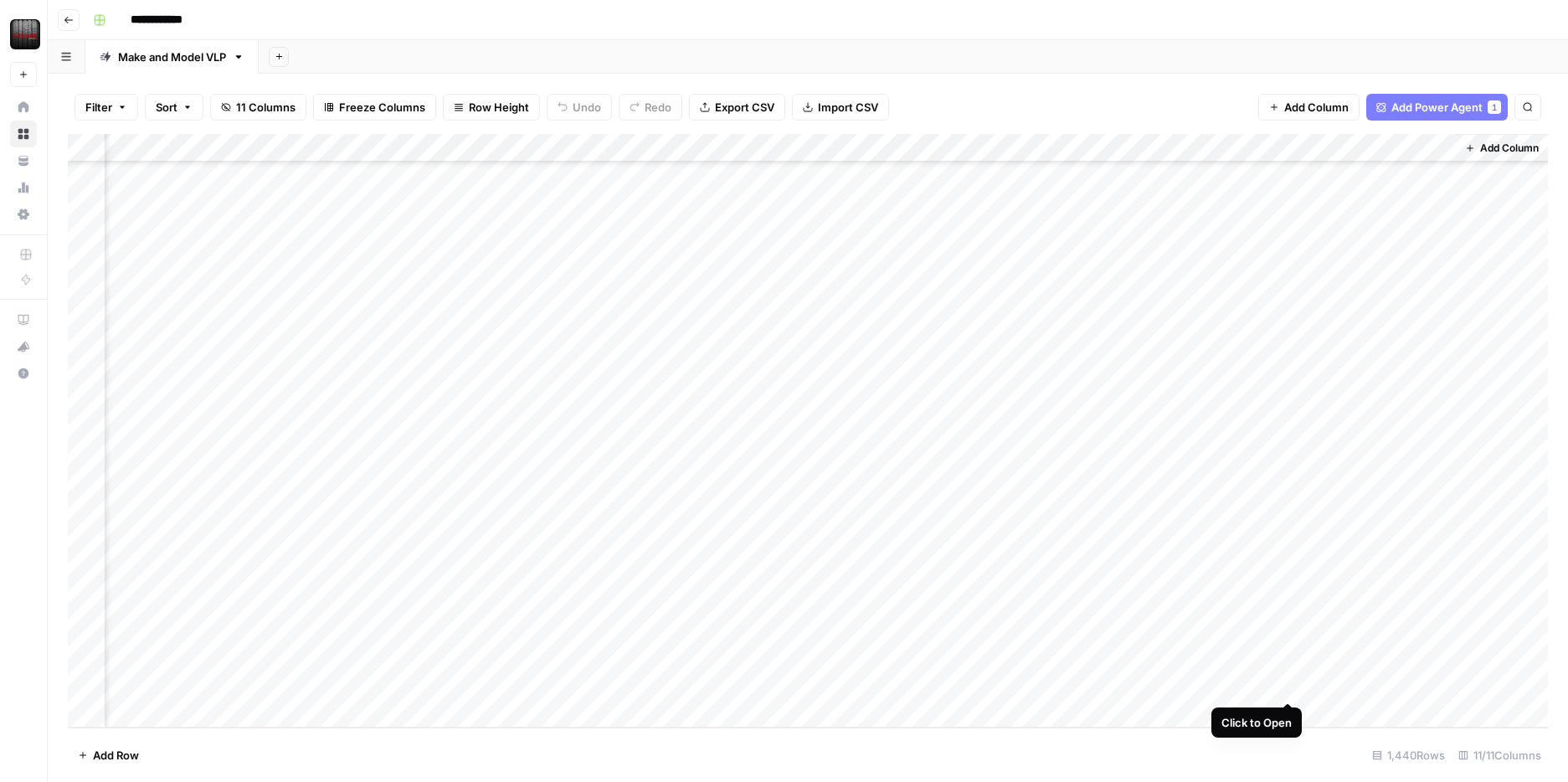 click on "Add Column" at bounding box center (808, 430) 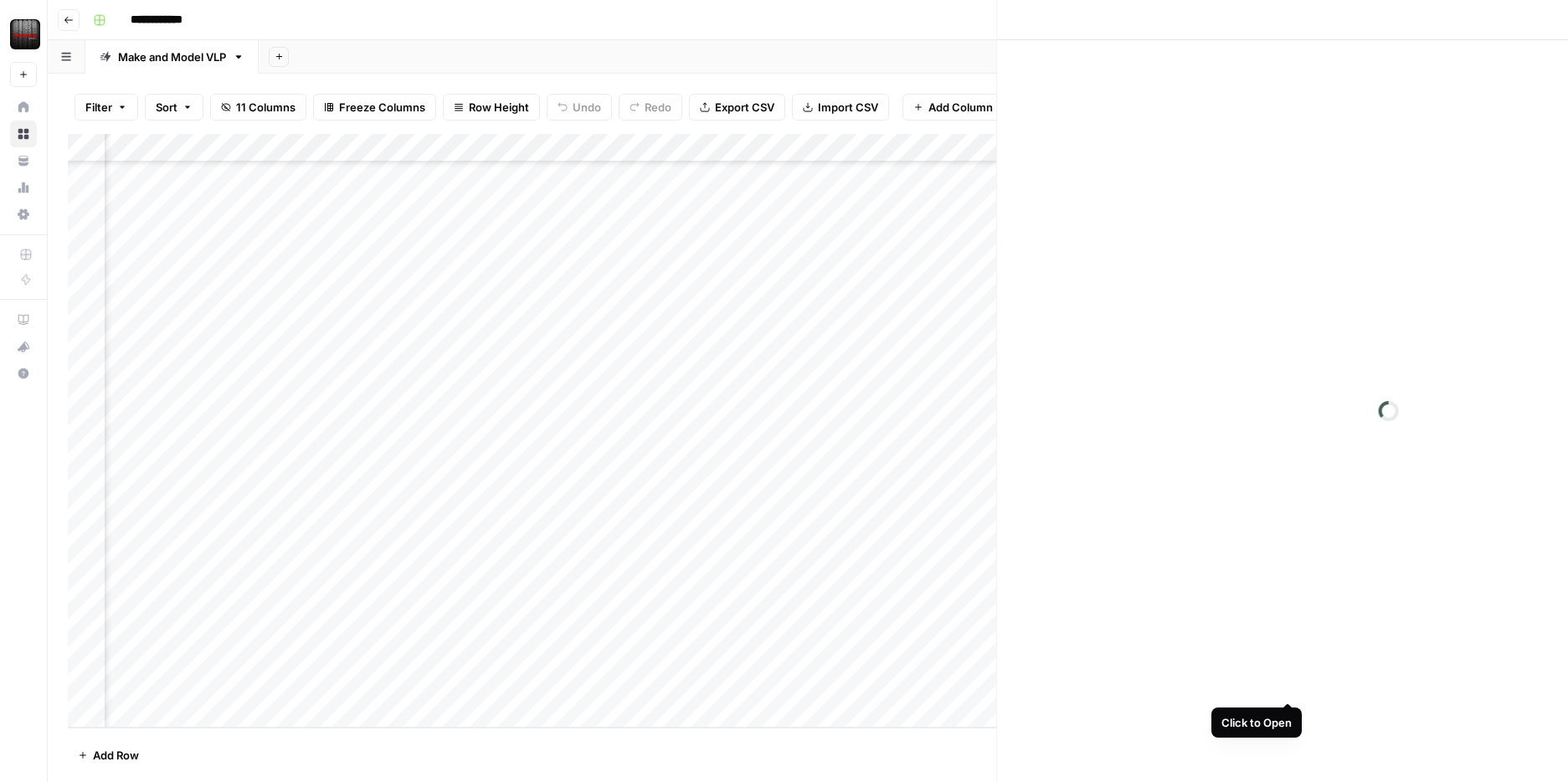scroll, scrollTop: 40454, scrollLeft: 571, axis: both 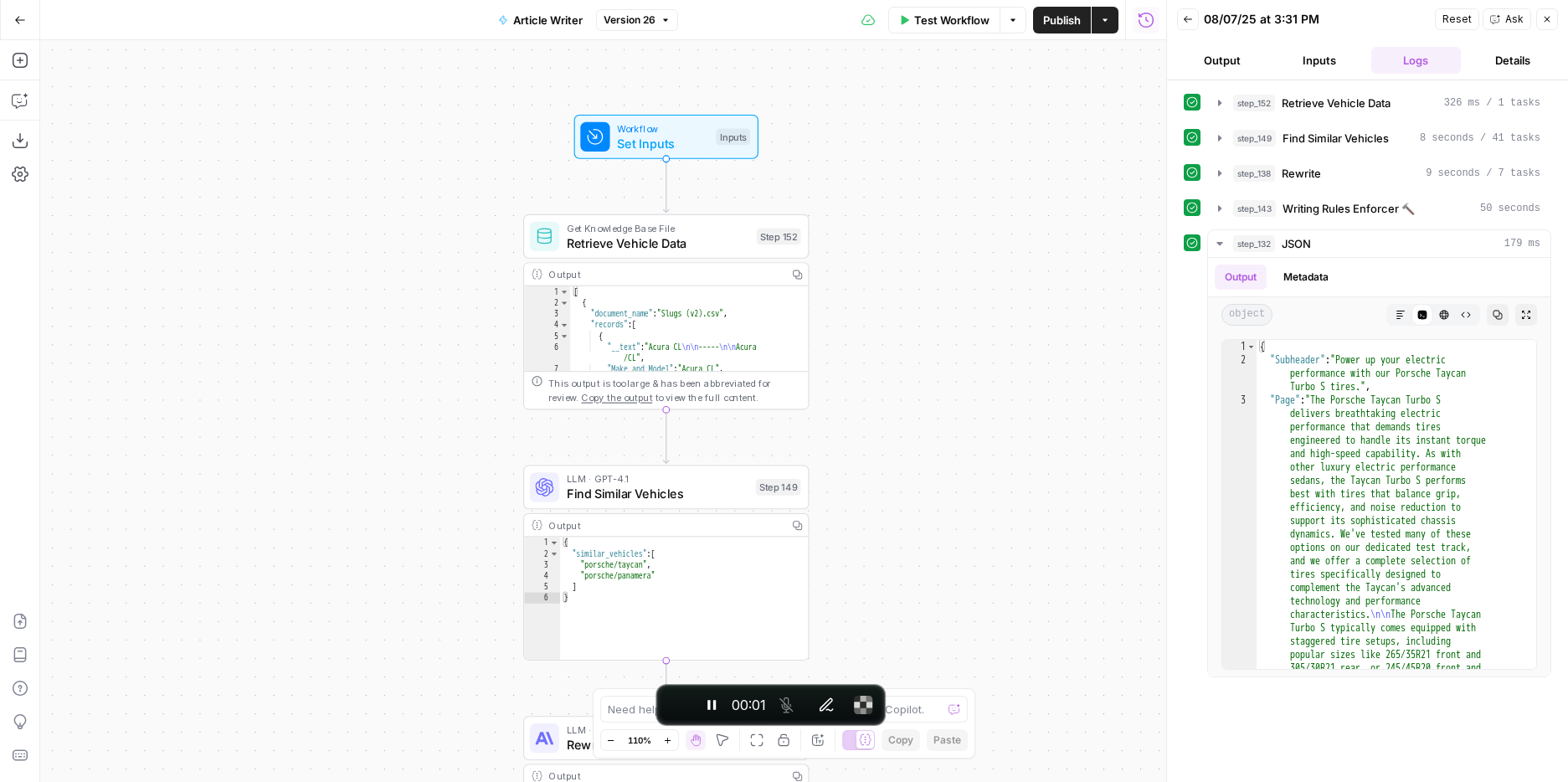 click on "Test Workflow" at bounding box center (944, 20) 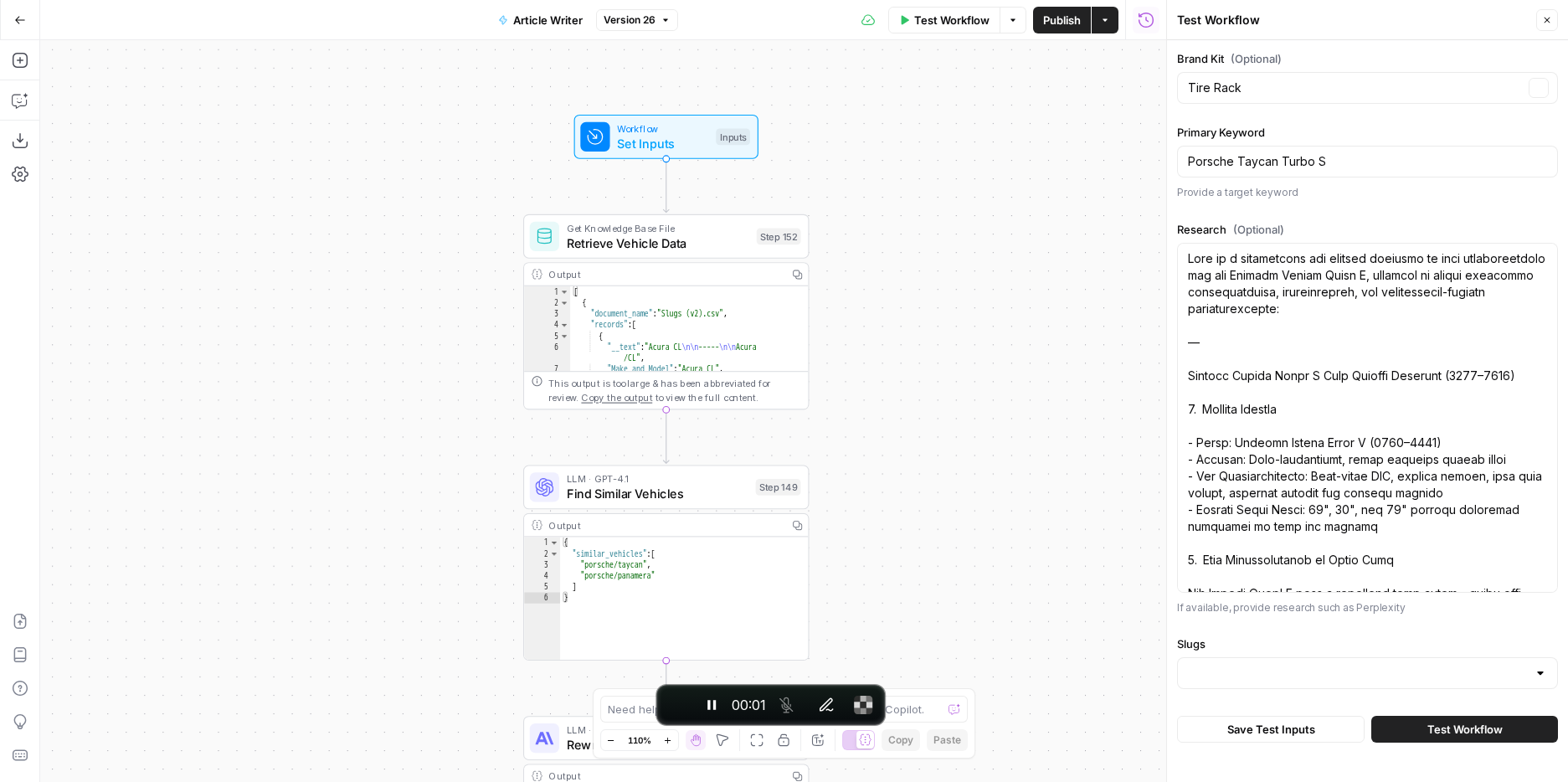 type on "Slugs" 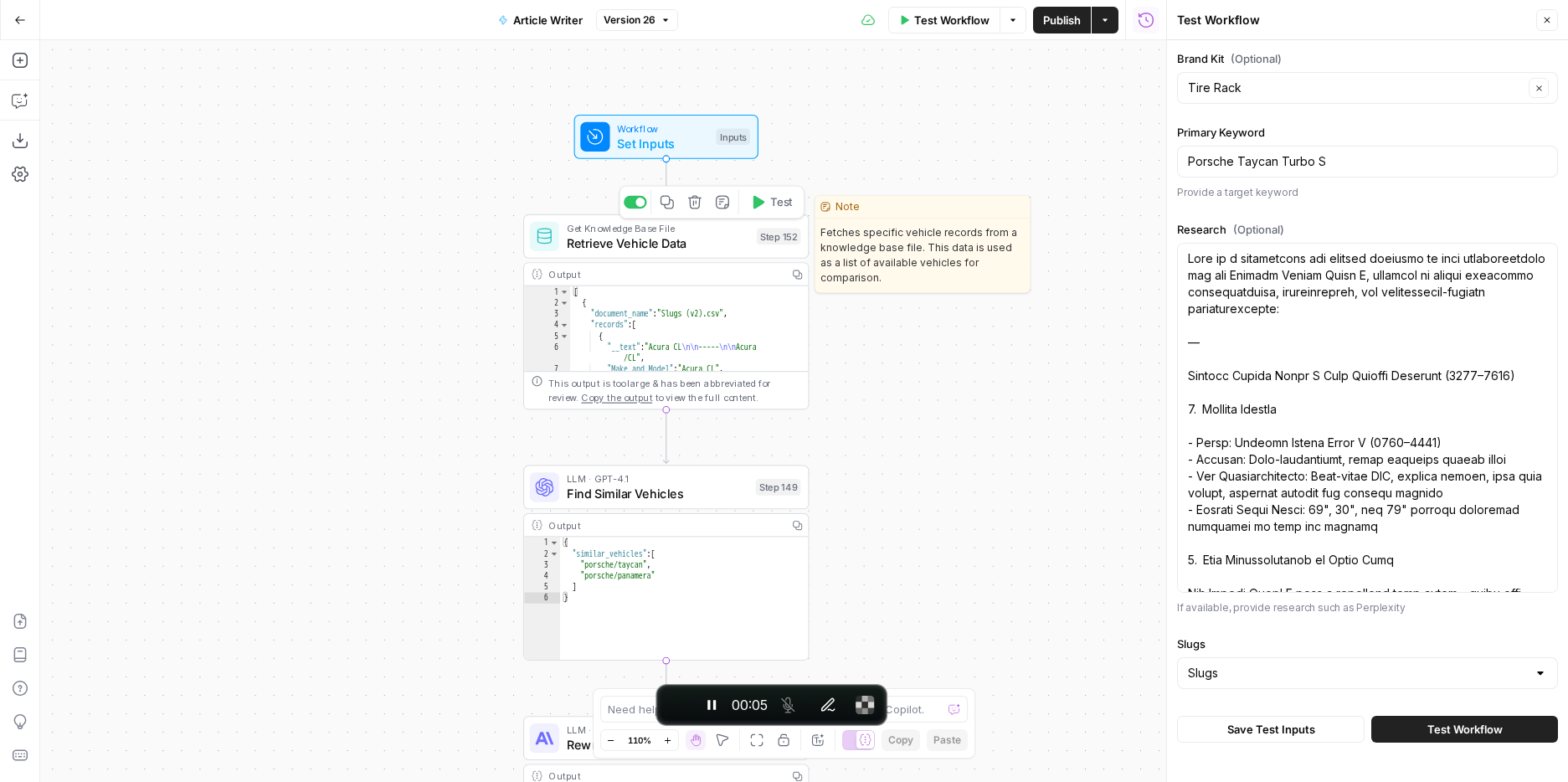 type 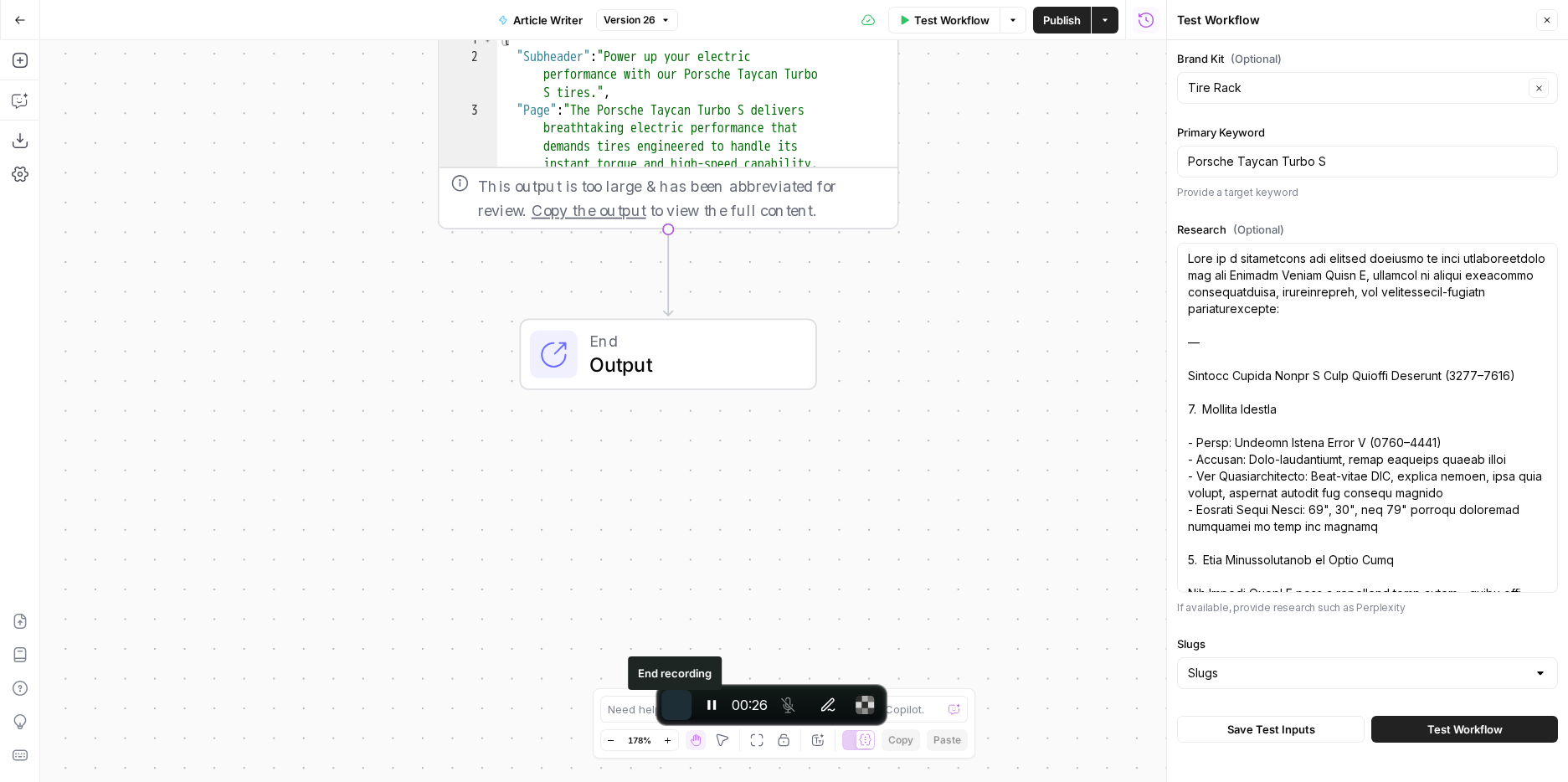click at bounding box center [676, 705] 